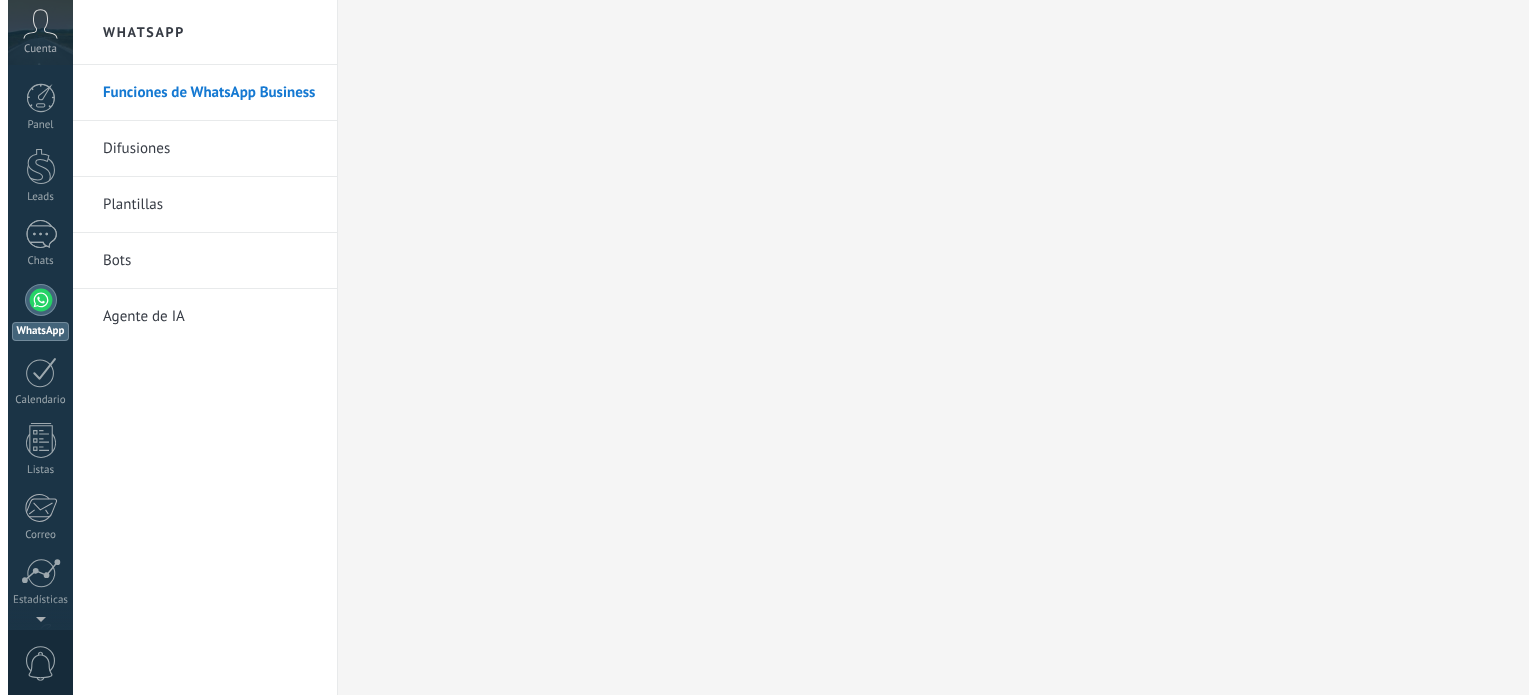 scroll, scrollTop: 0, scrollLeft: 0, axis: both 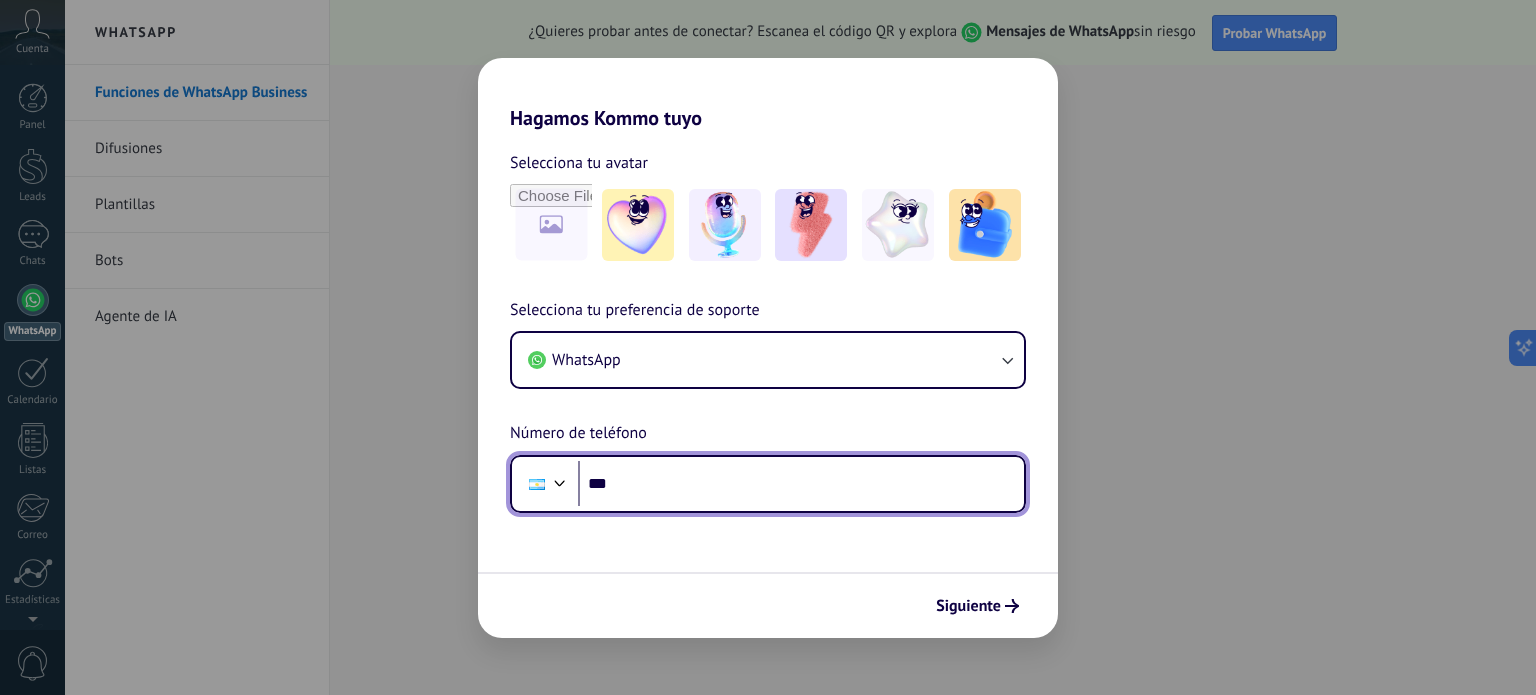 click on "***" at bounding box center [801, 484] 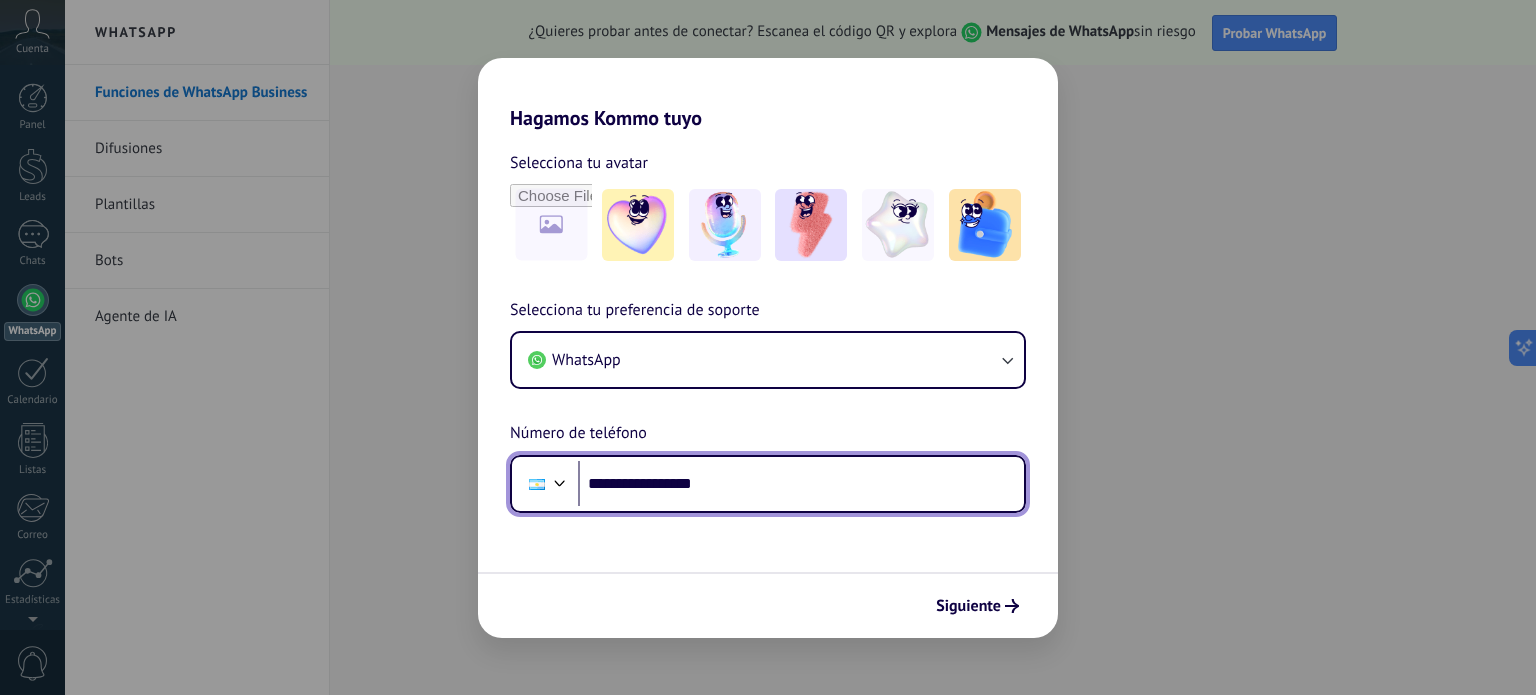type on "**********" 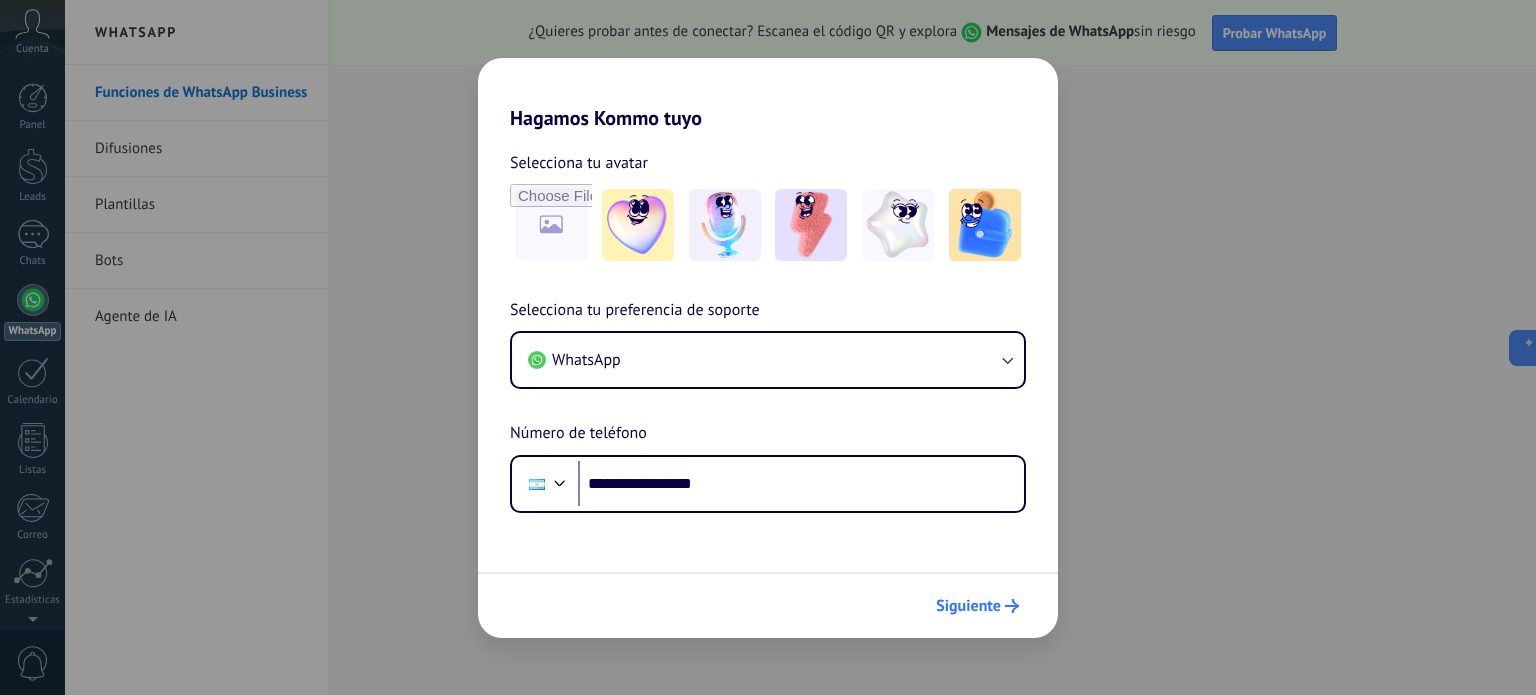 click on "Siguiente" at bounding box center (968, 606) 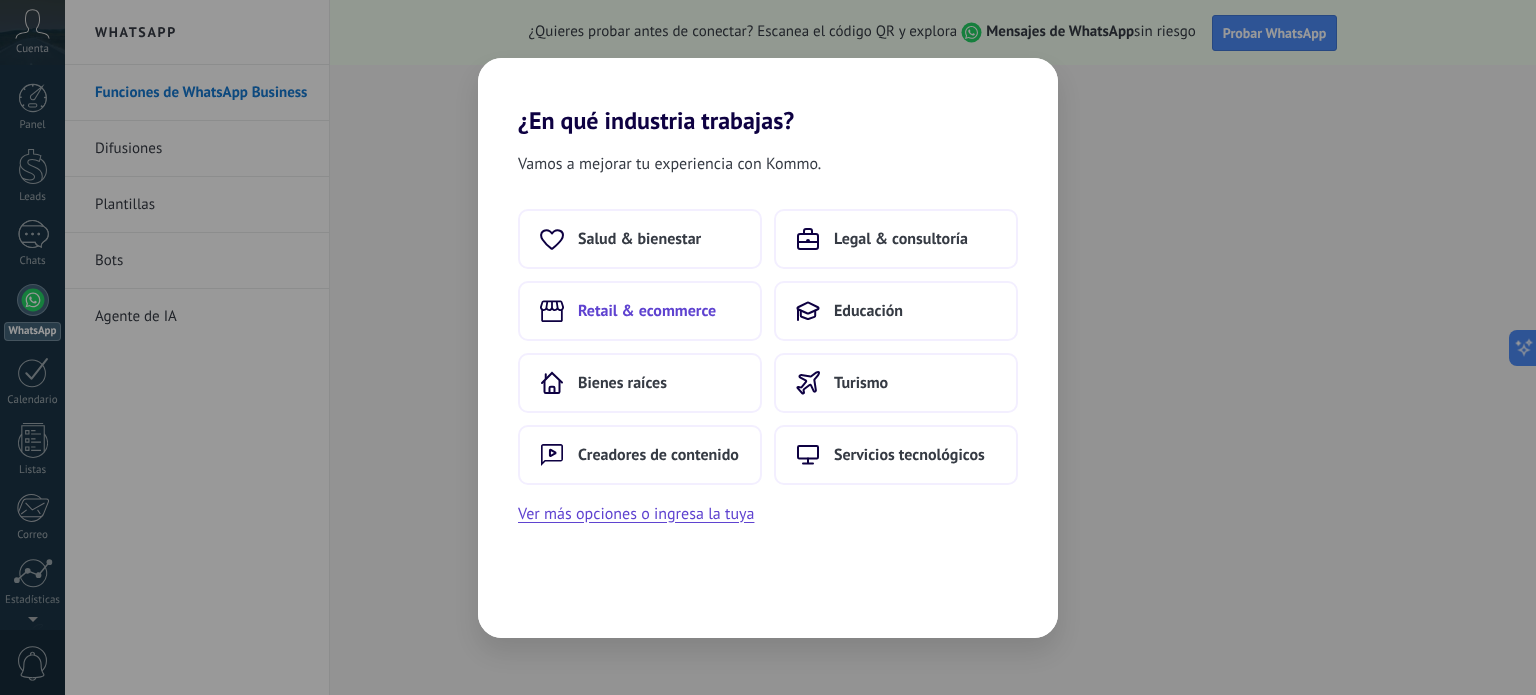 click on "Retail & ecommerce" at bounding box center [647, 311] 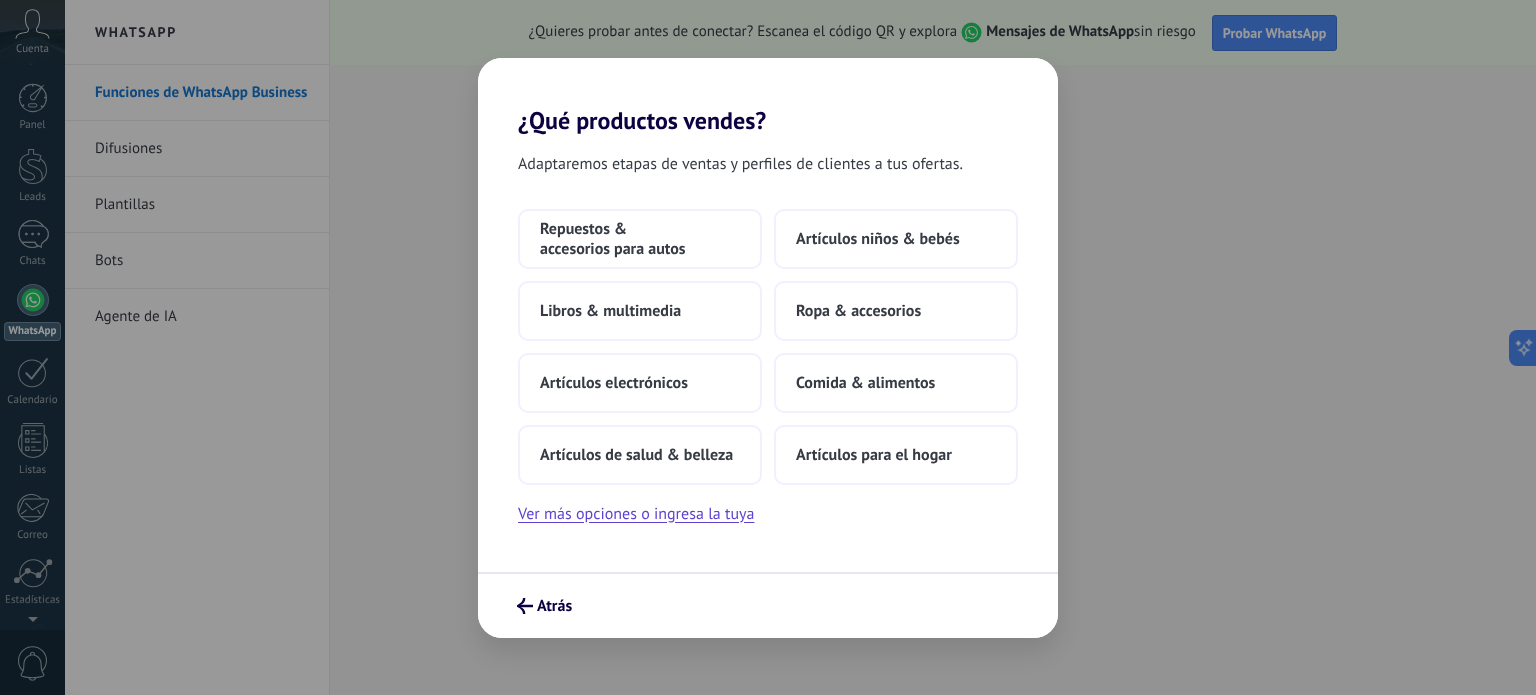 click on "Libros & multimedia" at bounding box center (610, 311) 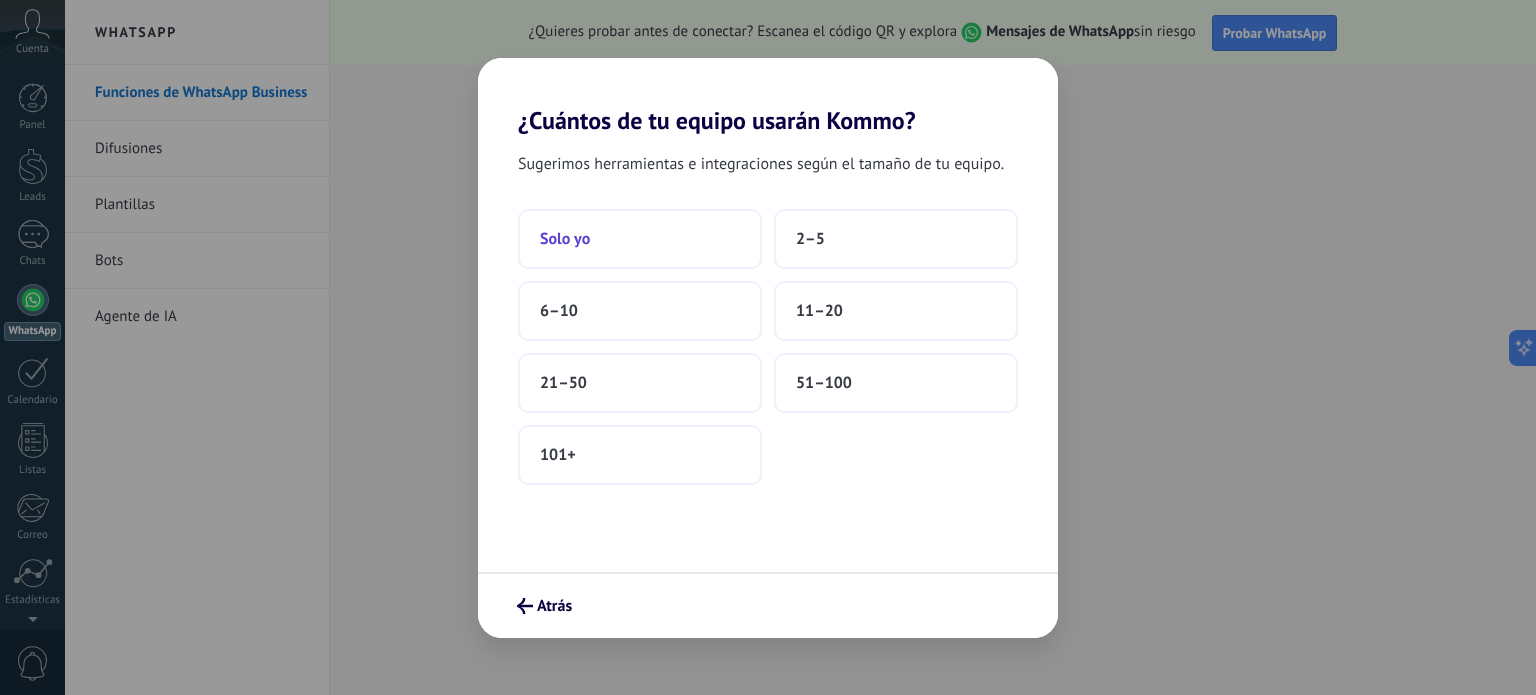 click on "Solo yo" at bounding box center (640, 239) 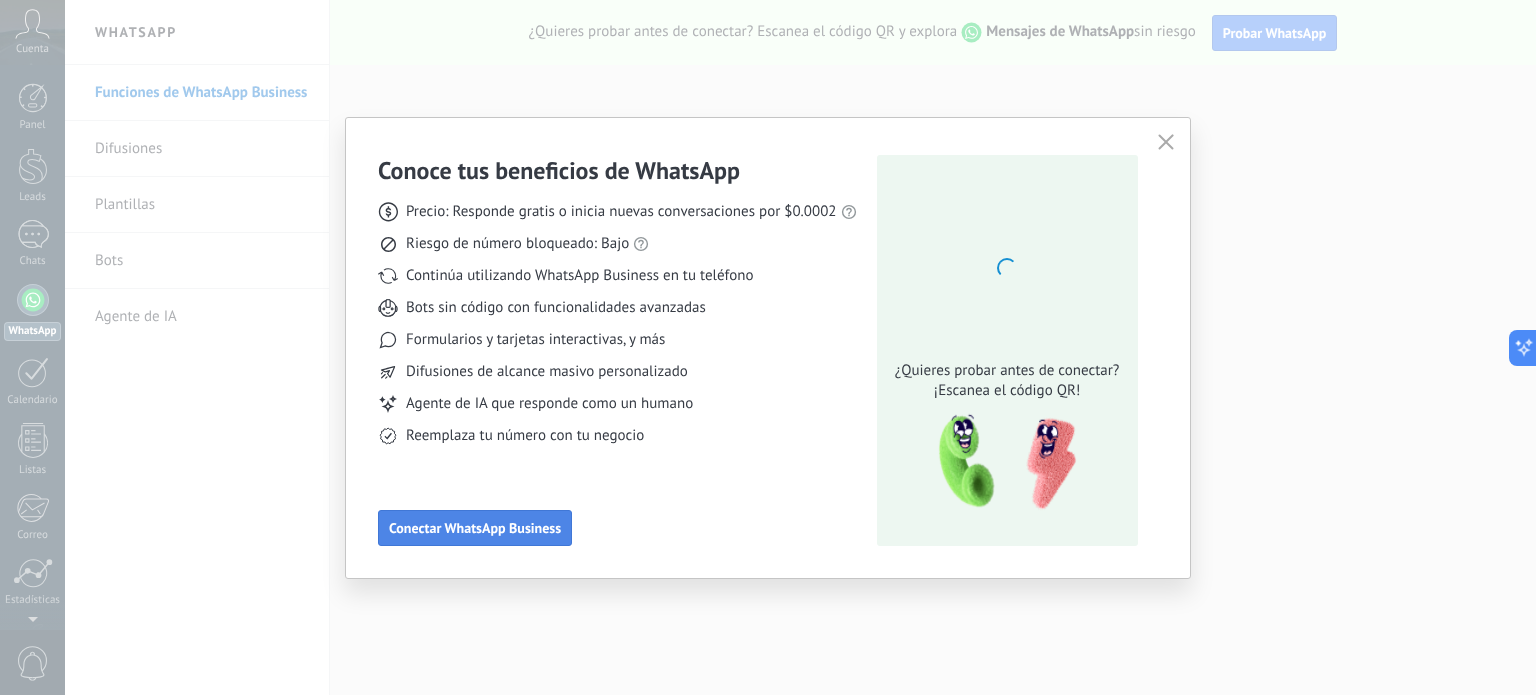 scroll, scrollTop: 0, scrollLeft: 0, axis: both 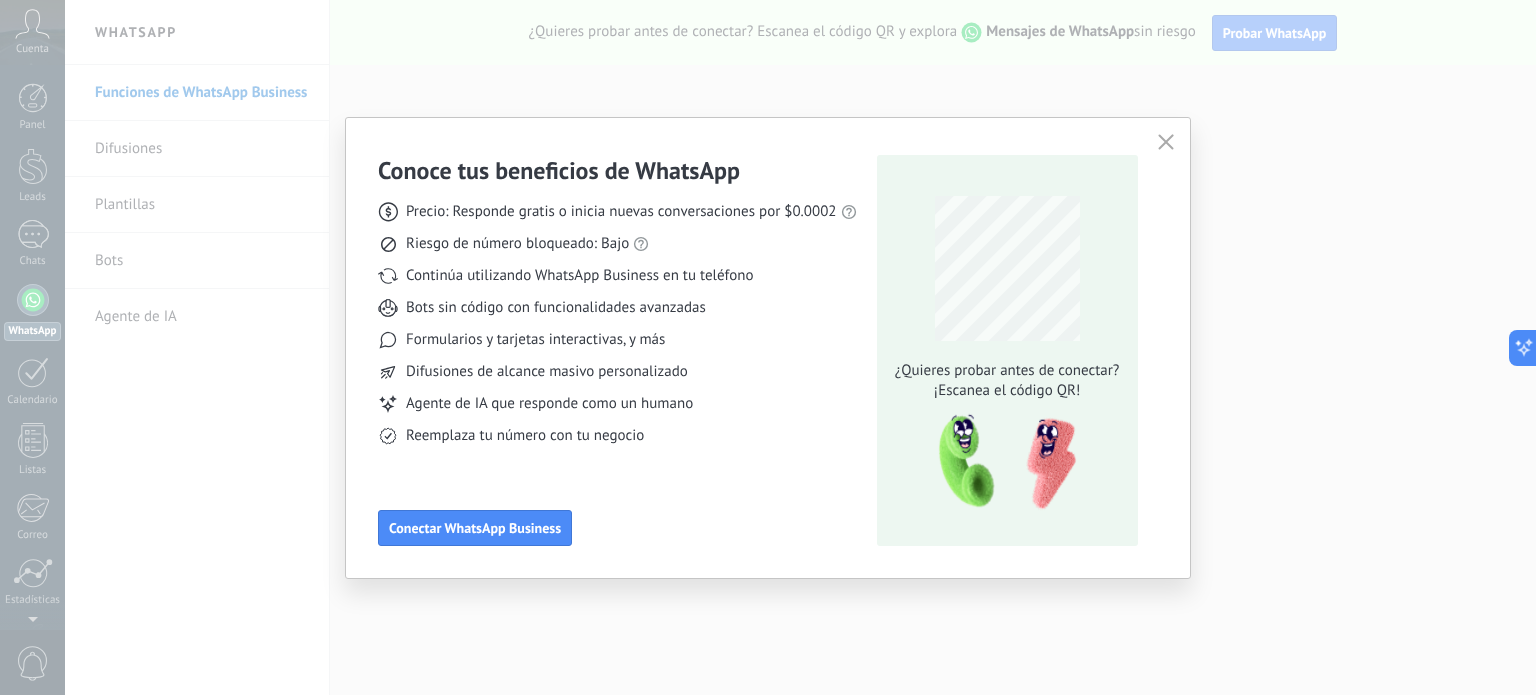 click 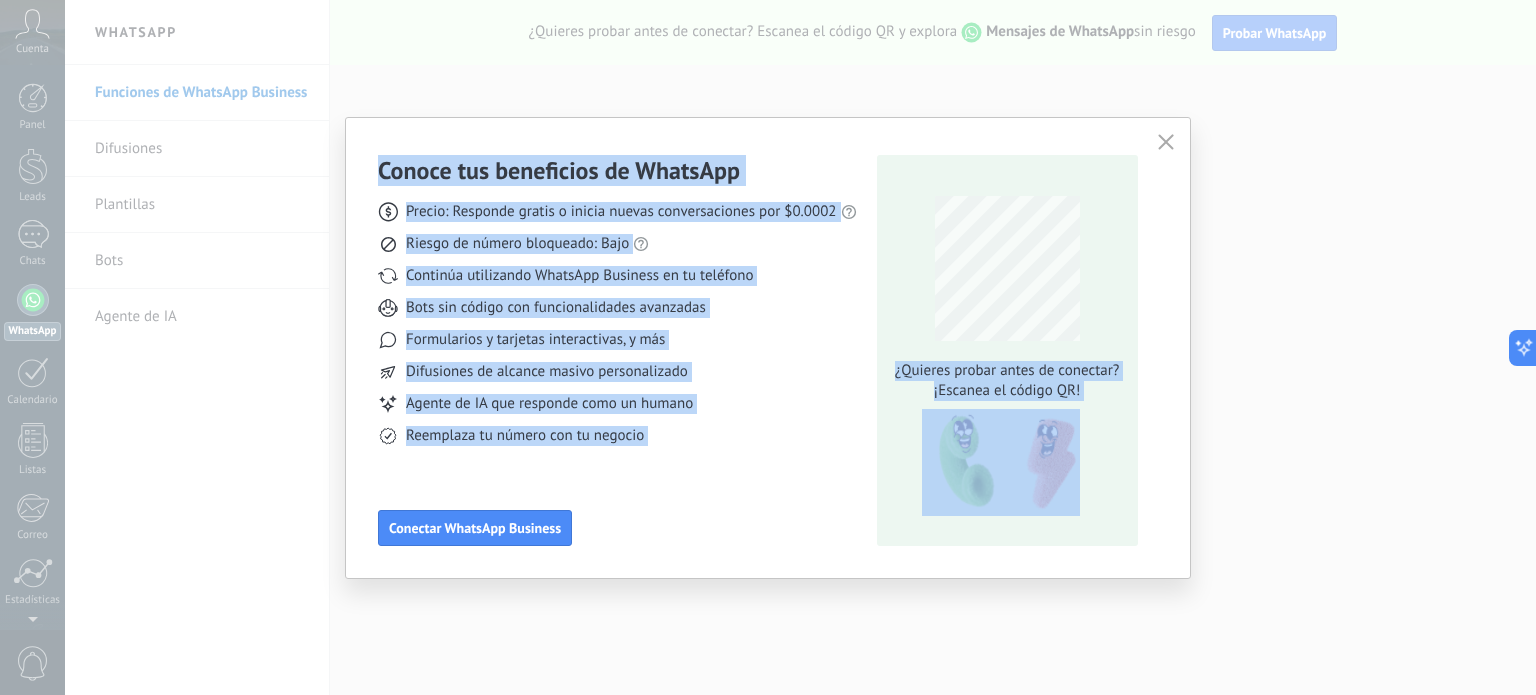 click on "Conoce tus beneficios de WhatsApp Precio: Responde gratis o inicia nuevas conversaciones por $0.0002 Riesgo de número bloqueado: Bajo Continúa utilizando WhatsApp Business en tu teléfono Bots sin código con funcionalidades avanzadas Formularios y tarjetas interactivas, y más Difusiones de alcance masivo personalizado Agente de IA que responde como un humano Reemplaza tu número con tu negocio Conectar WhatsApp Business ¿Quieres probar antes de conectar? ¡Escanea el código QR!" at bounding box center (768, 347) 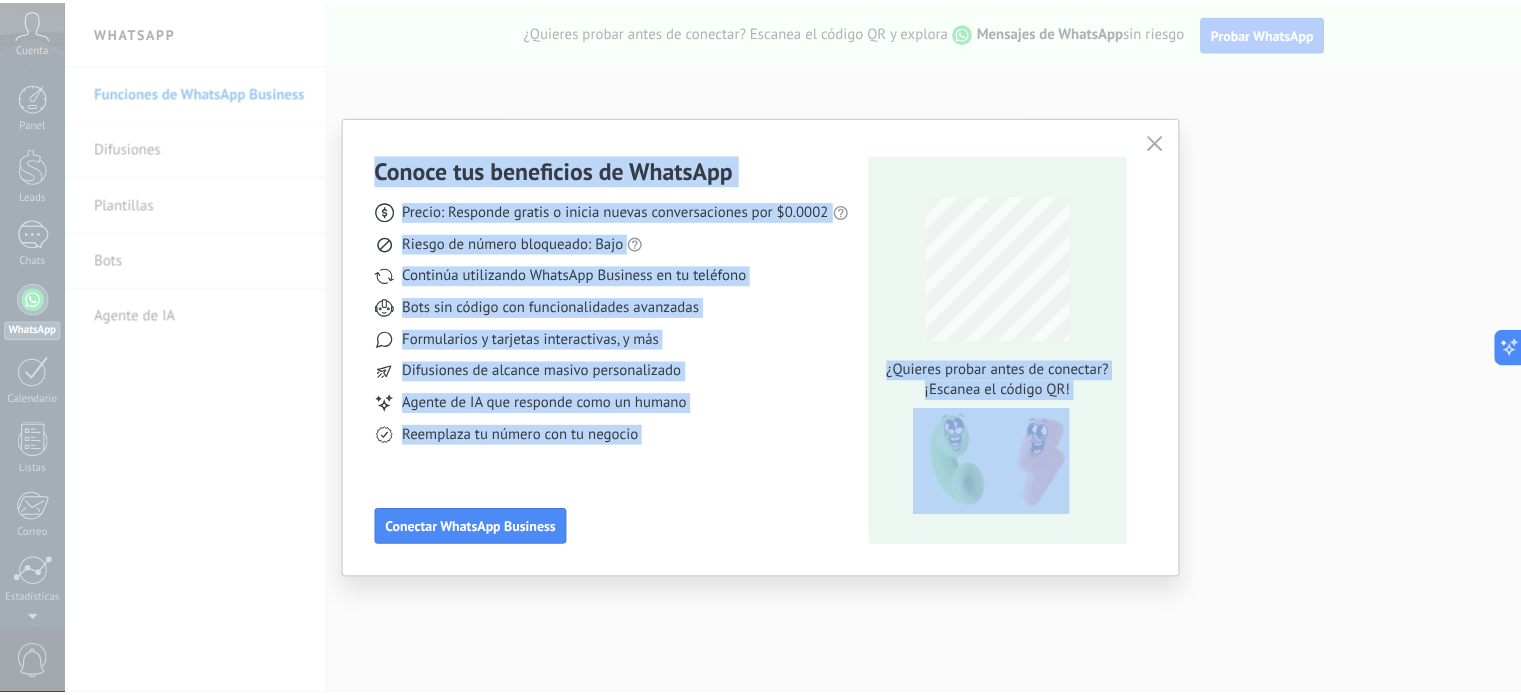 scroll, scrollTop: 136, scrollLeft: 0, axis: vertical 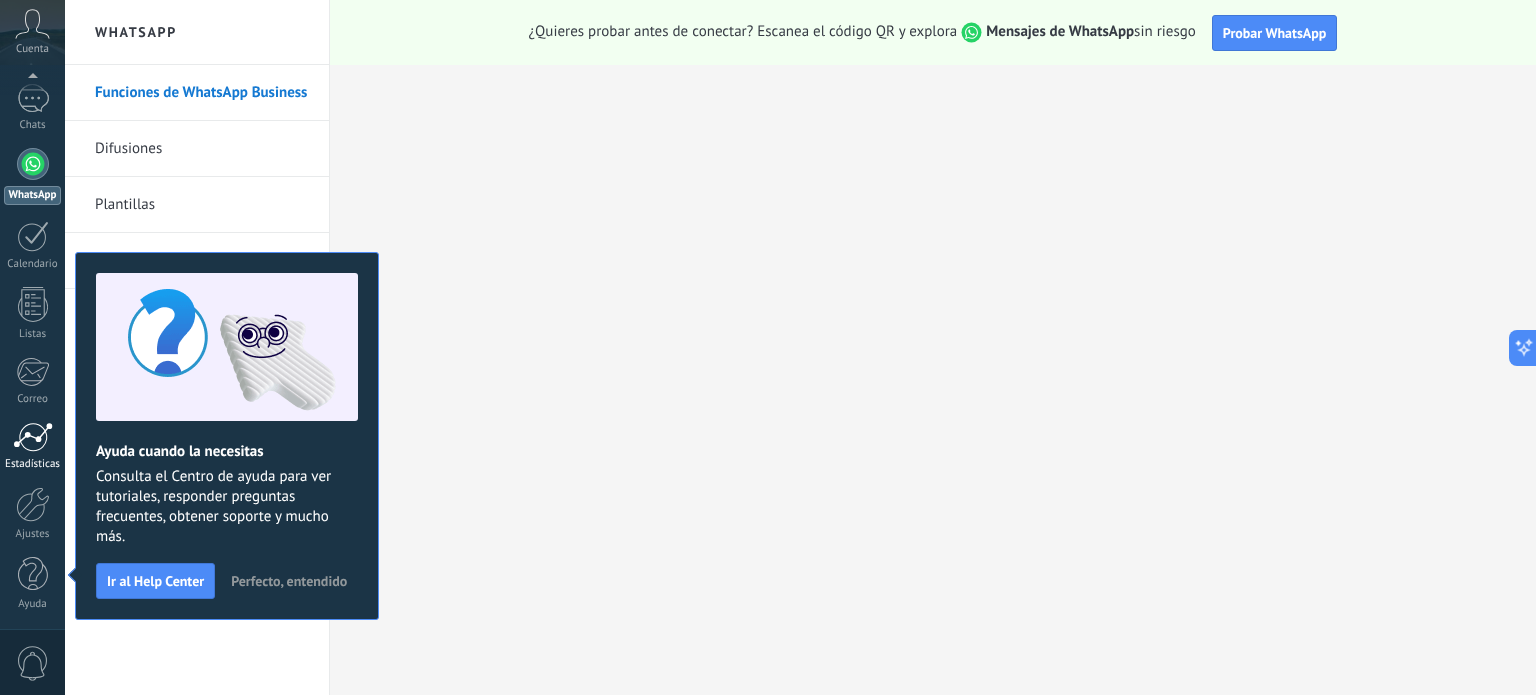 click at bounding box center [33, 437] 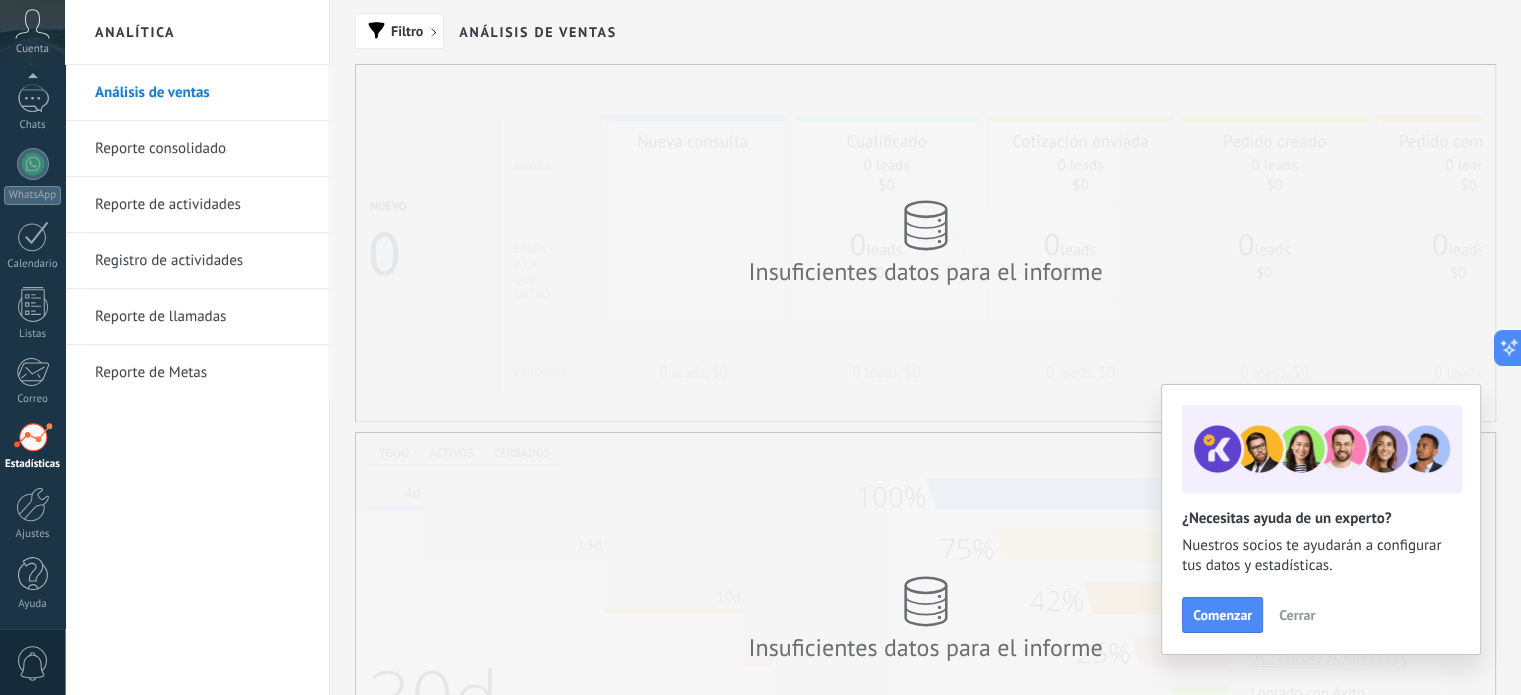 click at bounding box center (32, 80) 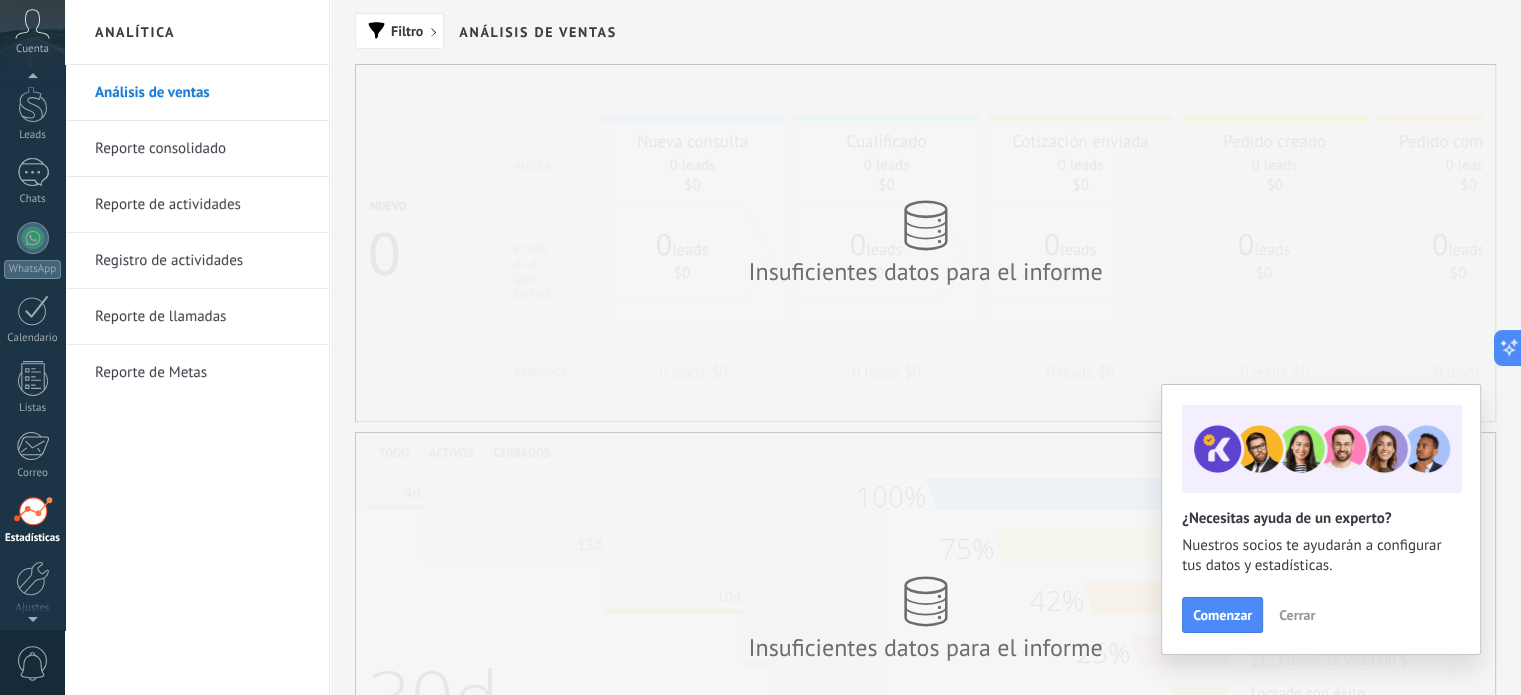 scroll, scrollTop: 46, scrollLeft: 0, axis: vertical 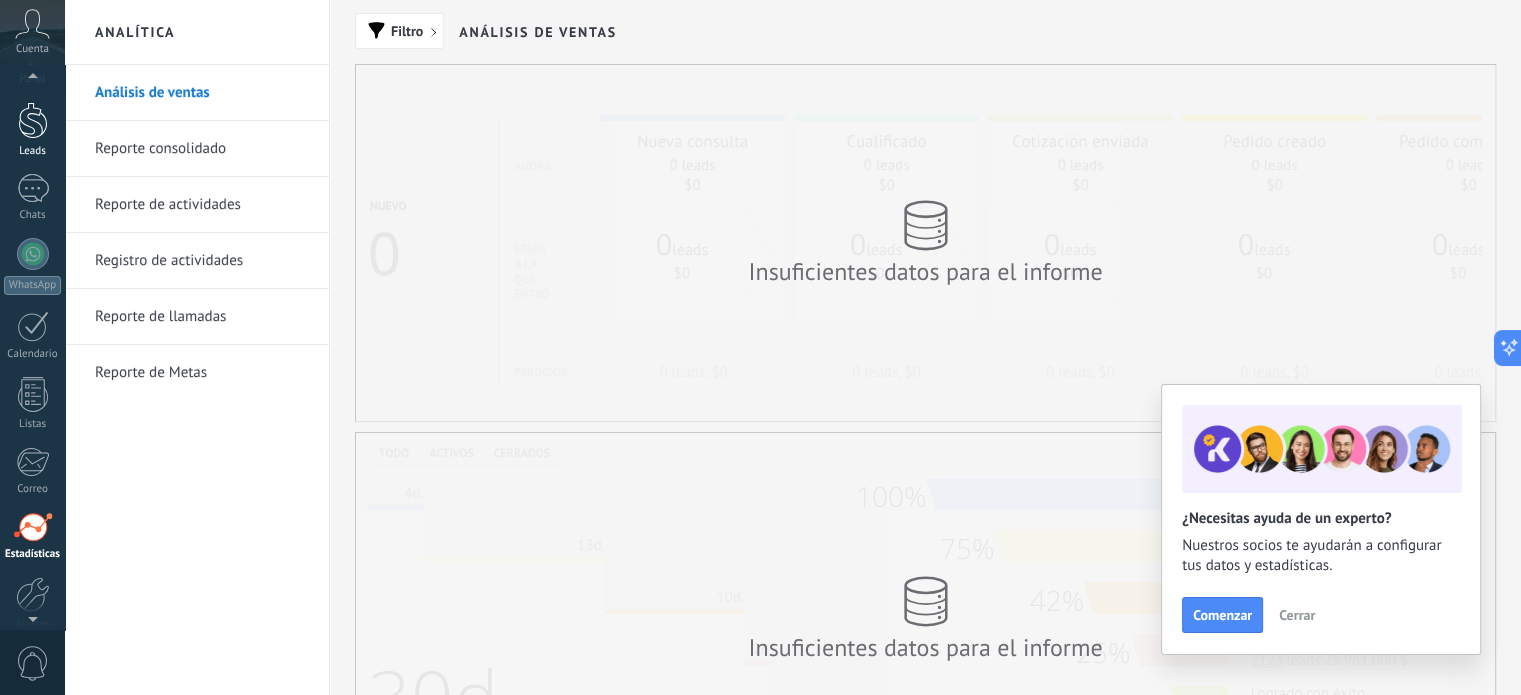 click on "Leads" at bounding box center [32, 130] 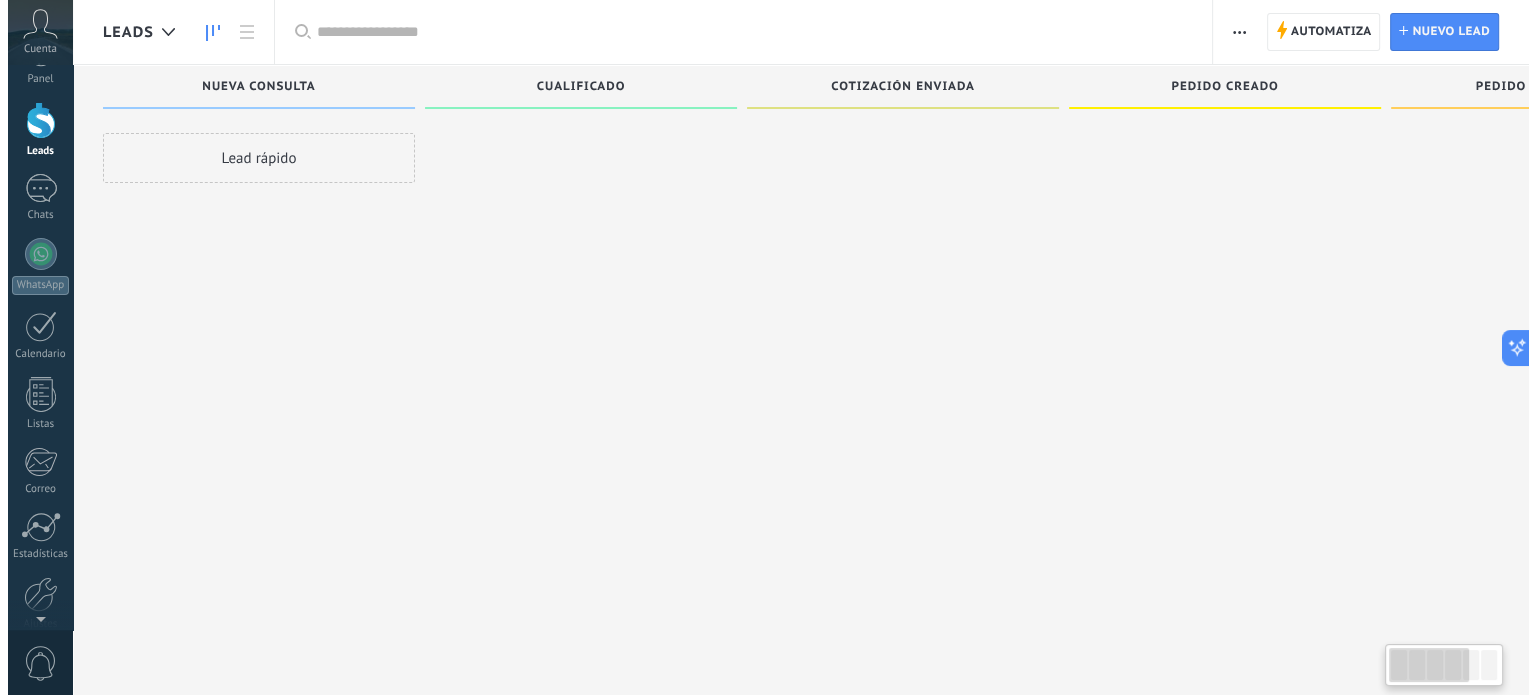 scroll, scrollTop: 0, scrollLeft: 0, axis: both 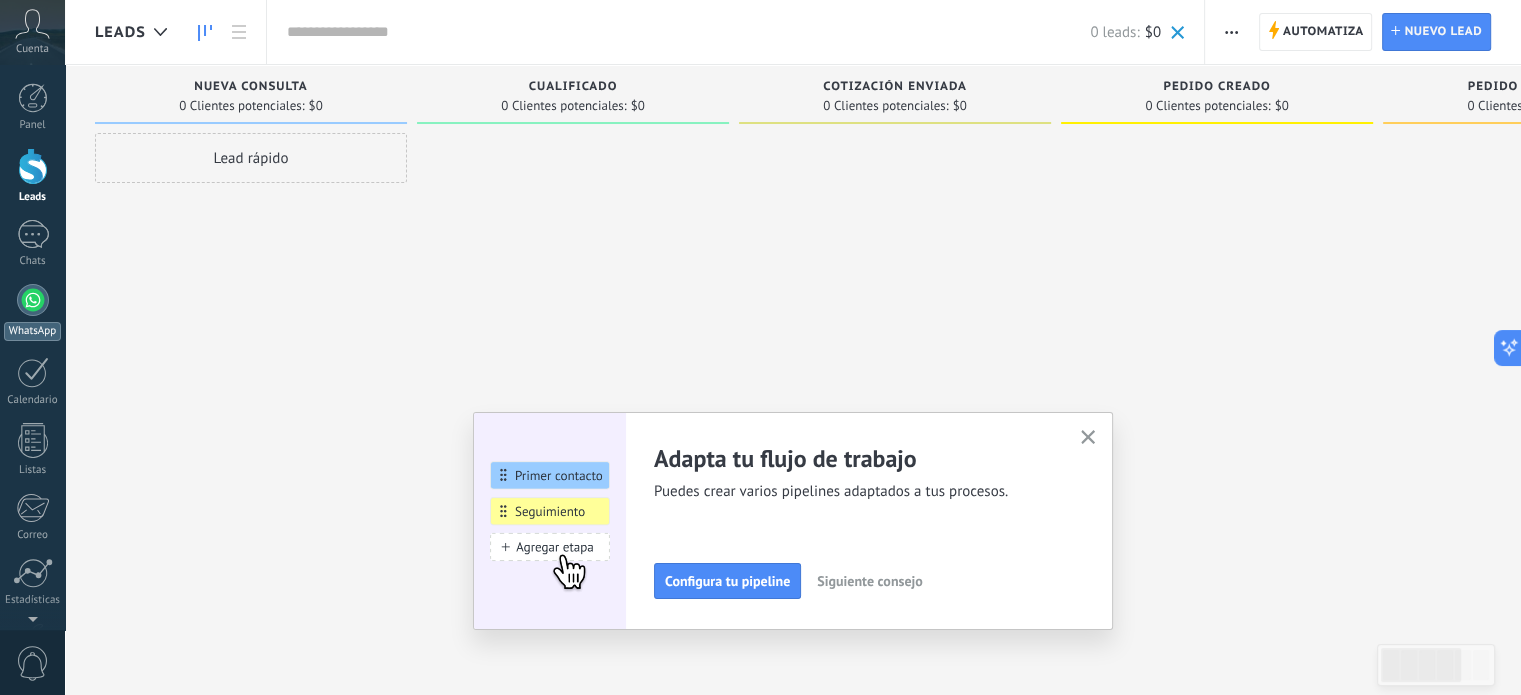 click at bounding box center [33, 300] 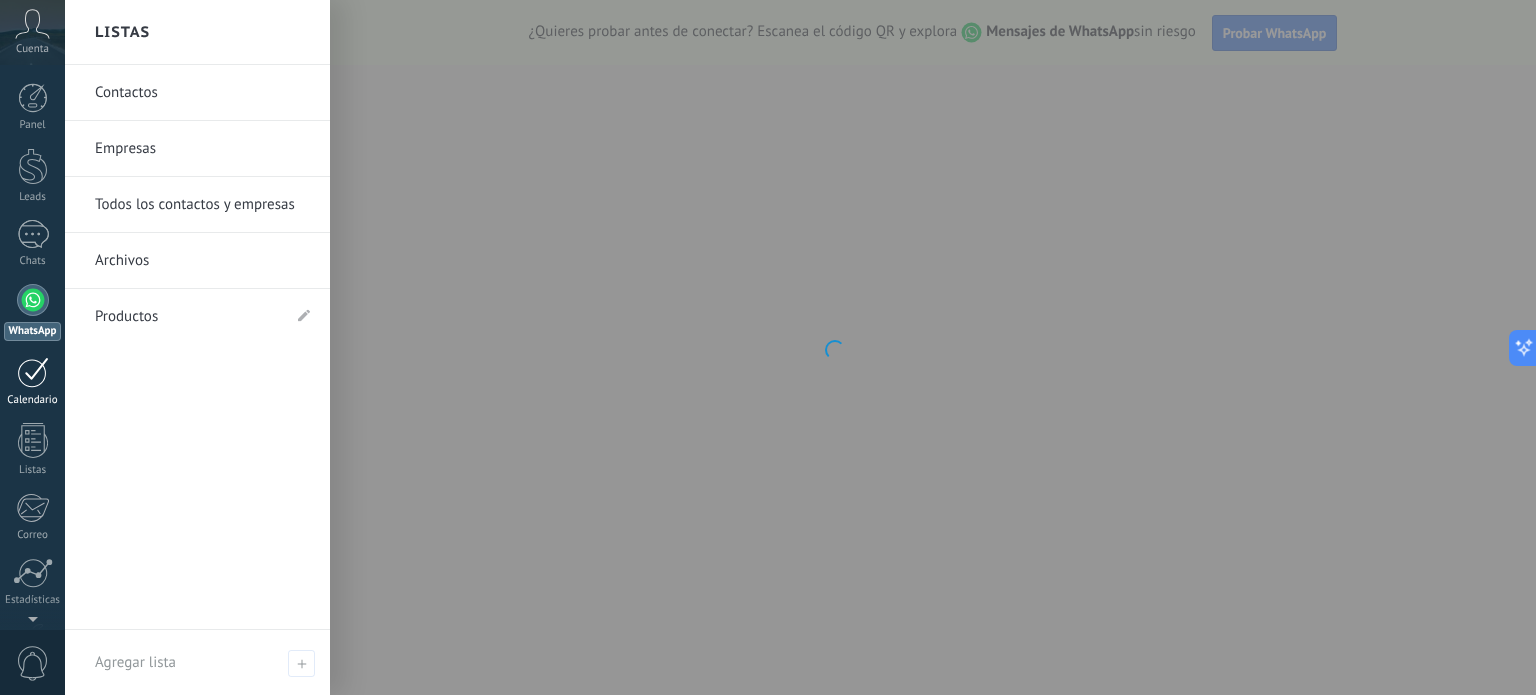 click on "Calendario" at bounding box center [32, 382] 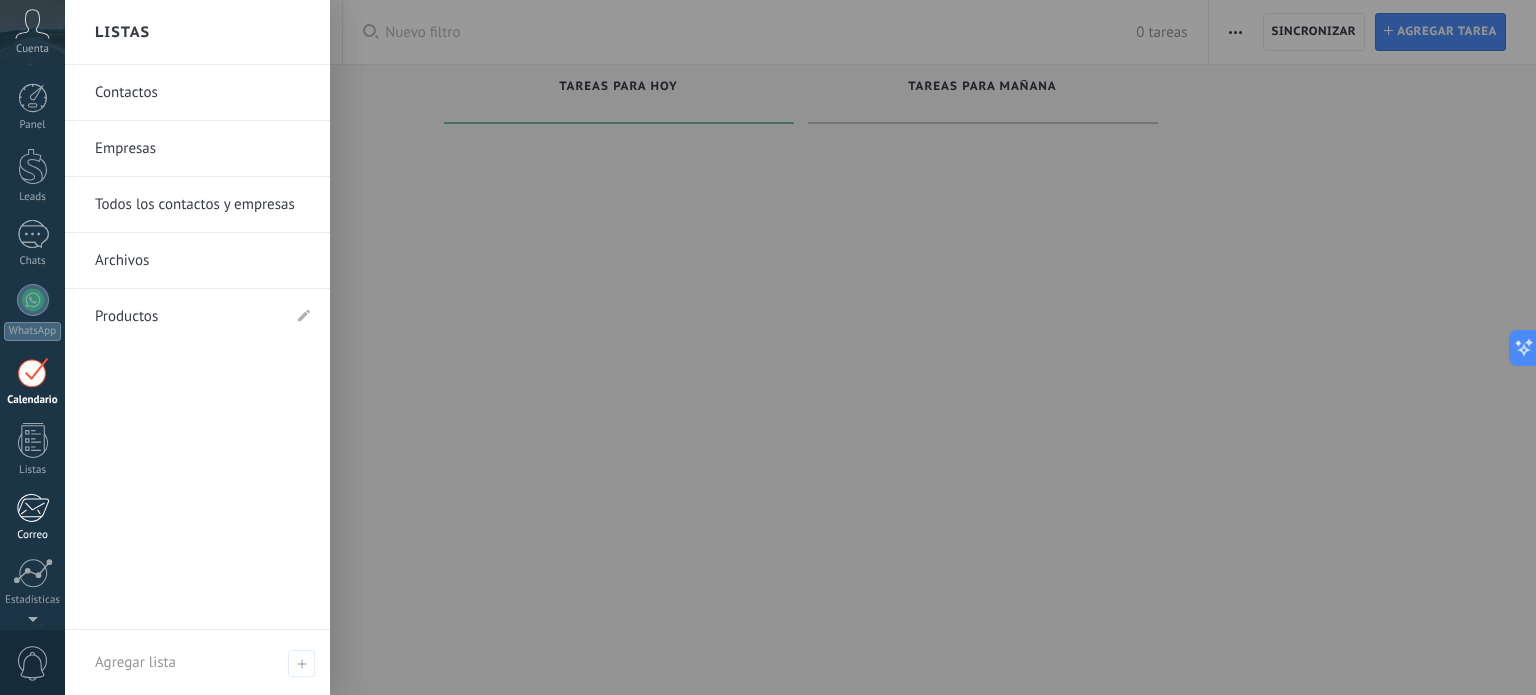 click at bounding box center (32, 508) 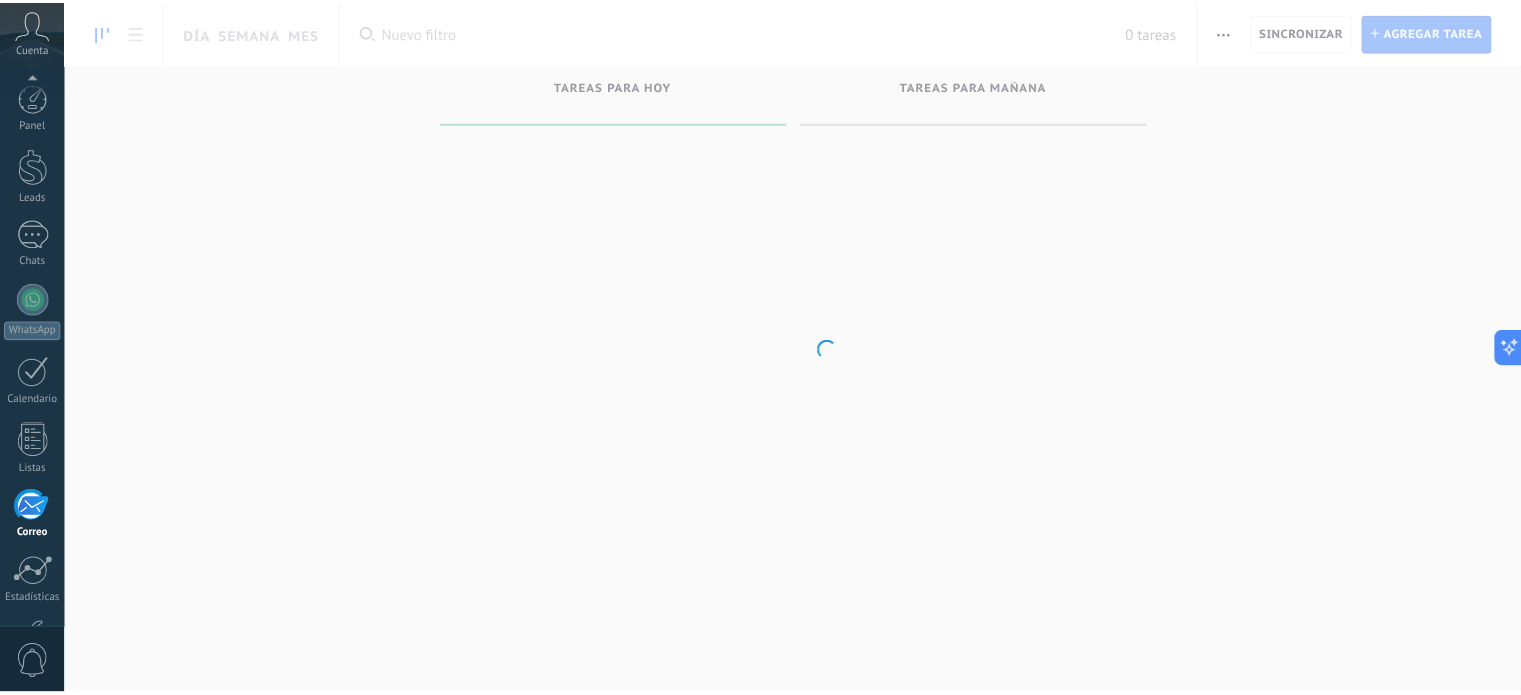 scroll, scrollTop: 136, scrollLeft: 0, axis: vertical 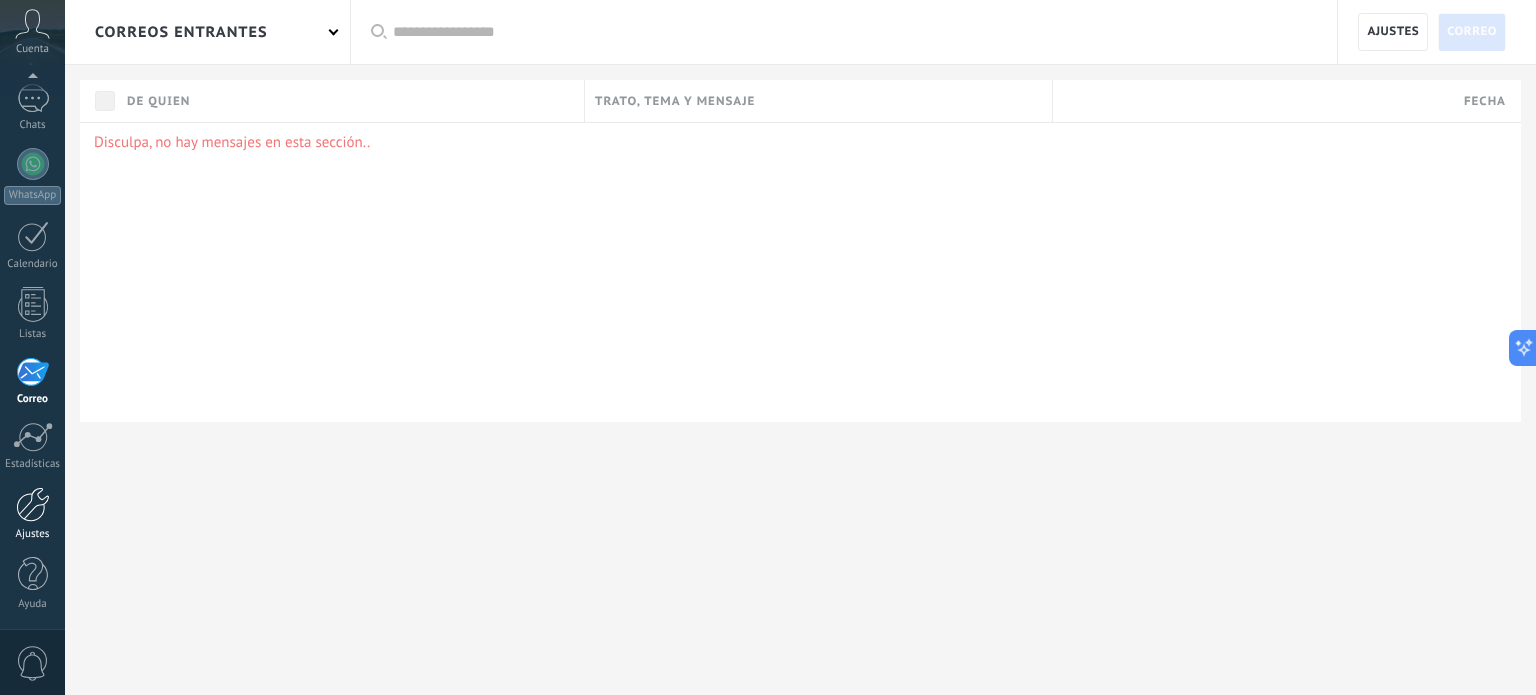click at bounding box center (33, 504) 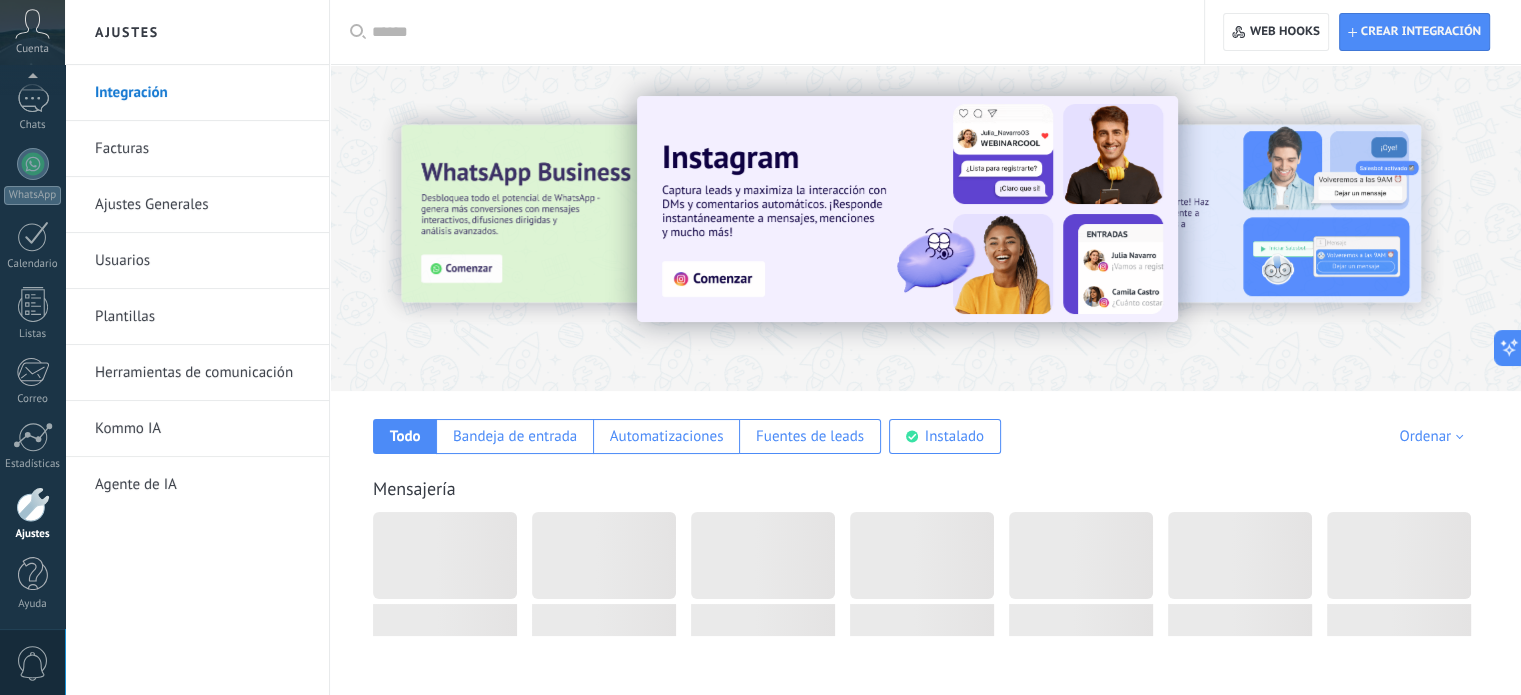 click on "Integración" at bounding box center [202, 93] 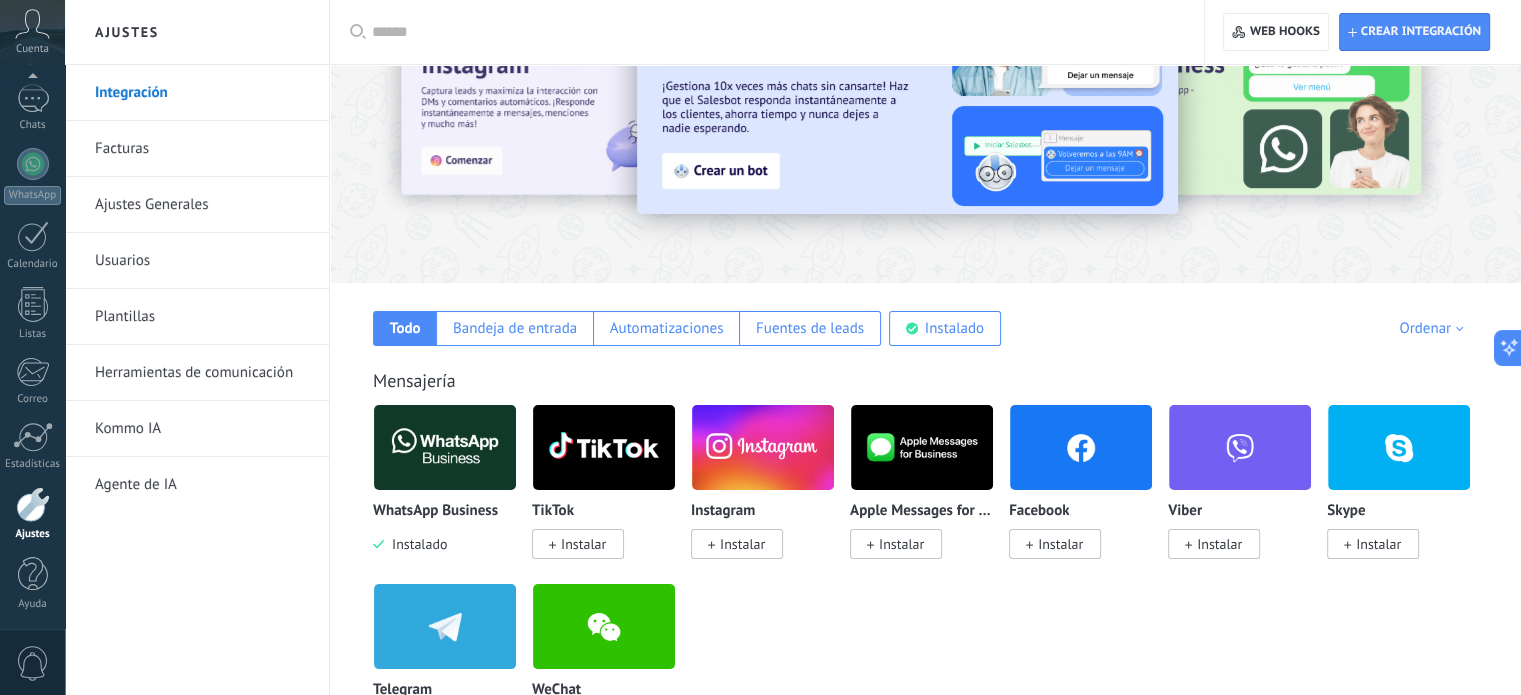 scroll, scrollTop: 0, scrollLeft: 0, axis: both 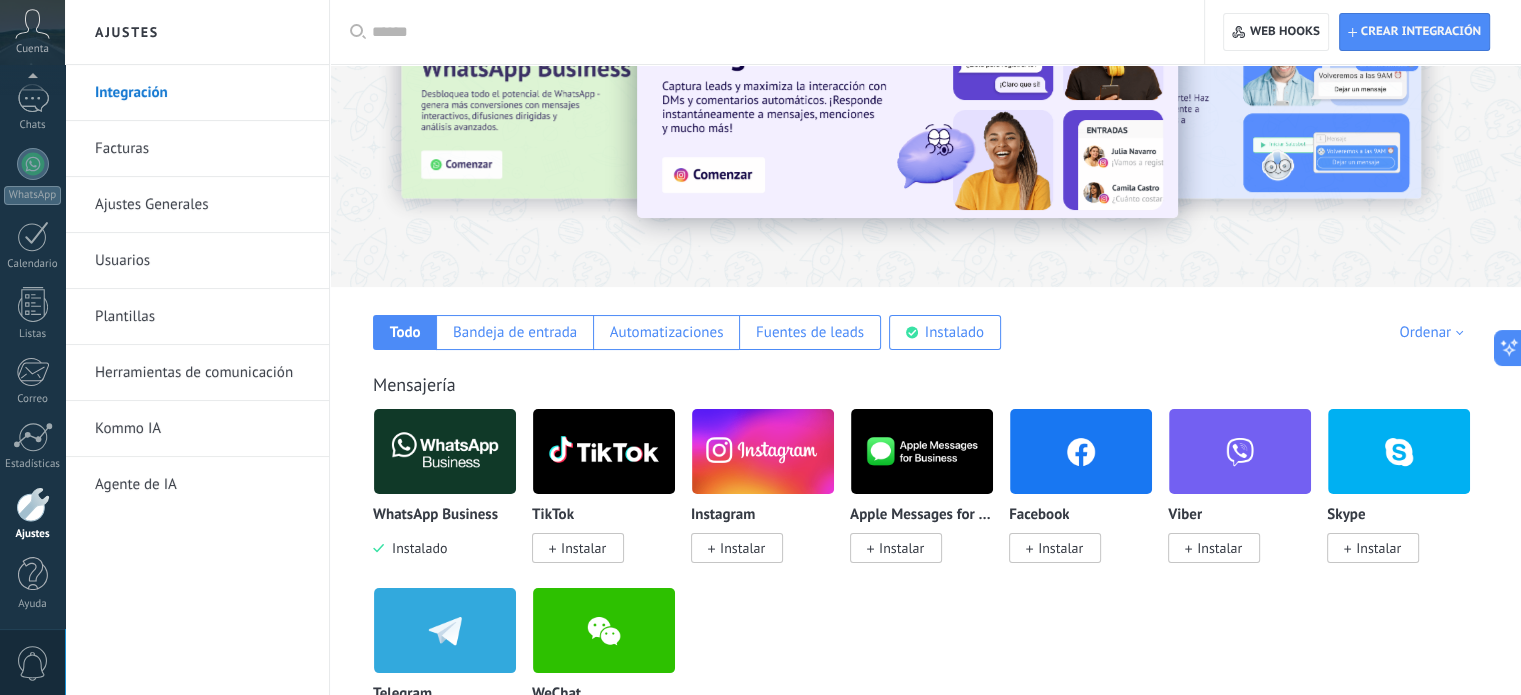 click at bounding box center [445, 451] 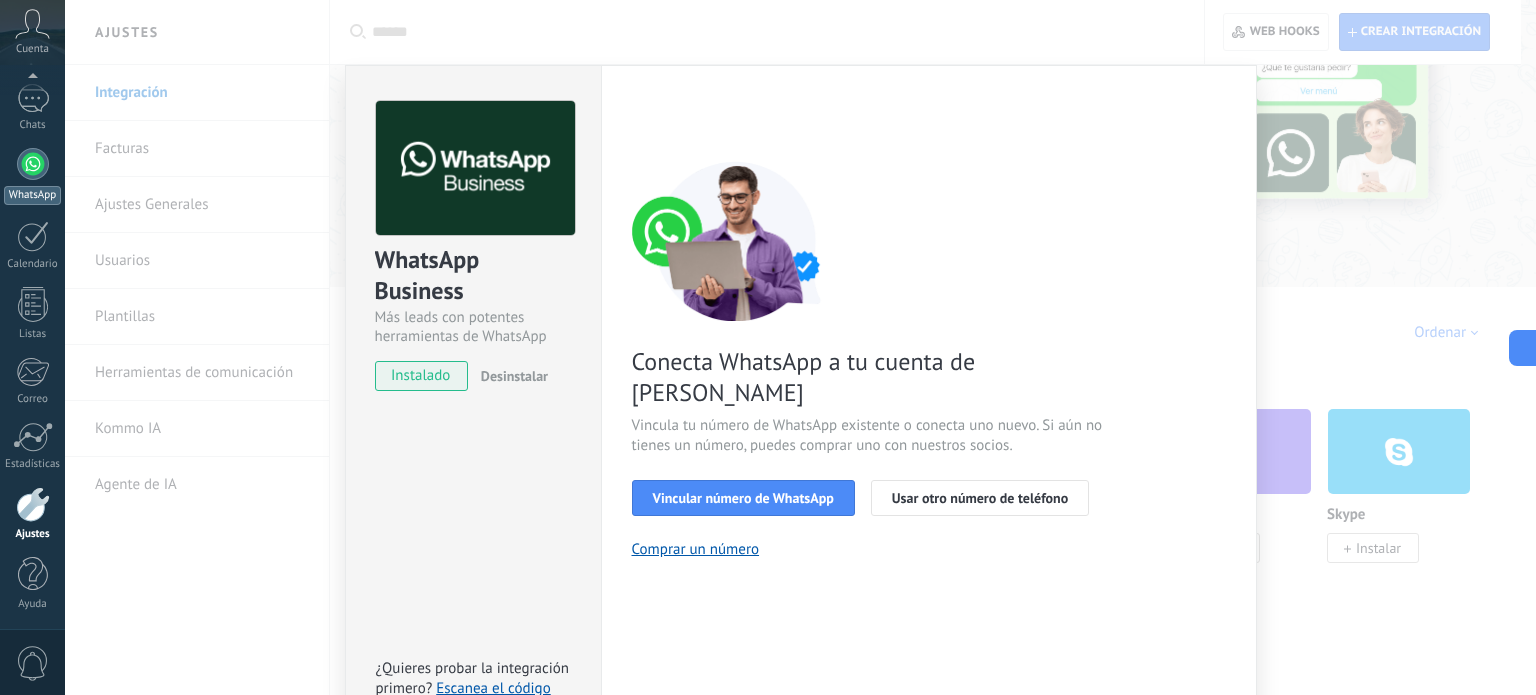 click at bounding box center [33, 164] 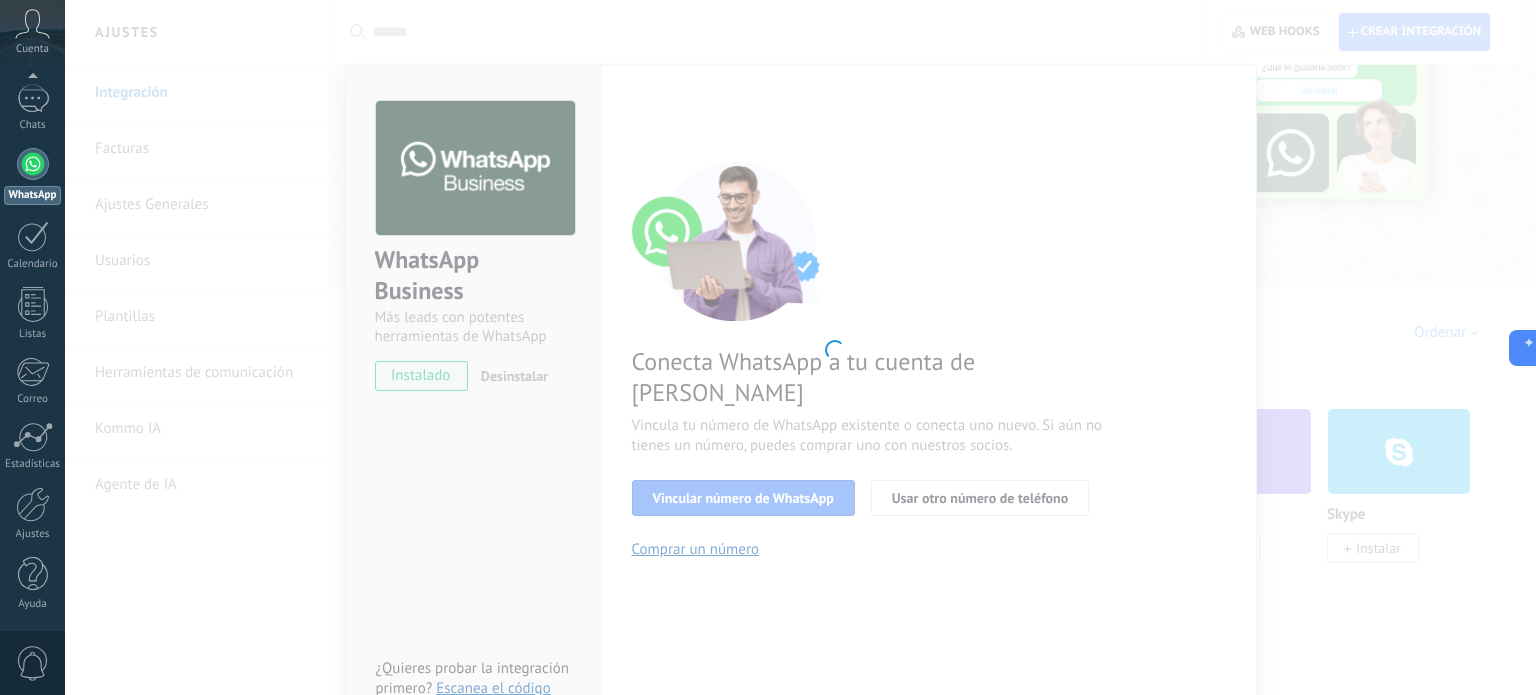 scroll, scrollTop: 0, scrollLeft: 0, axis: both 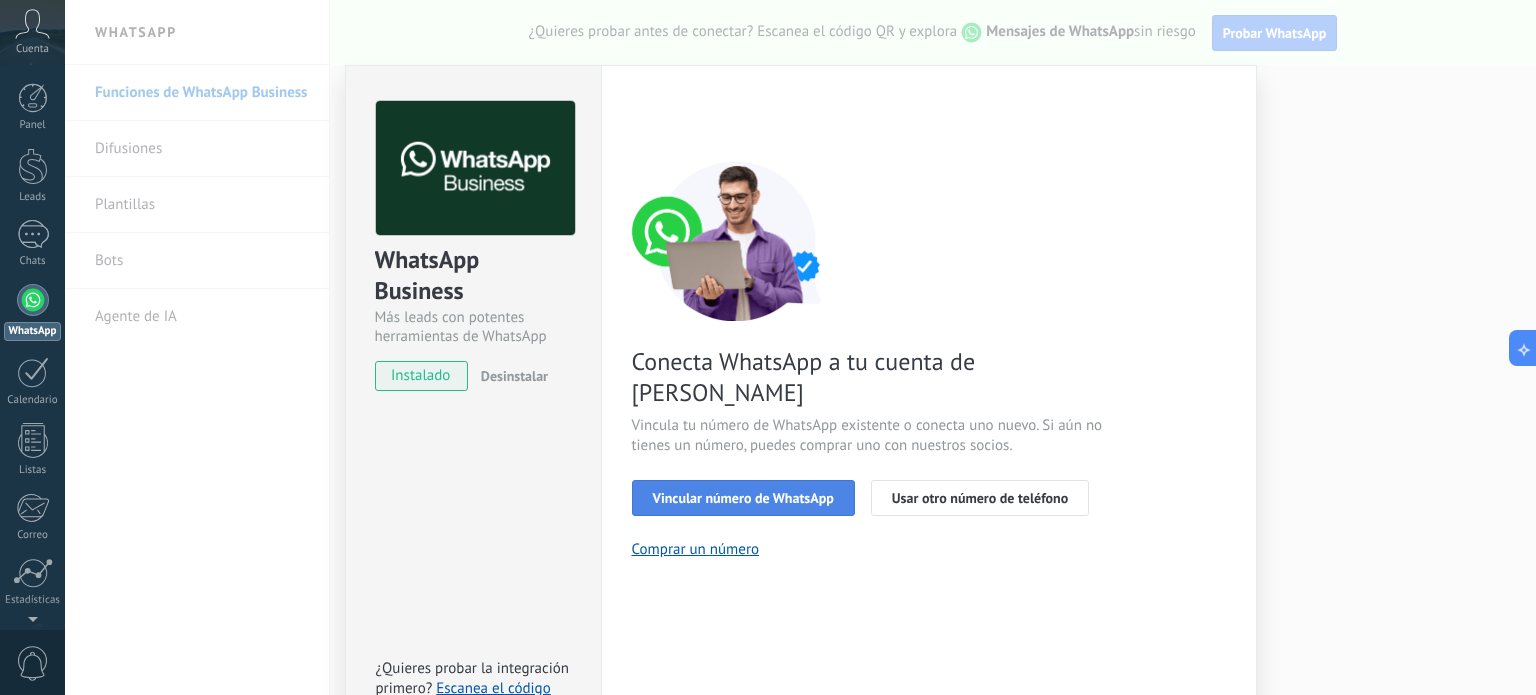 click on "Vincular número de WhatsApp" at bounding box center [743, 498] 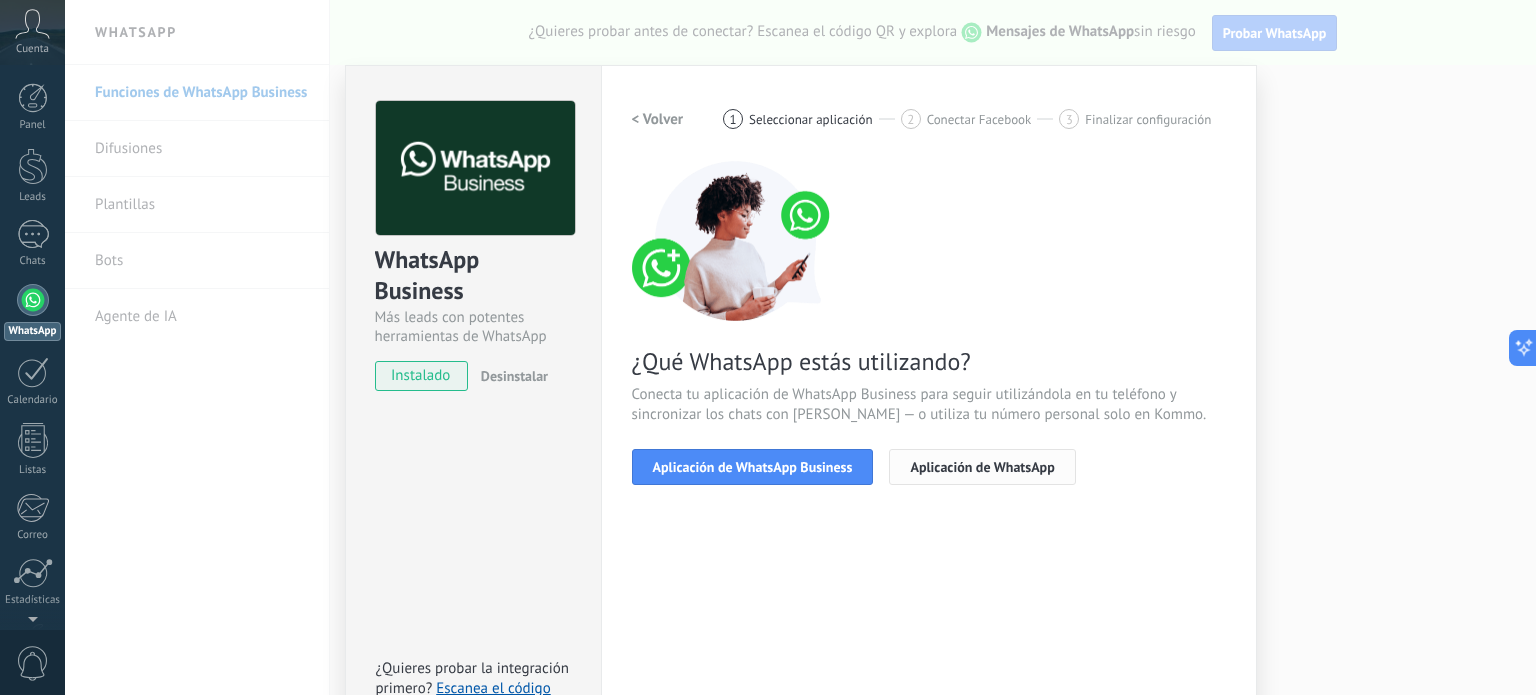 click on "Aplicación de WhatsApp" at bounding box center [982, 467] 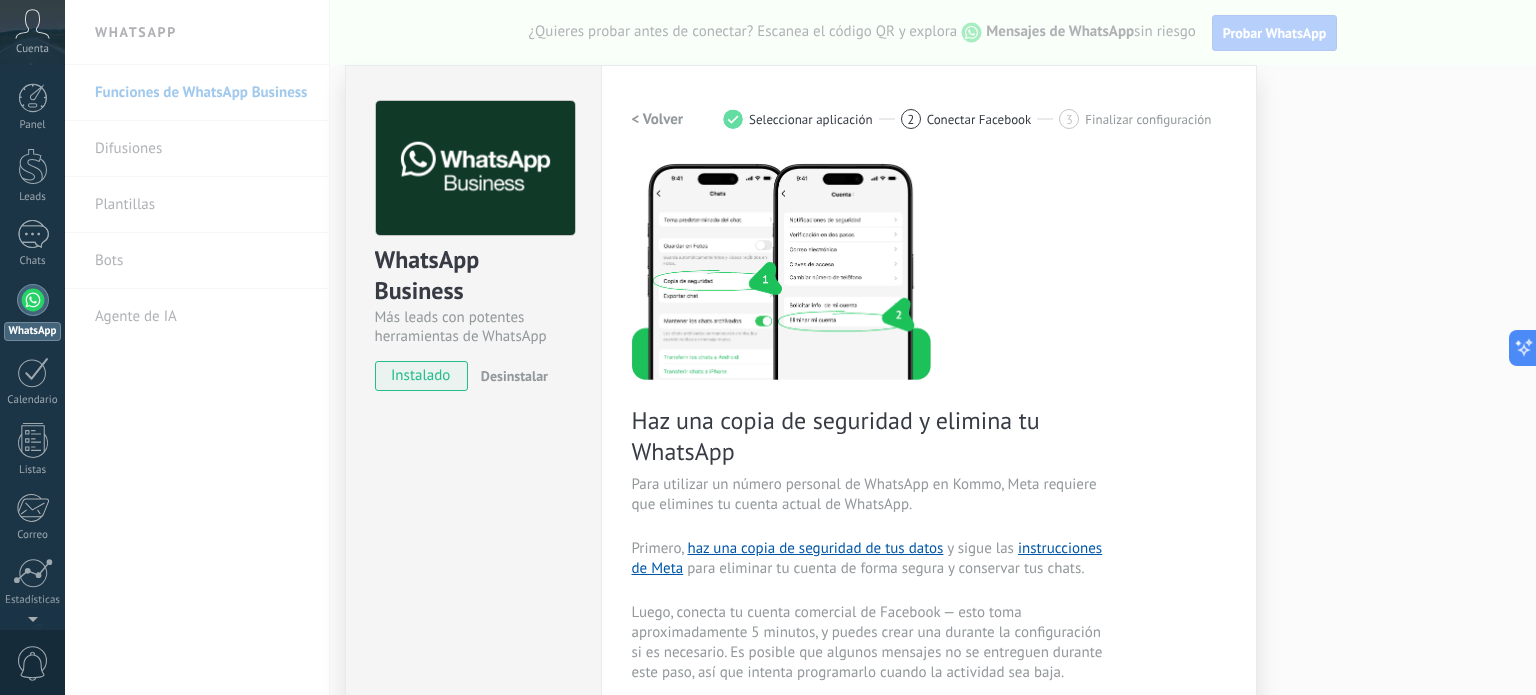 click on "instalado" at bounding box center [421, 376] 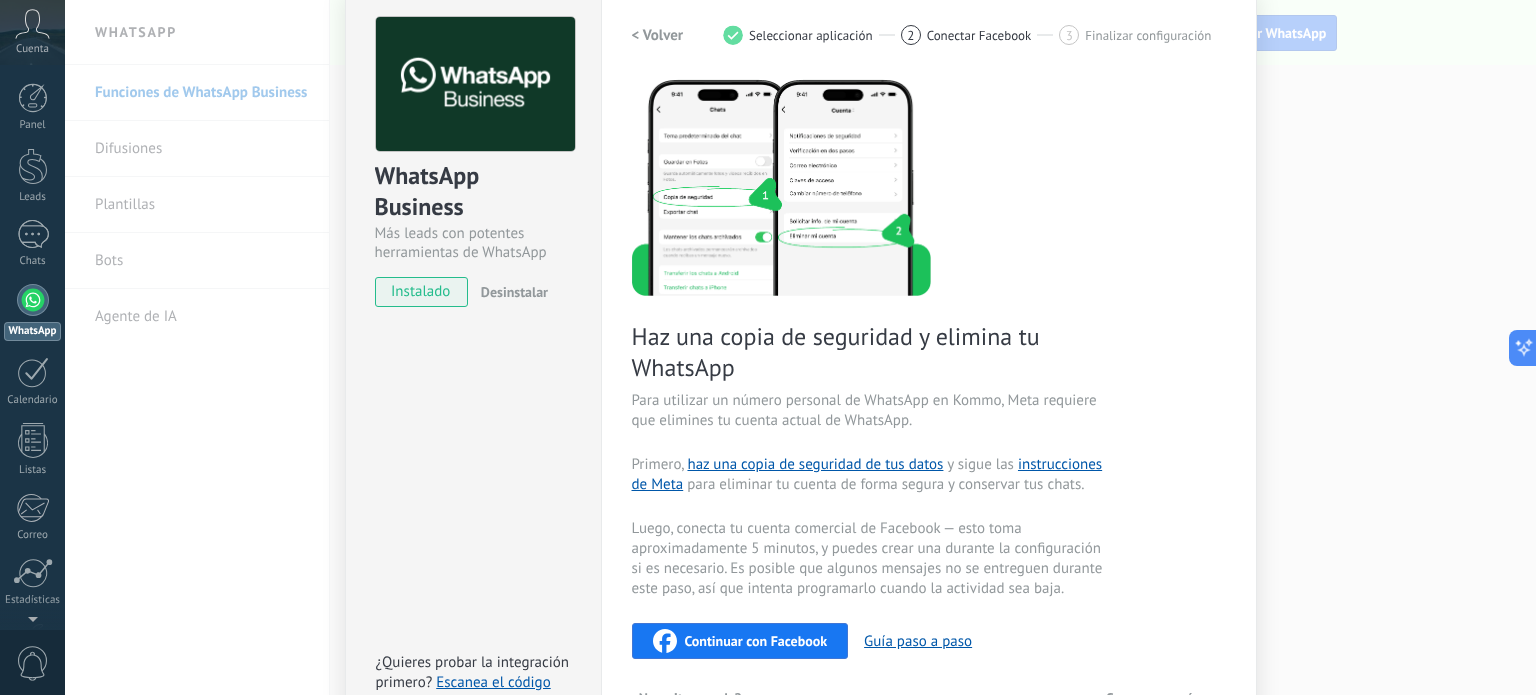 scroll, scrollTop: 200, scrollLeft: 0, axis: vertical 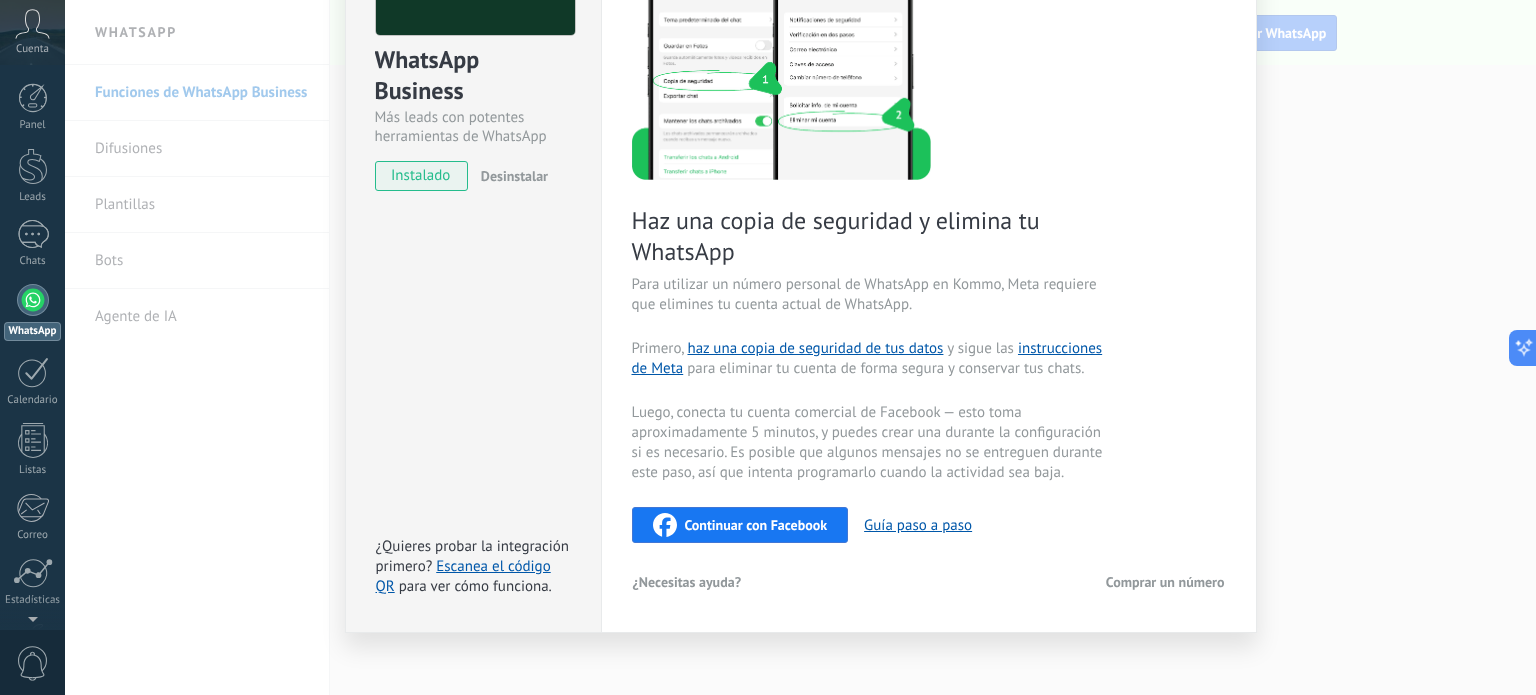 click on "WhatsApp Business Más leads con potentes herramientas de WhatsApp instalado Desinstalar ¿Quieres probar la integración primero?   Escanea el código QR   para ver cómo funciona. Configuraciones Autorizaciones Esta pestaña registra a los usuarios que han concedido acceso a las integración a esta cuenta. Si deseas remover la posibilidad que un usuario pueda enviar solicitudes a la cuenta en nombre de esta integración, puedes revocar el acceso. Si el acceso a todos los usuarios es revocado, la integración dejará de funcionar. Esta aplicacion está instalada, pero nadie le ha dado acceso aun. WhatsApp Cloud API más _:  Guardar < Volver 1 Seleccionar aplicación 2 Conectar Facebook  3 Finalizar configuración Haz una copia de seguridad y elimina tu WhatsApp Para utilizar un número personal de WhatsApp en Kommo, Meta requiere que elimines tu cuenta actual de WhatsApp. Primero,    haz una copia de seguridad de tus datos   y sigue las   instrucciones de Meta   Continuar con Facebook Guía paso a paso" at bounding box center (800, 347) 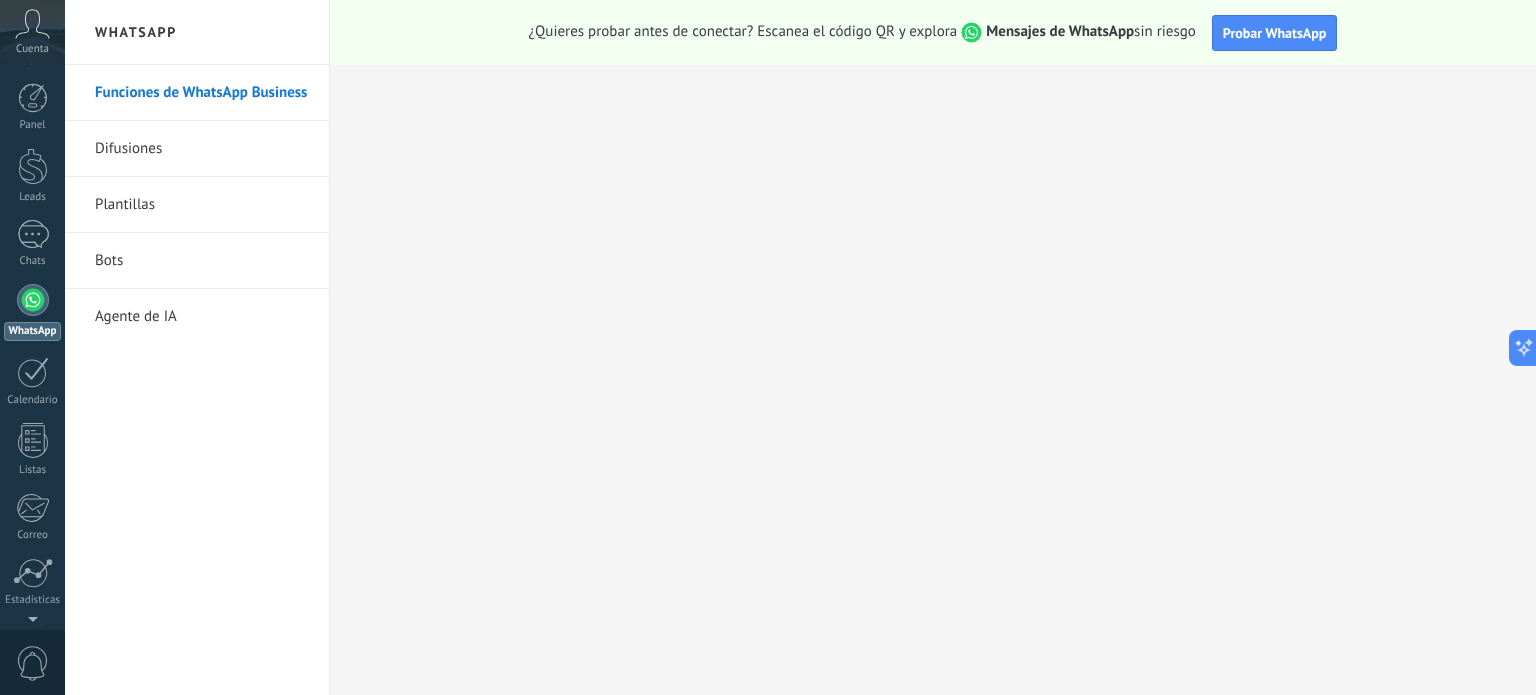 scroll, scrollTop: 0, scrollLeft: 0, axis: both 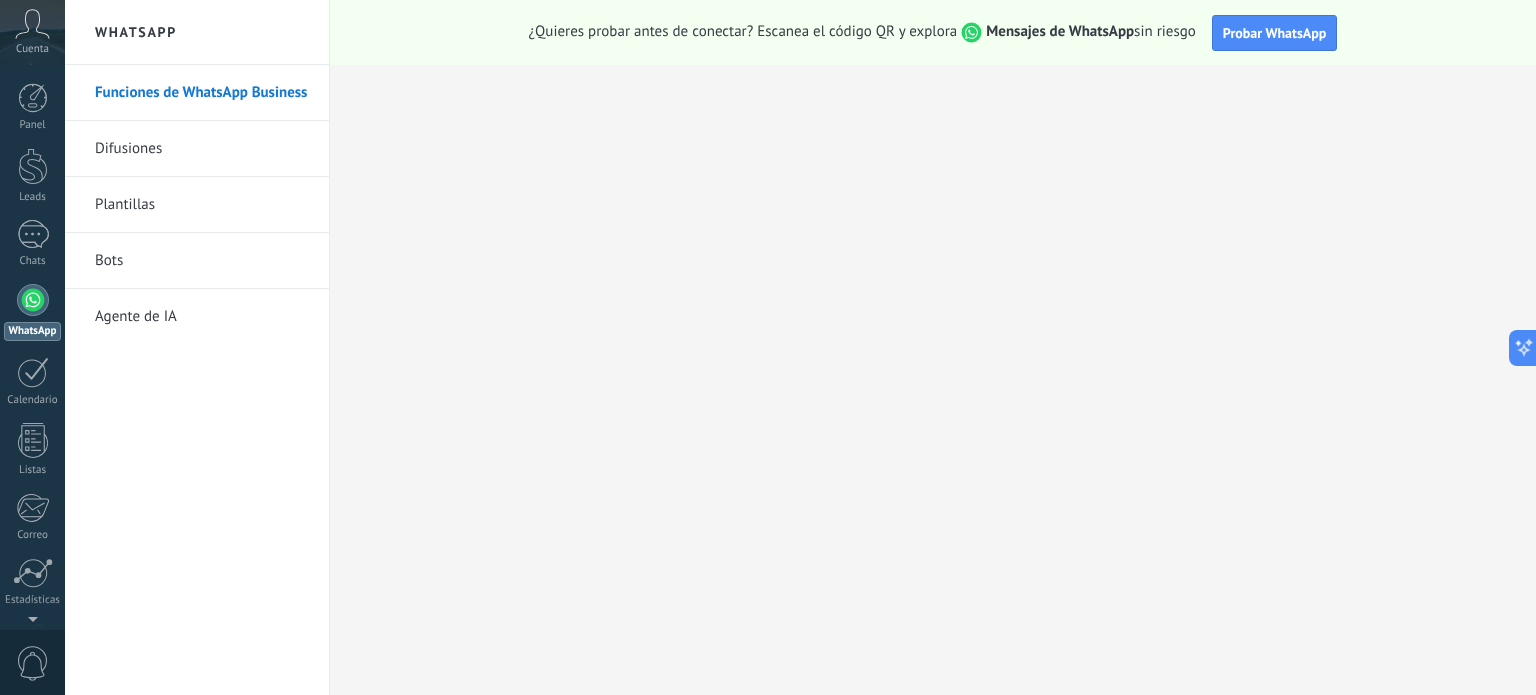 click at bounding box center [33, 300] 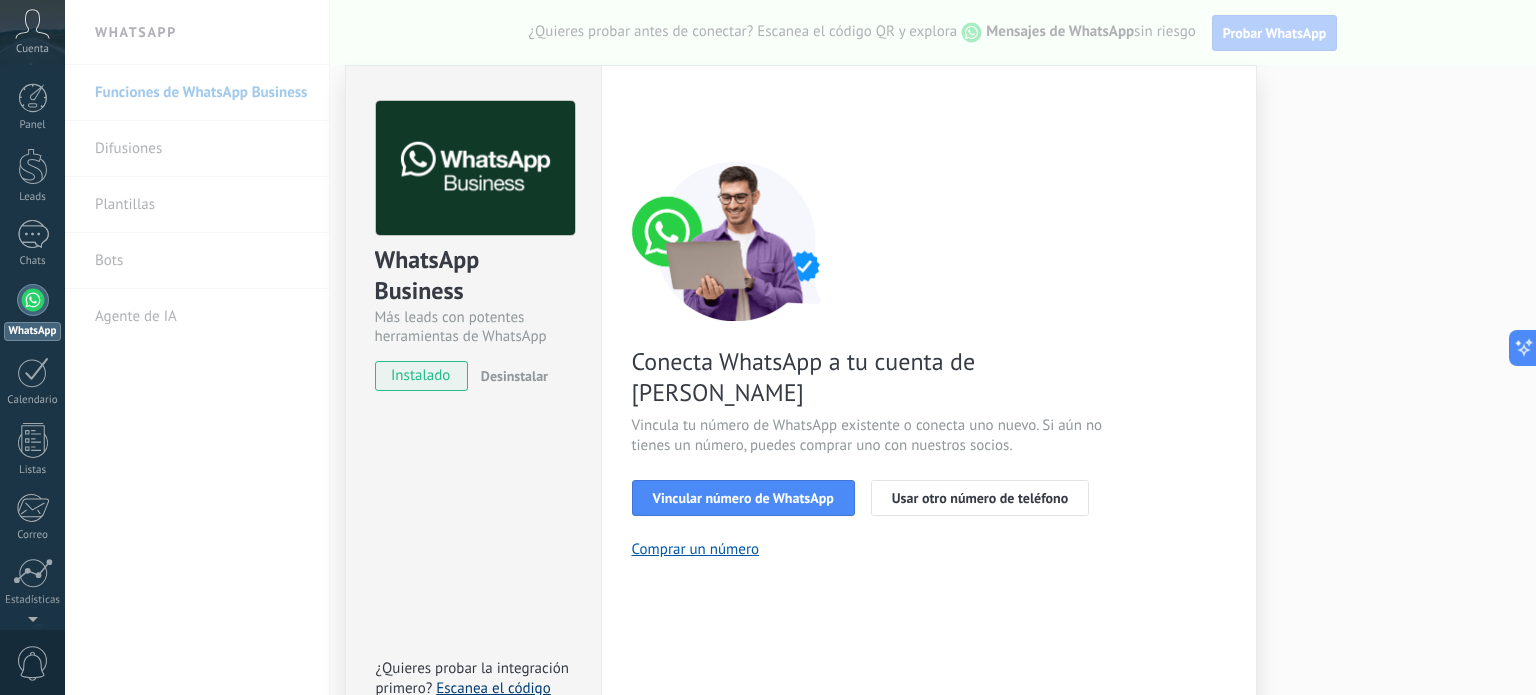 click on "Escanea el código QR" at bounding box center [463, 698] 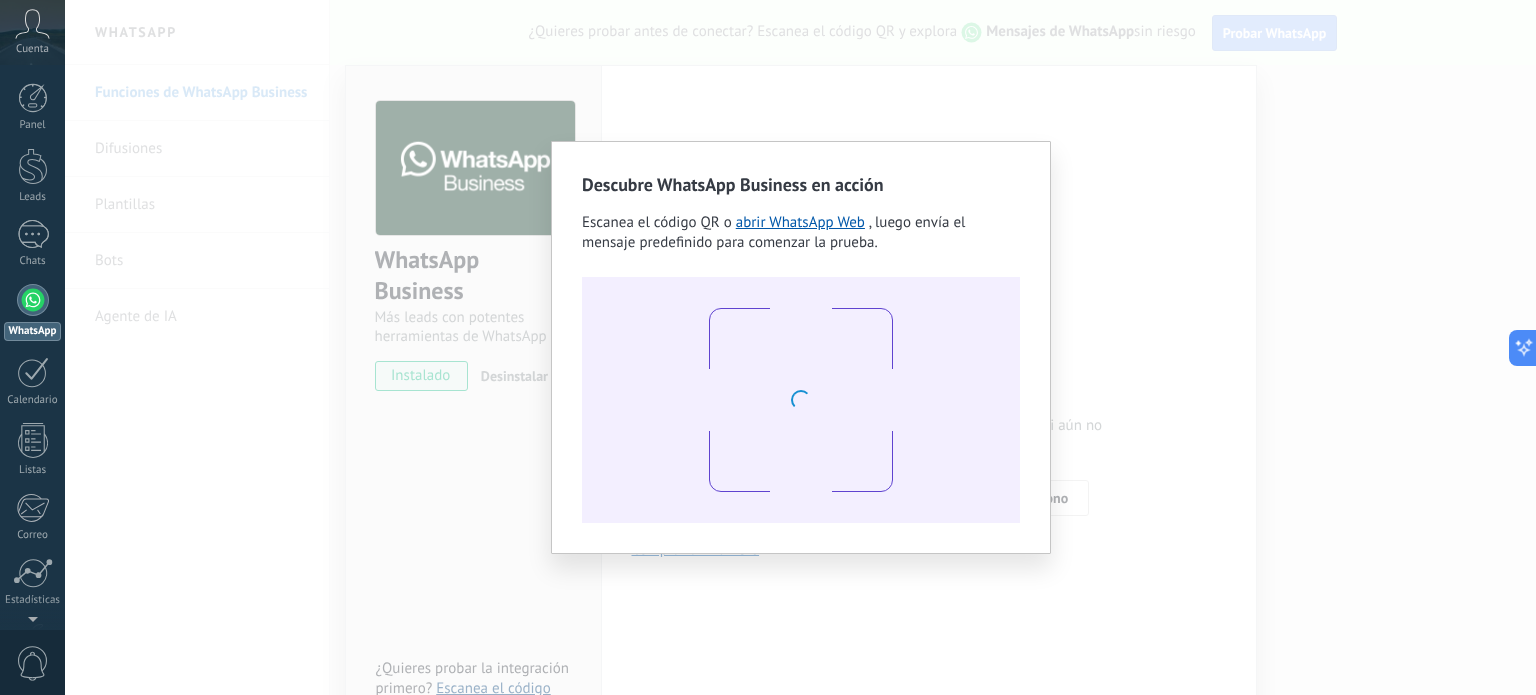 click on "Descubre WhatsApp Business en acción Escanea el código QR o   abrir WhatsApp Web   , luego envía el mensaje predefinido para comenzar la prueba." at bounding box center [800, 347] 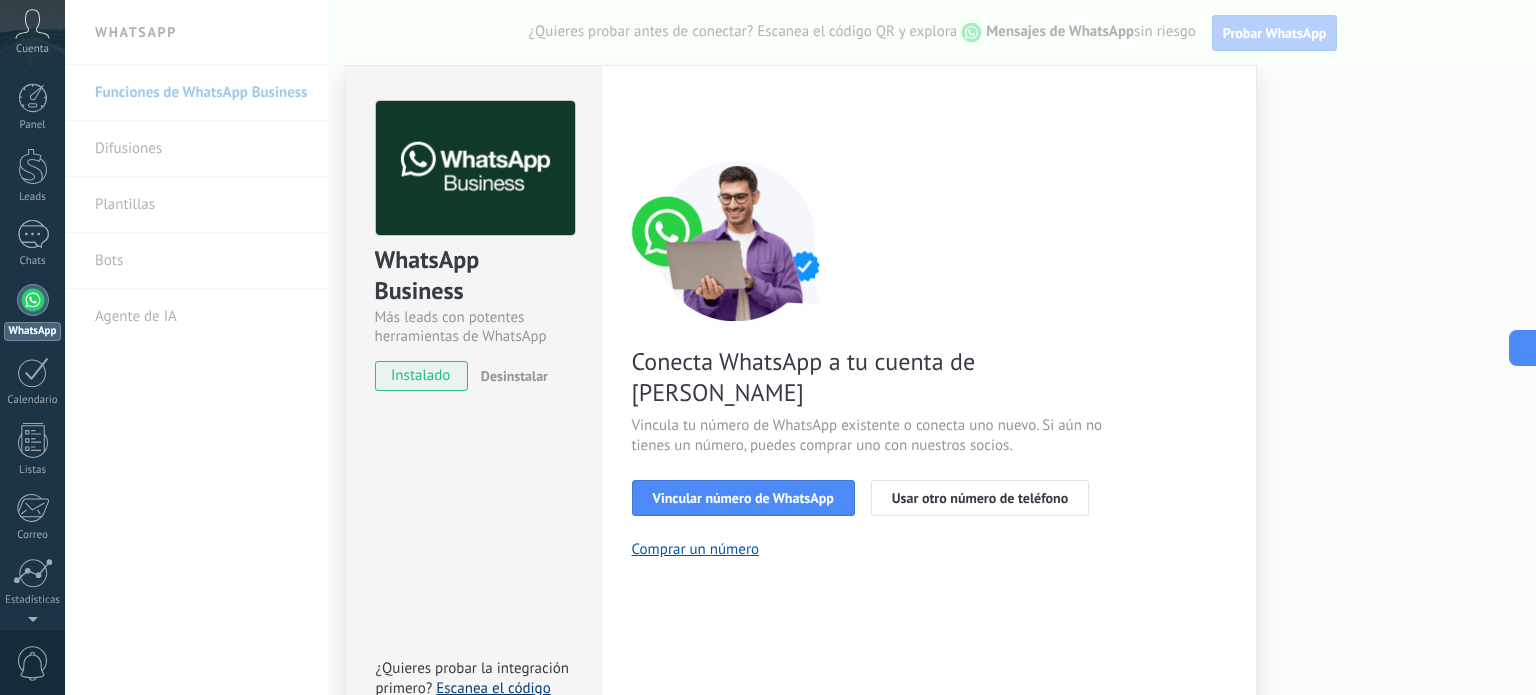 click on "Escanea el código QR" at bounding box center [463, 698] 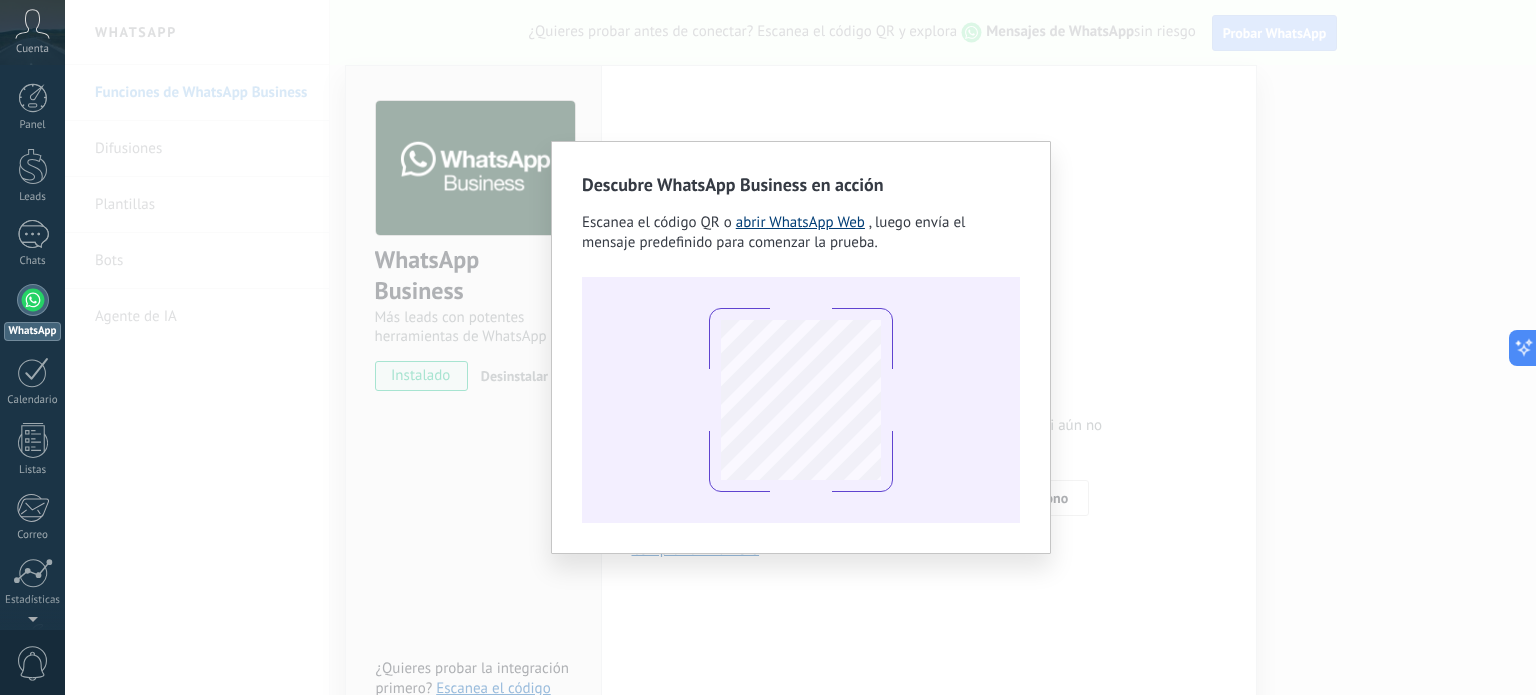 click on "abrir WhatsApp Web" at bounding box center (800, 222) 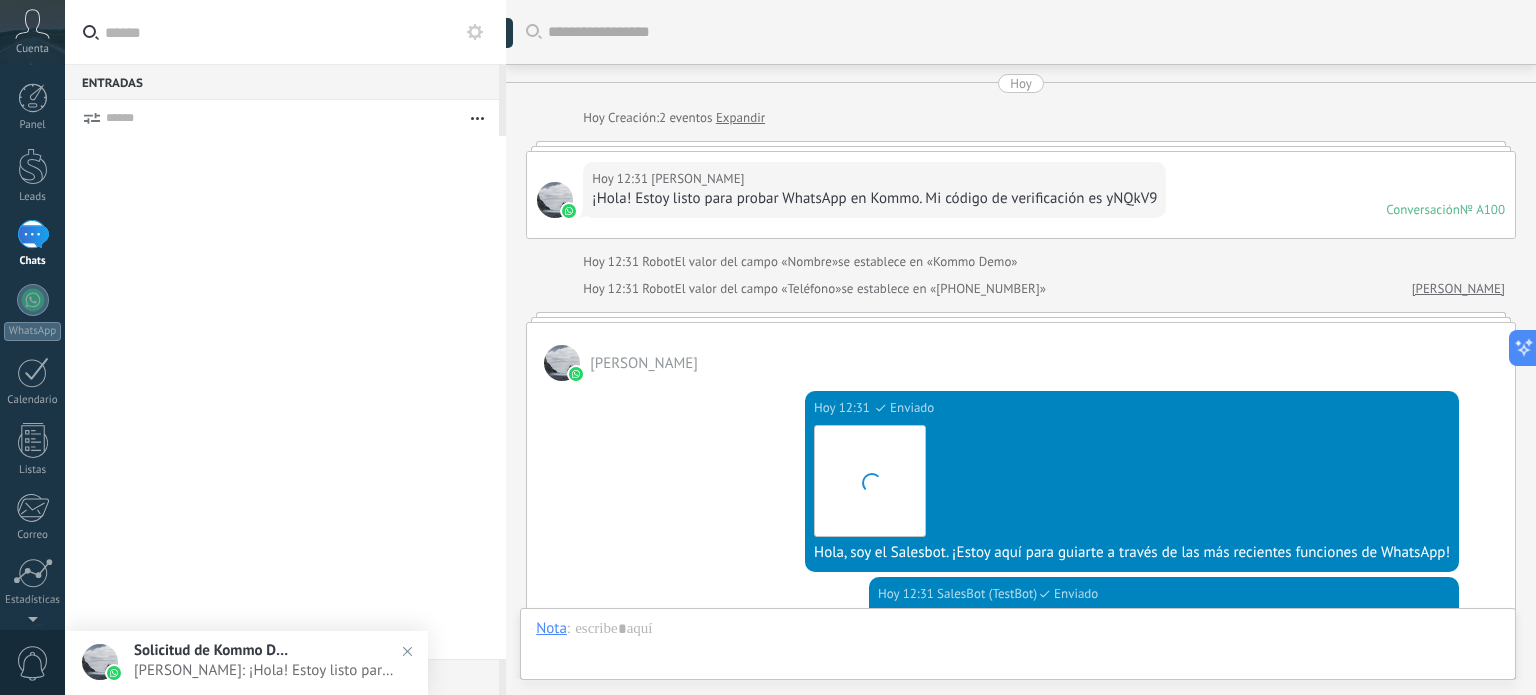scroll, scrollTop: 627, scrollLeft: 0, axis: vertical 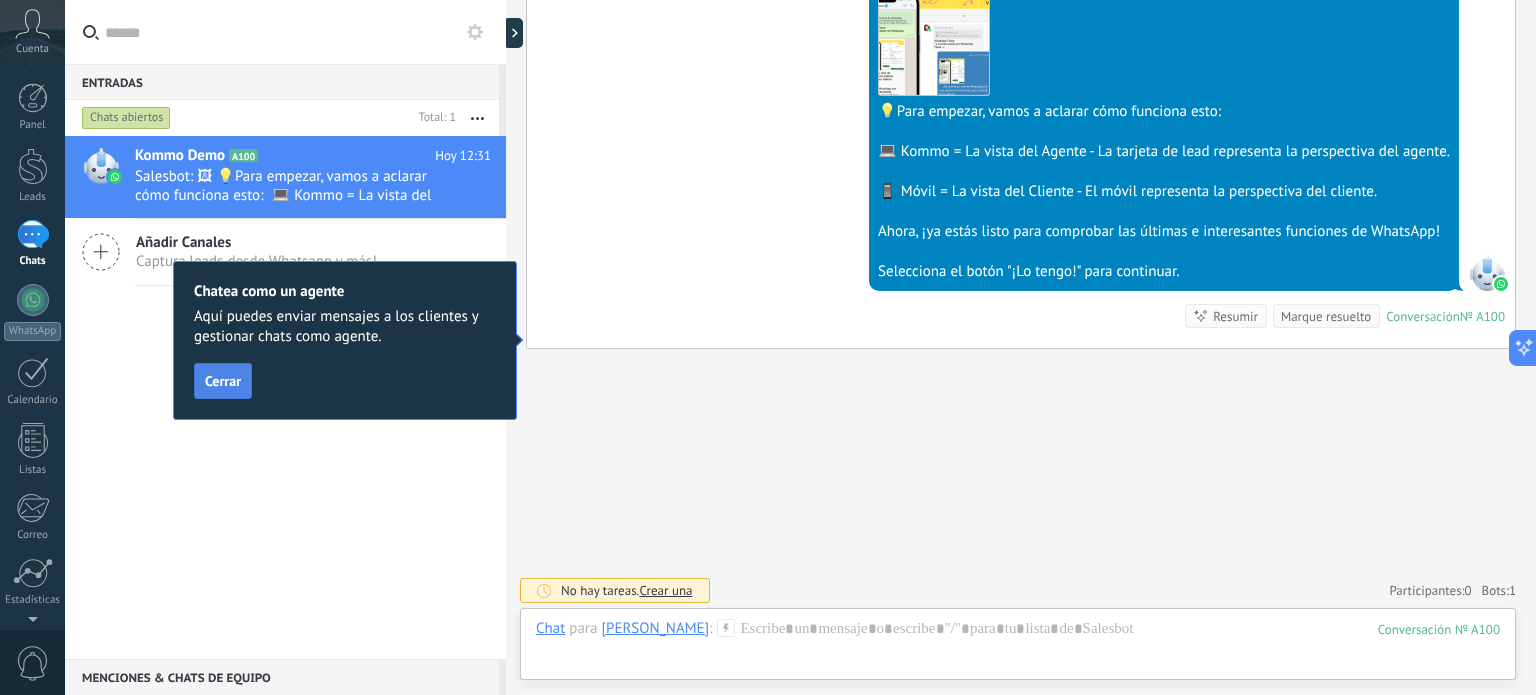 click on "Cerrar" at bounding box center (223, 381) 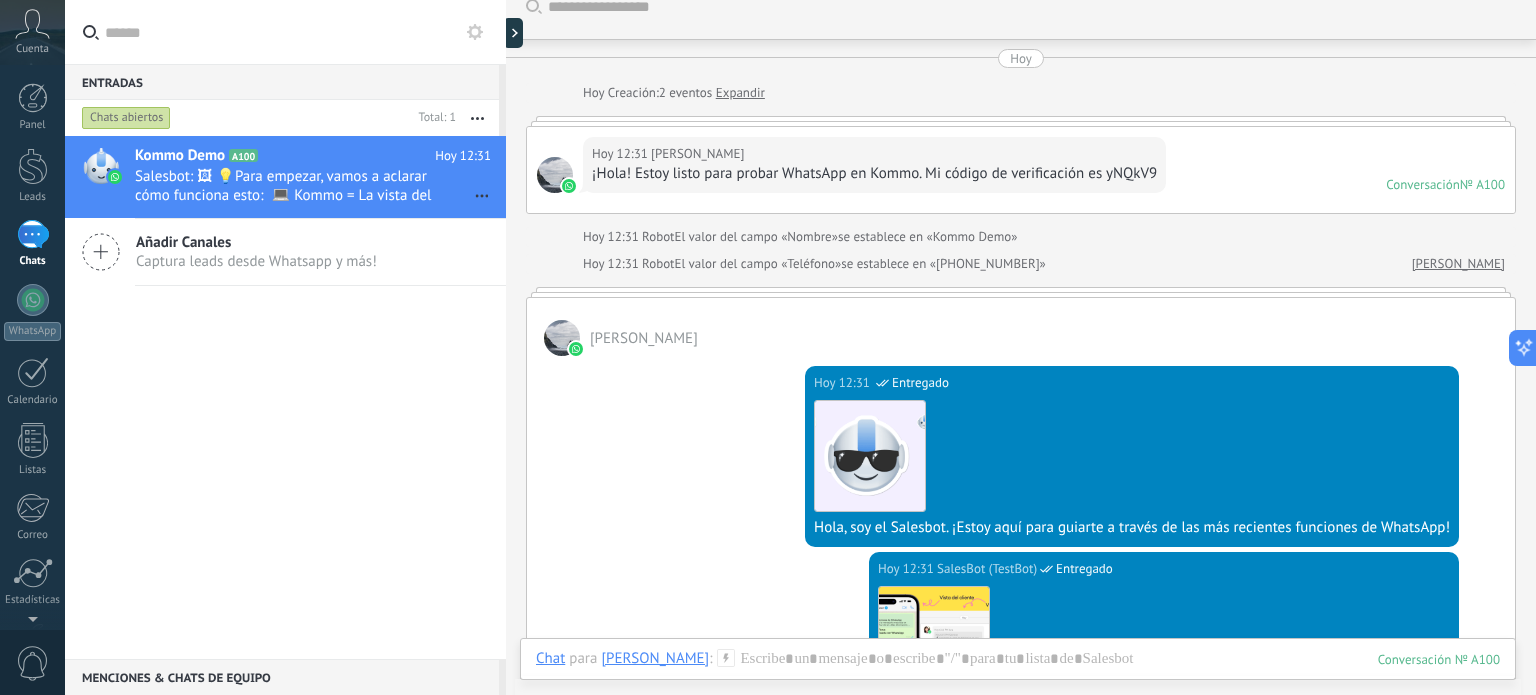 scroll, scrollTop: 0, scrollLeft: 0, axis: both 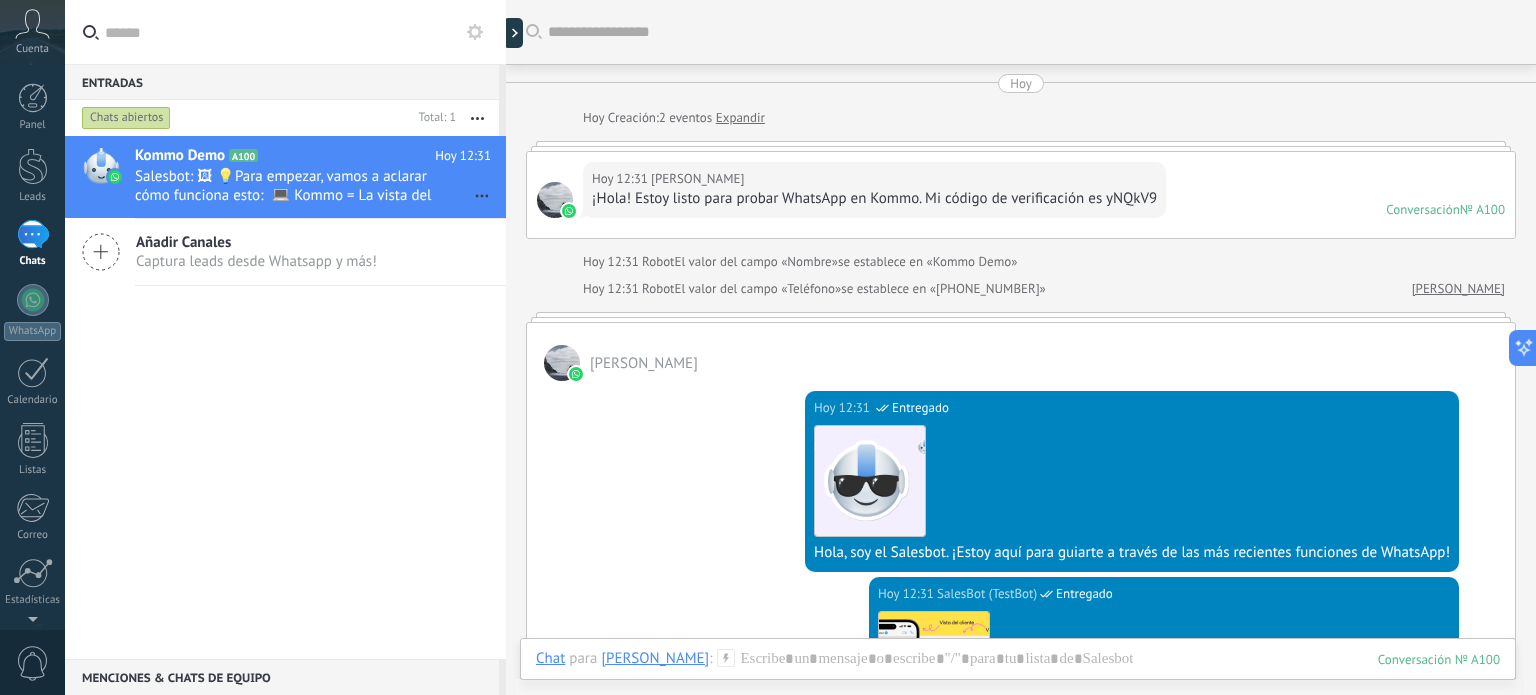 click on "El valor del campo «Nombre»" at bounding box center (756, 262) 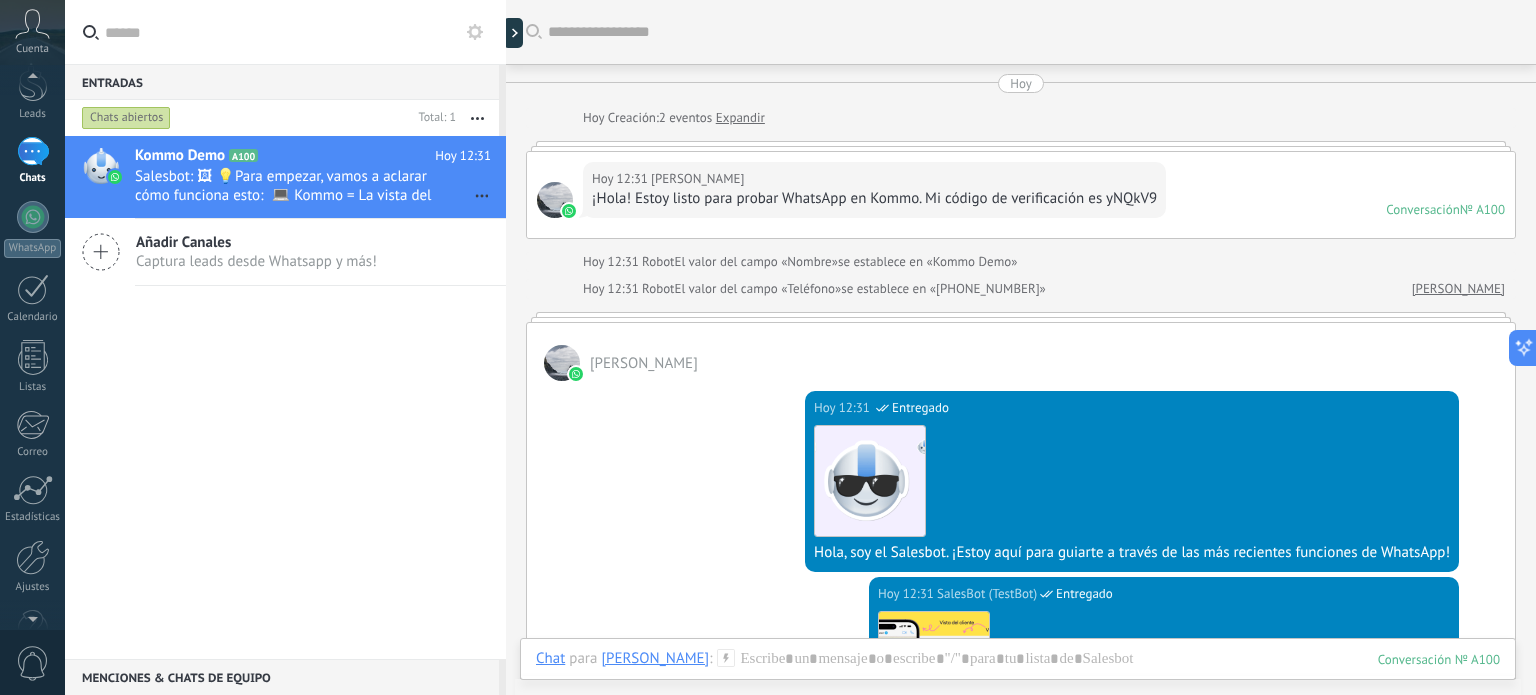 scroll, scrollTop: 121, scrollLeft: 0, axis: vertical 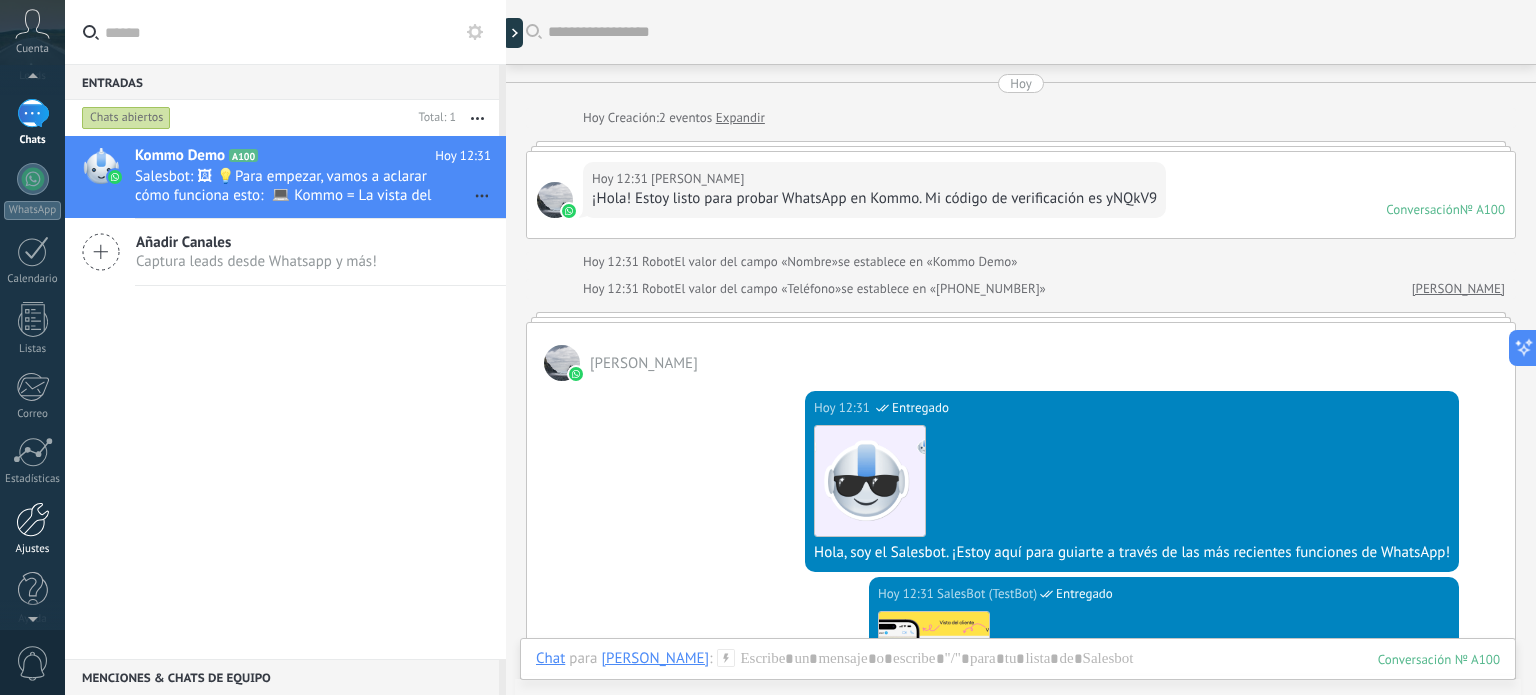 click at bounding box center (33, 519) 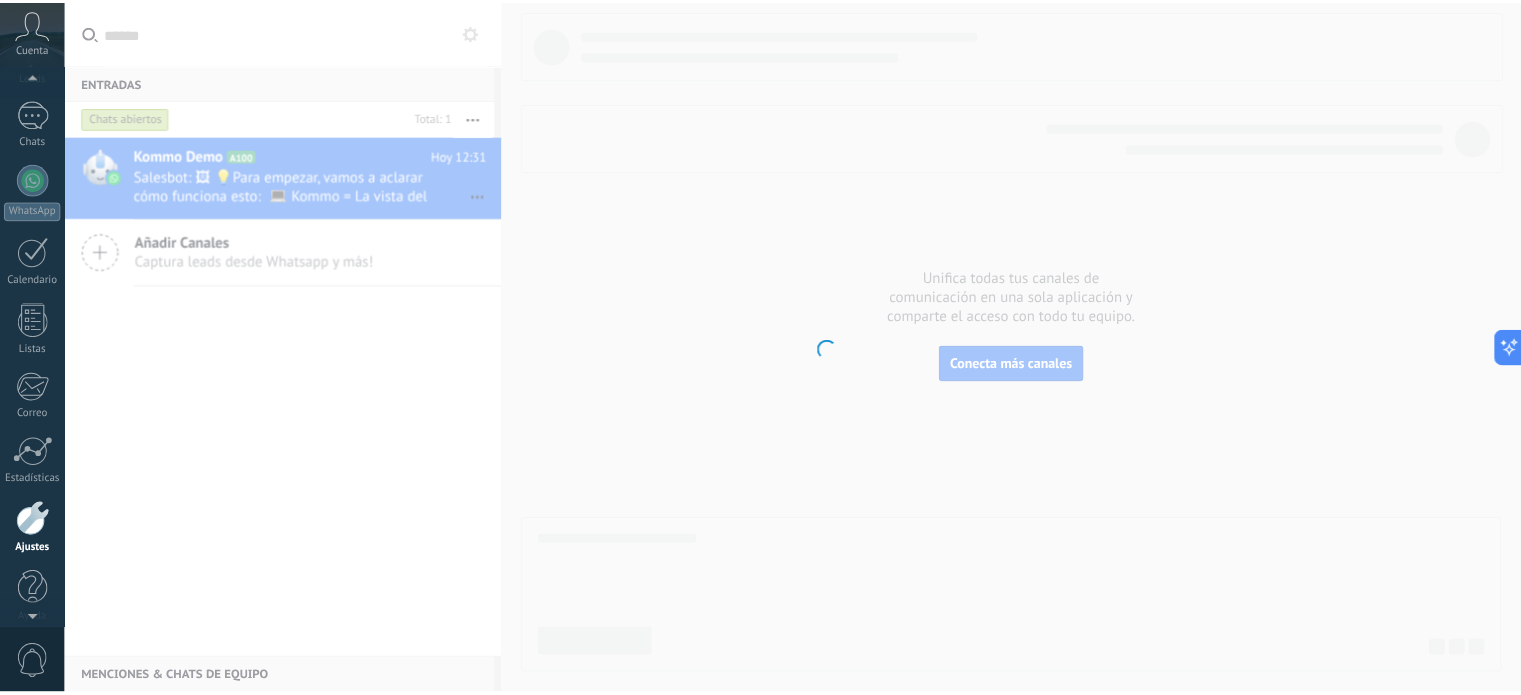 scroll, scrollTop: 136, scrollLeft: 0, axis: vertical 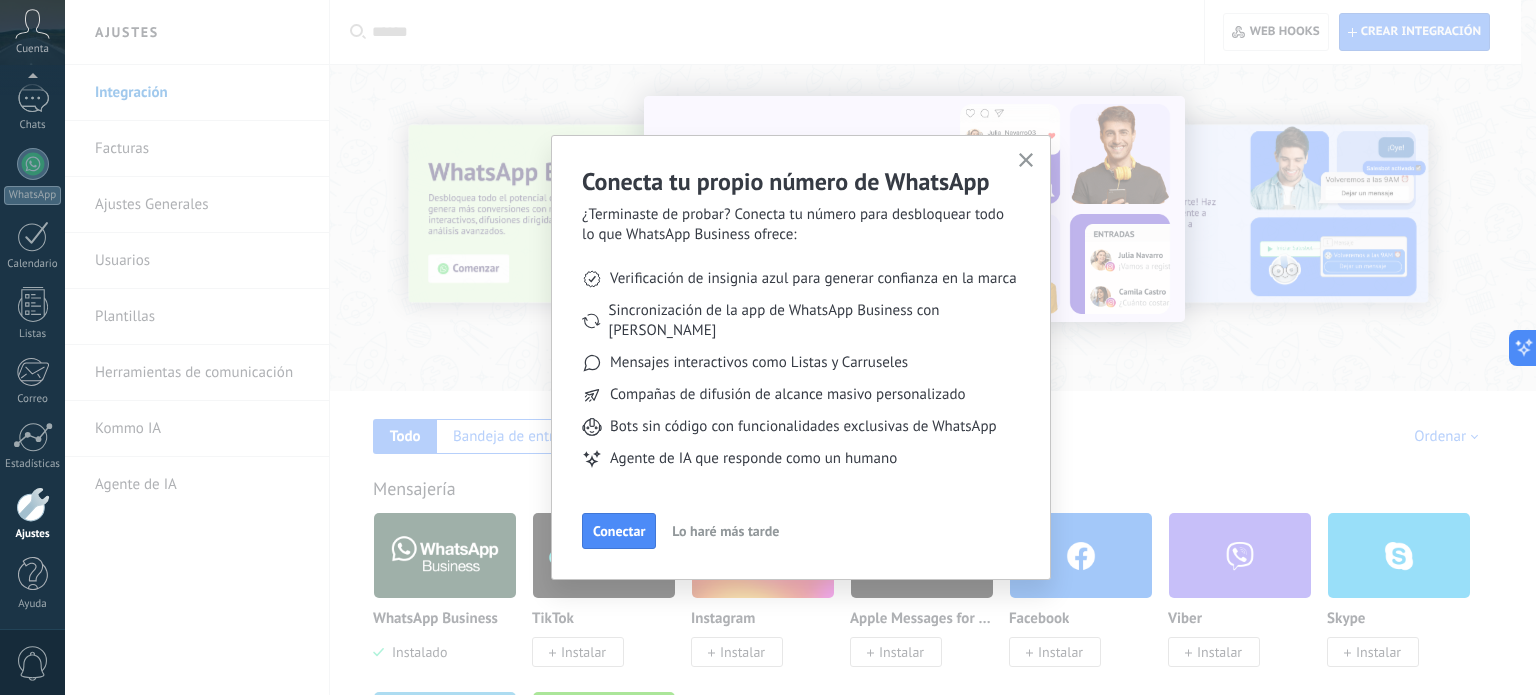click 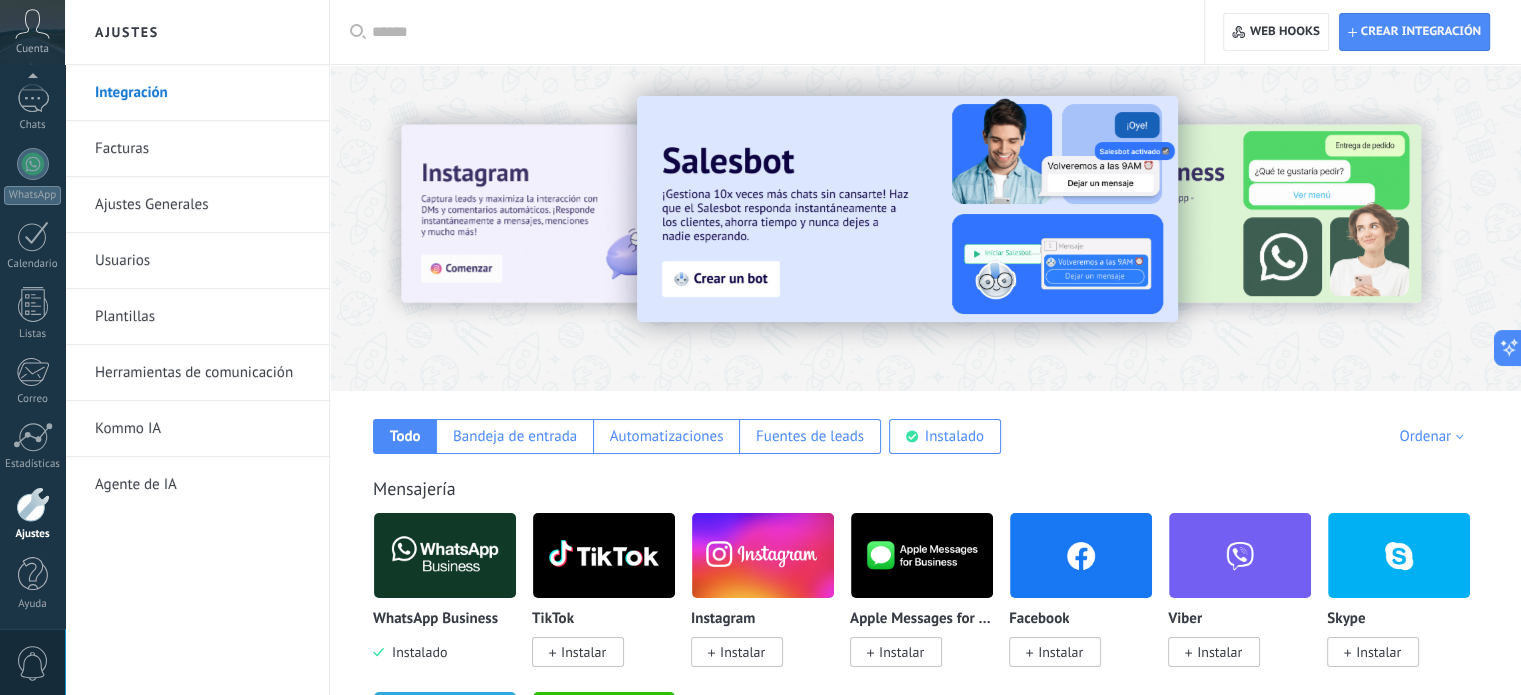 click at bounding box center [774, 32] 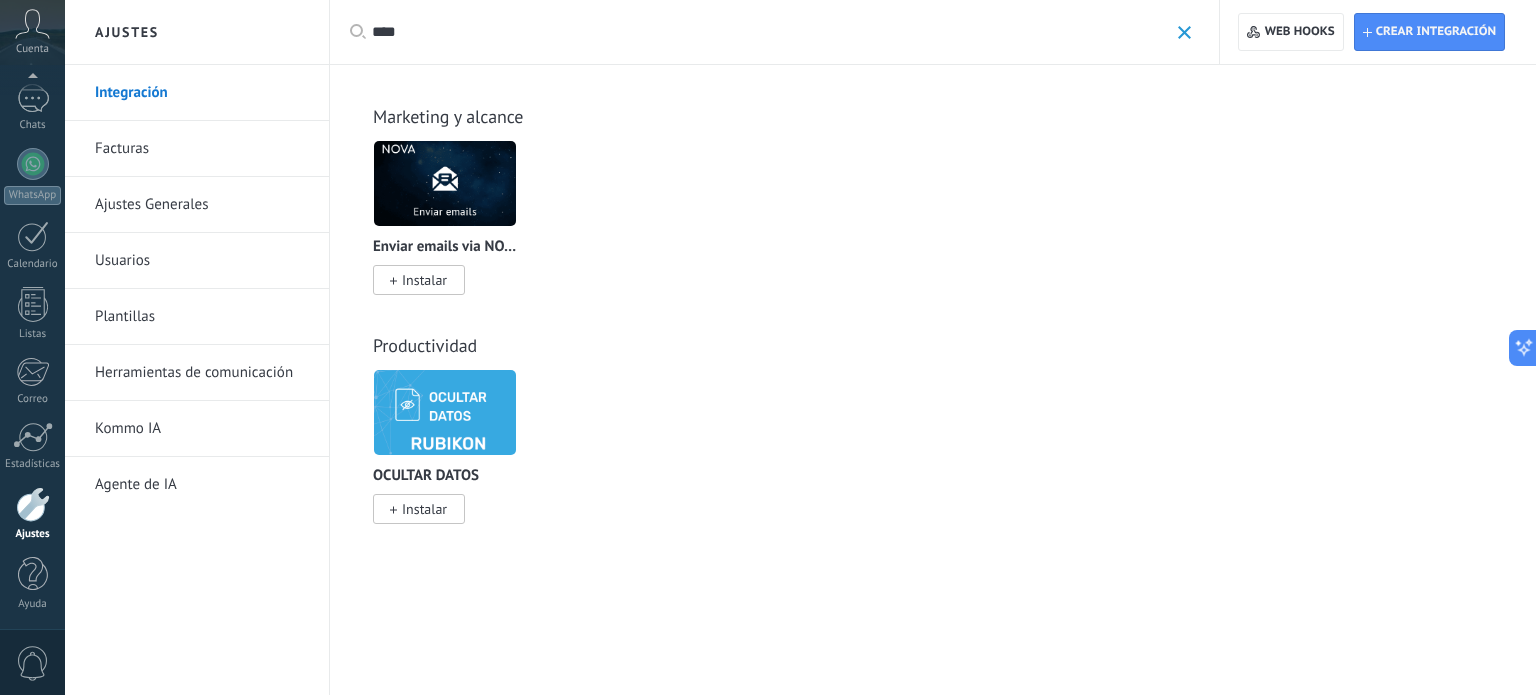 type on "****" 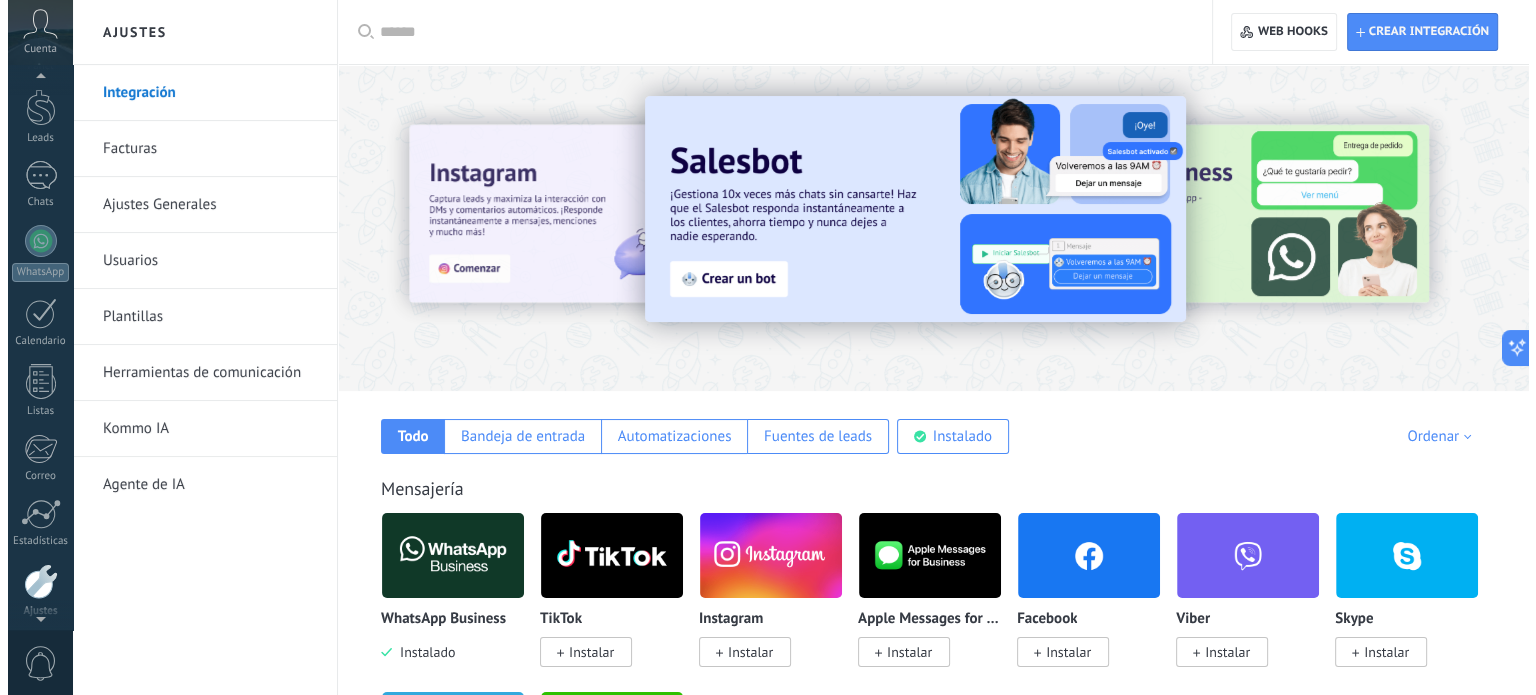 scroll, scrollTop: 0, scrollLeft: 0, axis: both 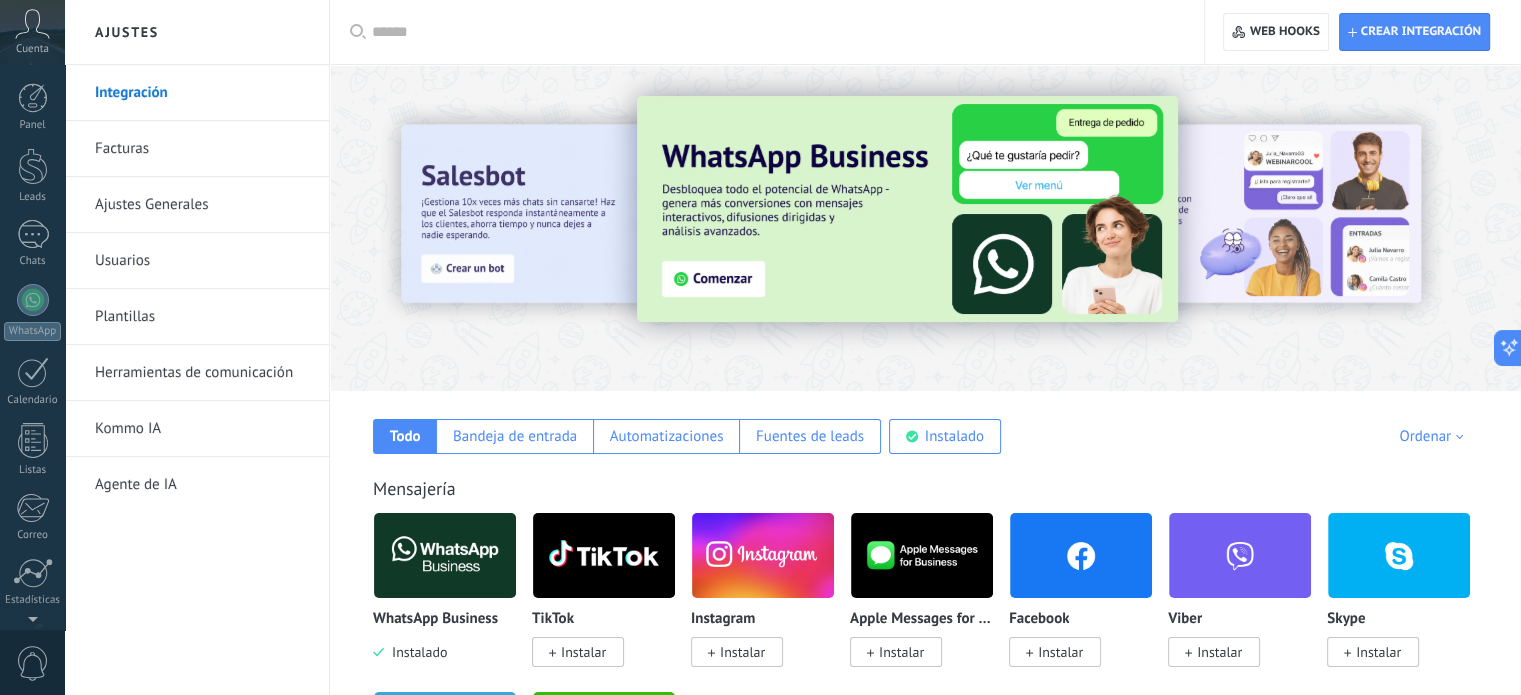 click 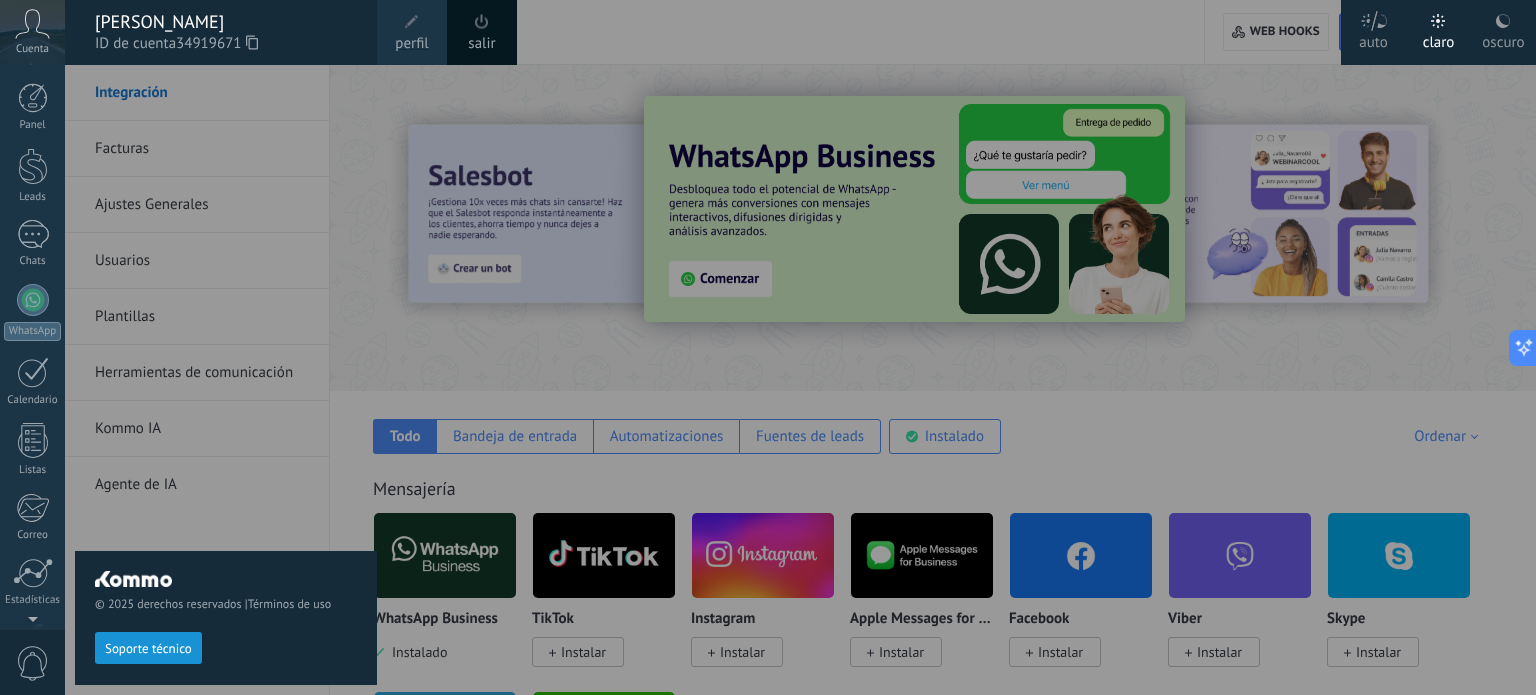 scroll, scrollTop: 136, scrollLeft: 0, axis: vertical 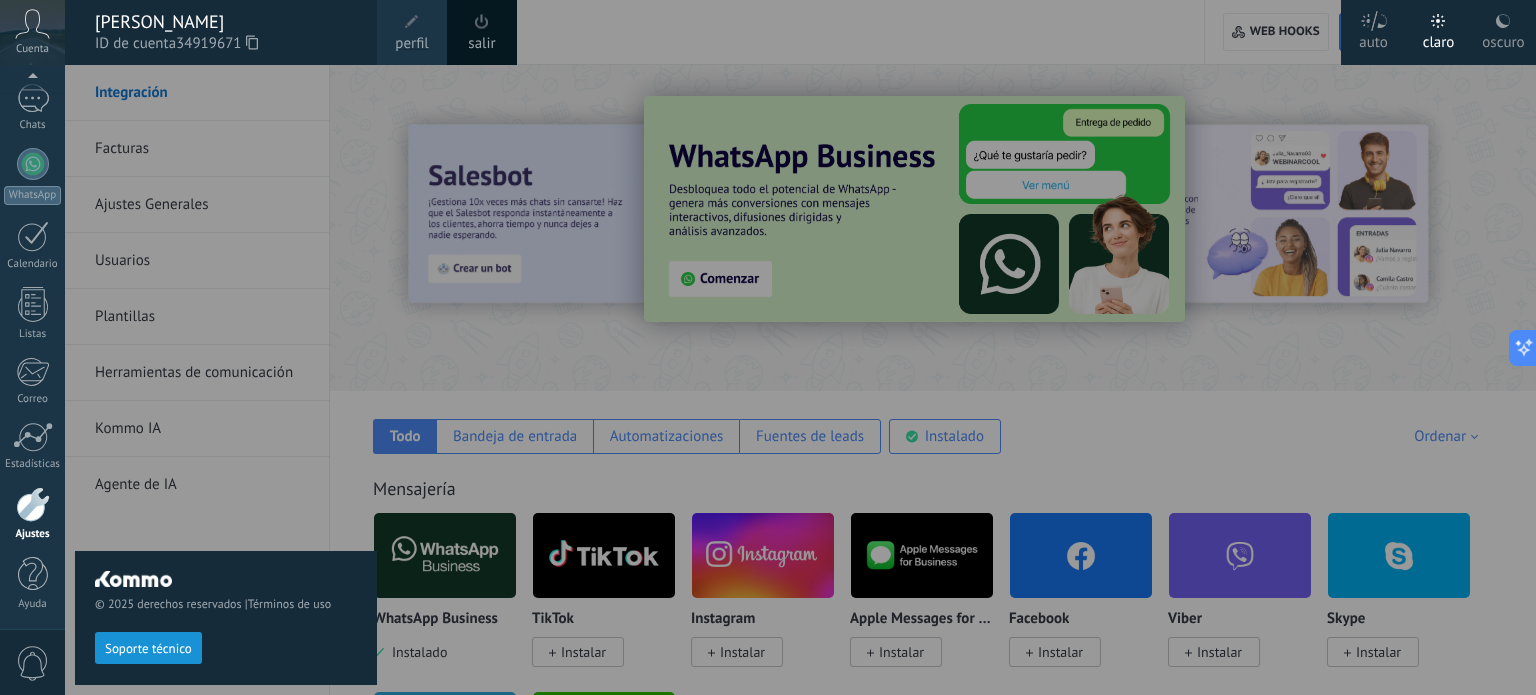 click at bounding box center (833, 347) 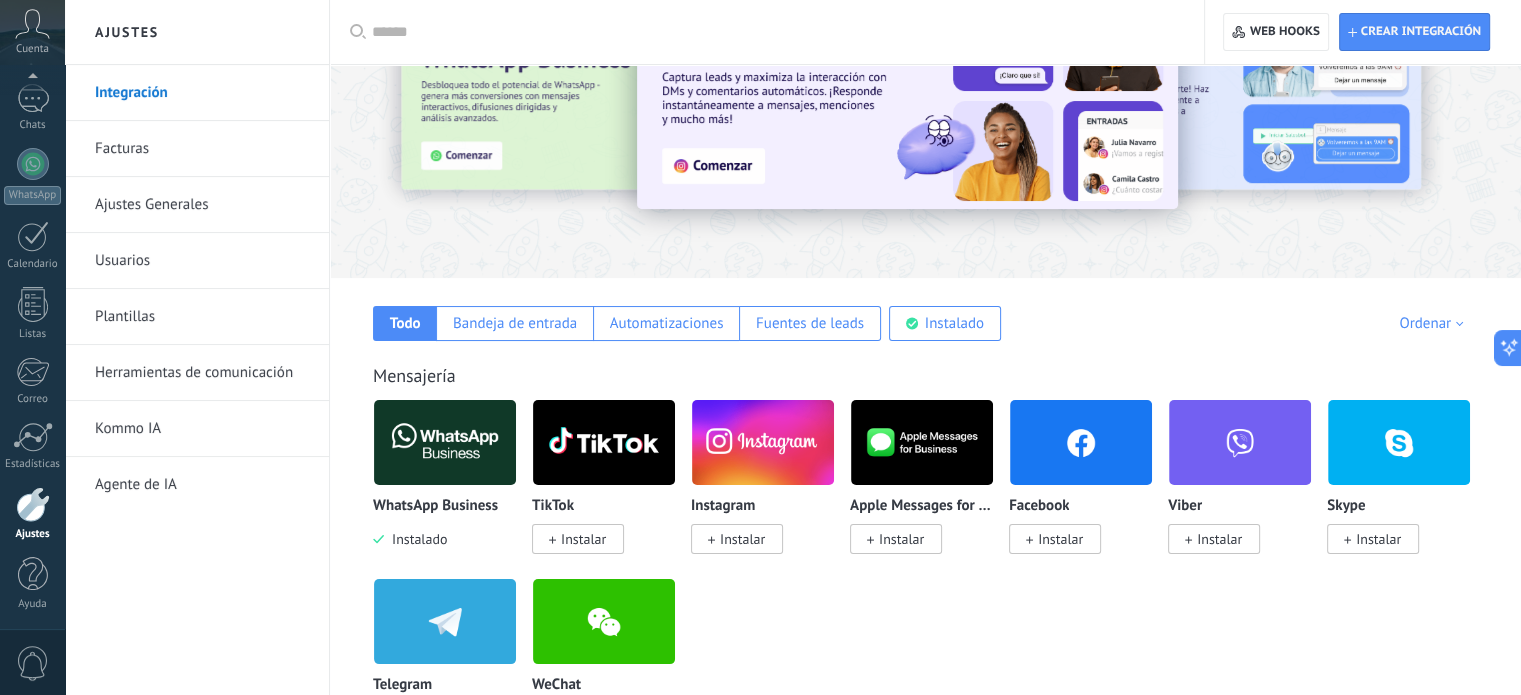 scroll, scrollTop: 0, scrollLeft: 0, axis: both 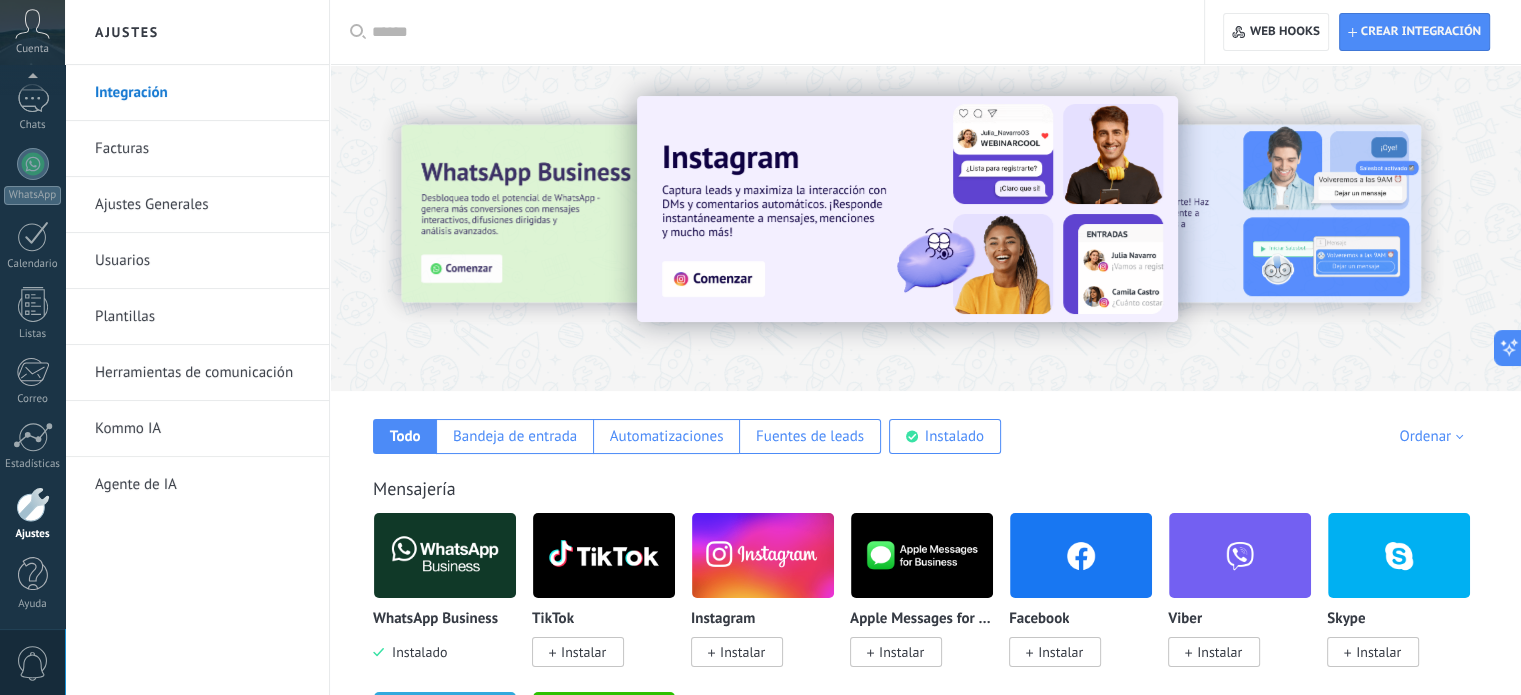 click on "Ajustes Generales" at bounding box center [202, 205] 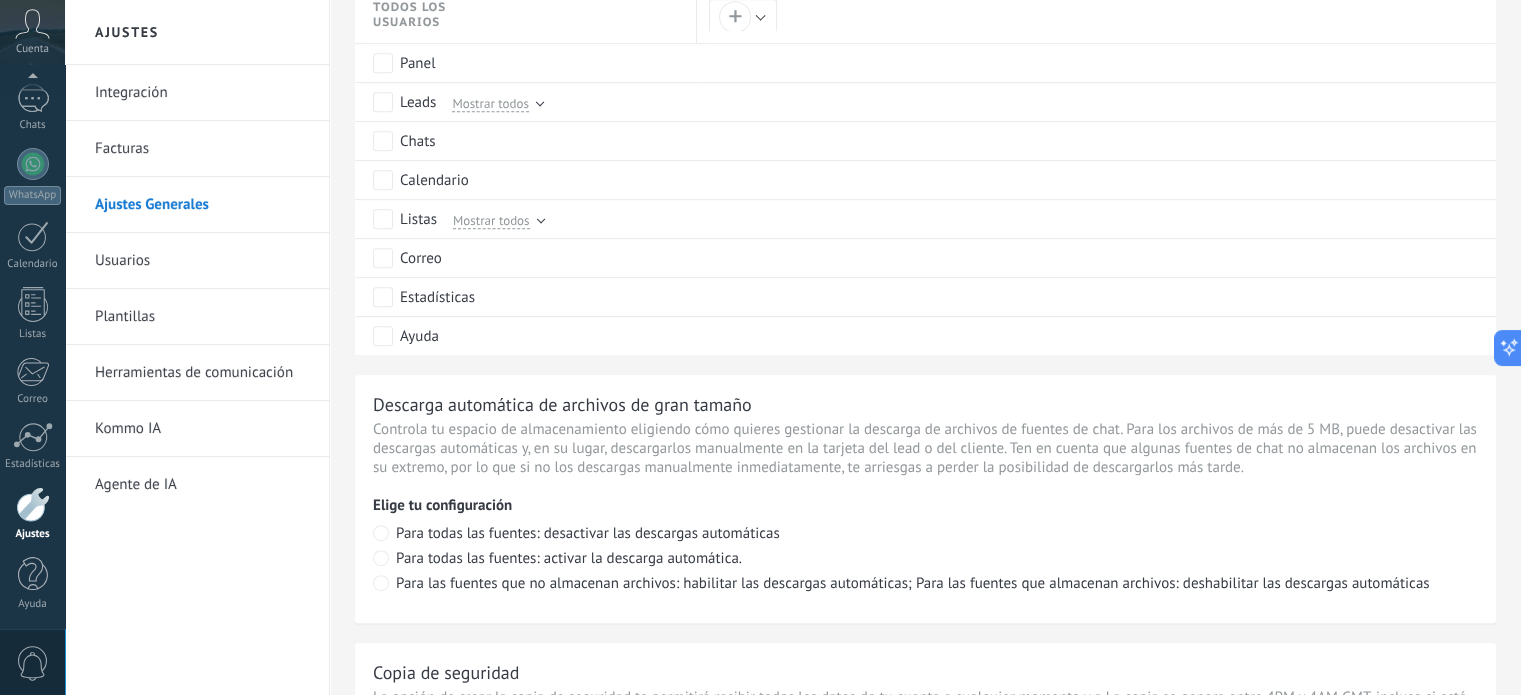 scroll, scrollTop: 1200, scrollLeft: 0, axis: vertical 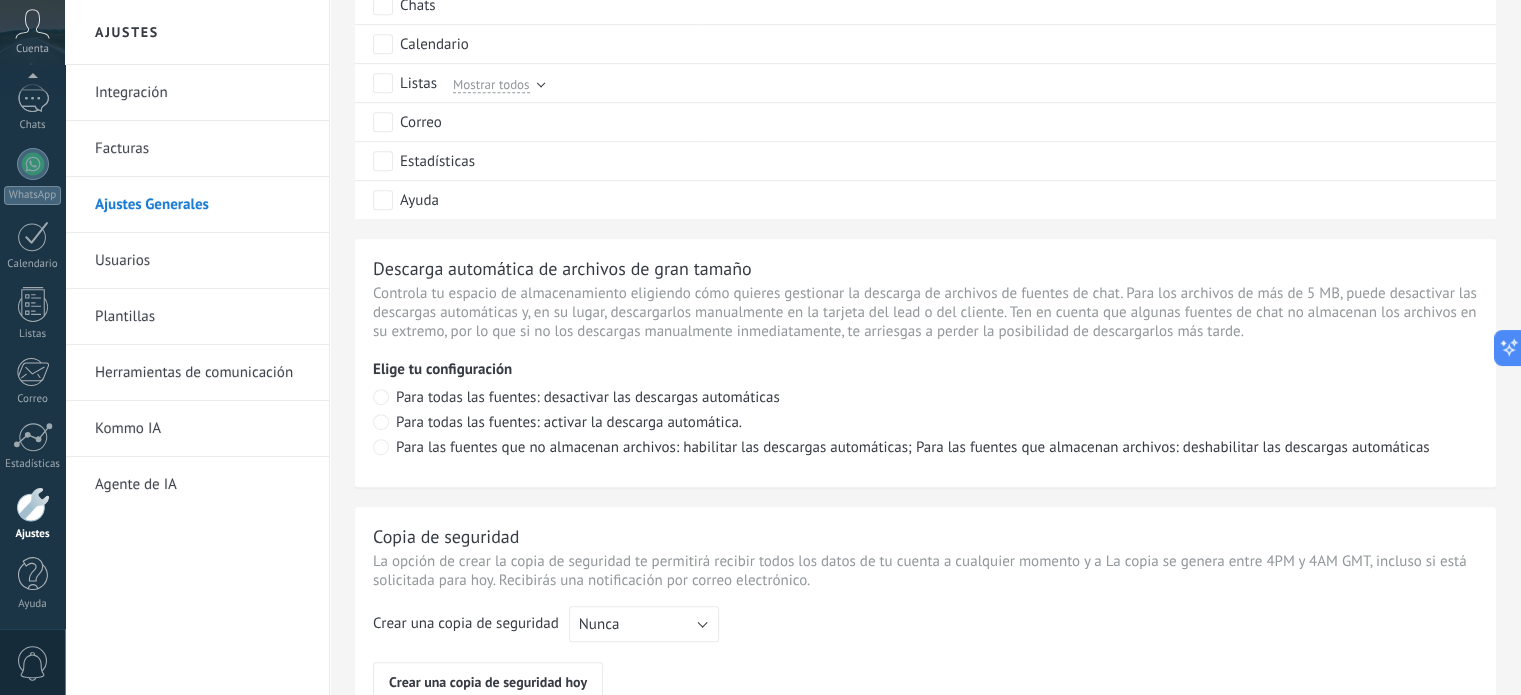 click on "Usuarios" at bounding box center [202, 261] 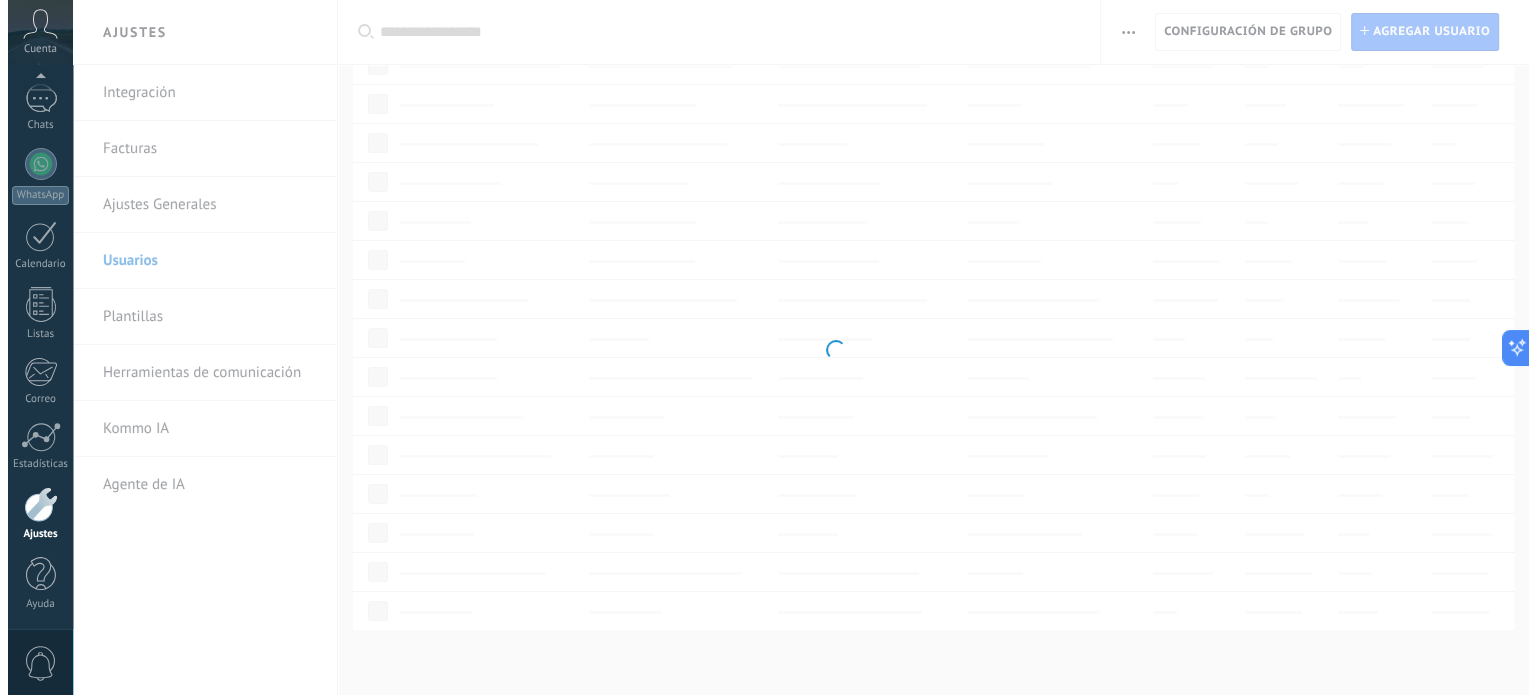 scroll, scrollTop: 0, scrollLeft: 0, axis: both 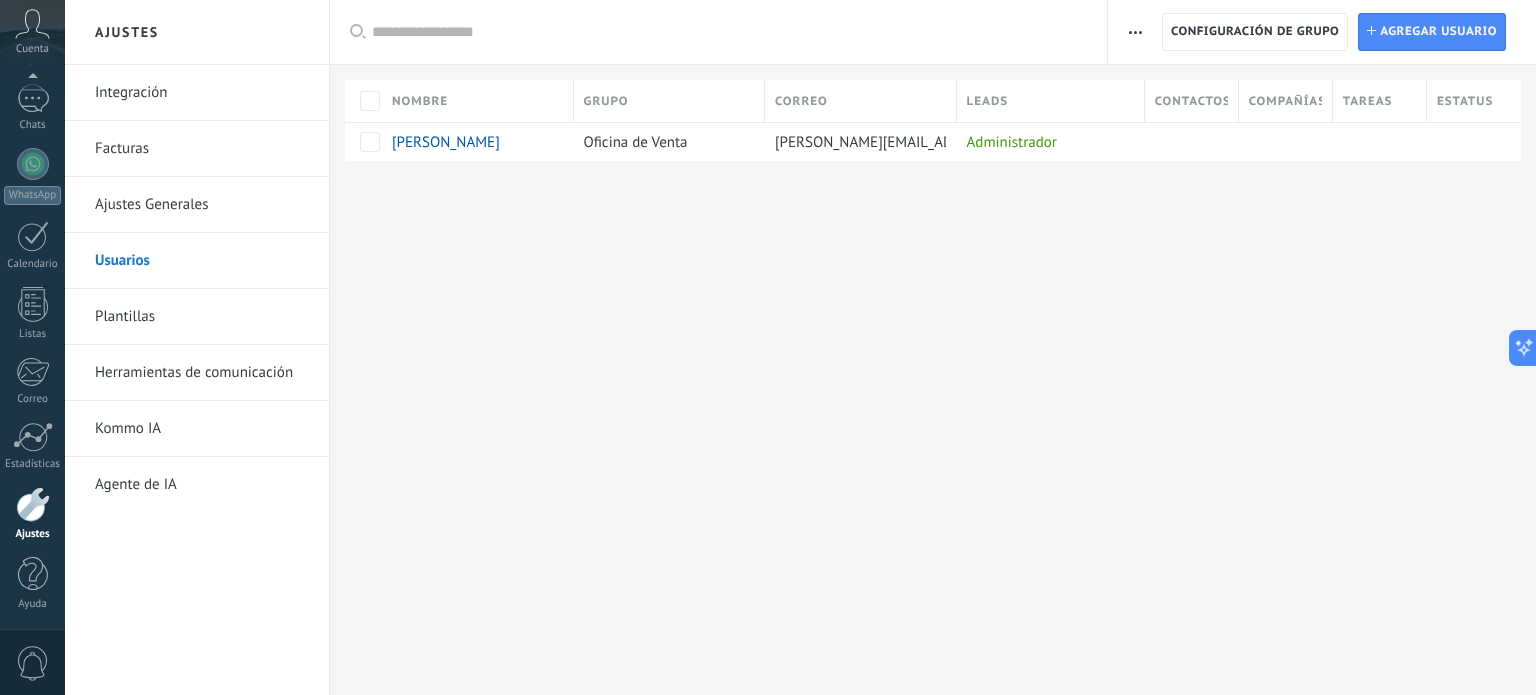 click on "Herramientas de comunicación" at bounding box center (202, 373) 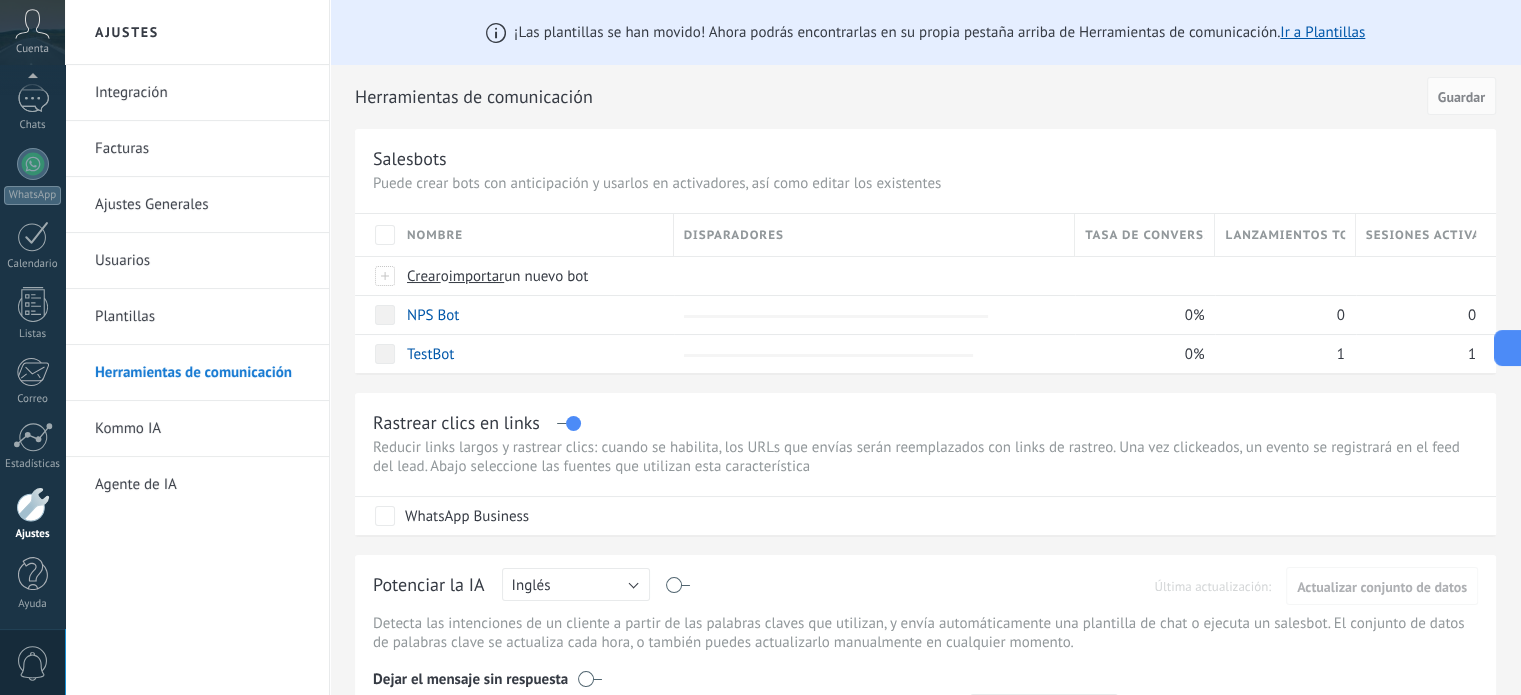 click on "Plantillas" at bounding box center [202, 317] 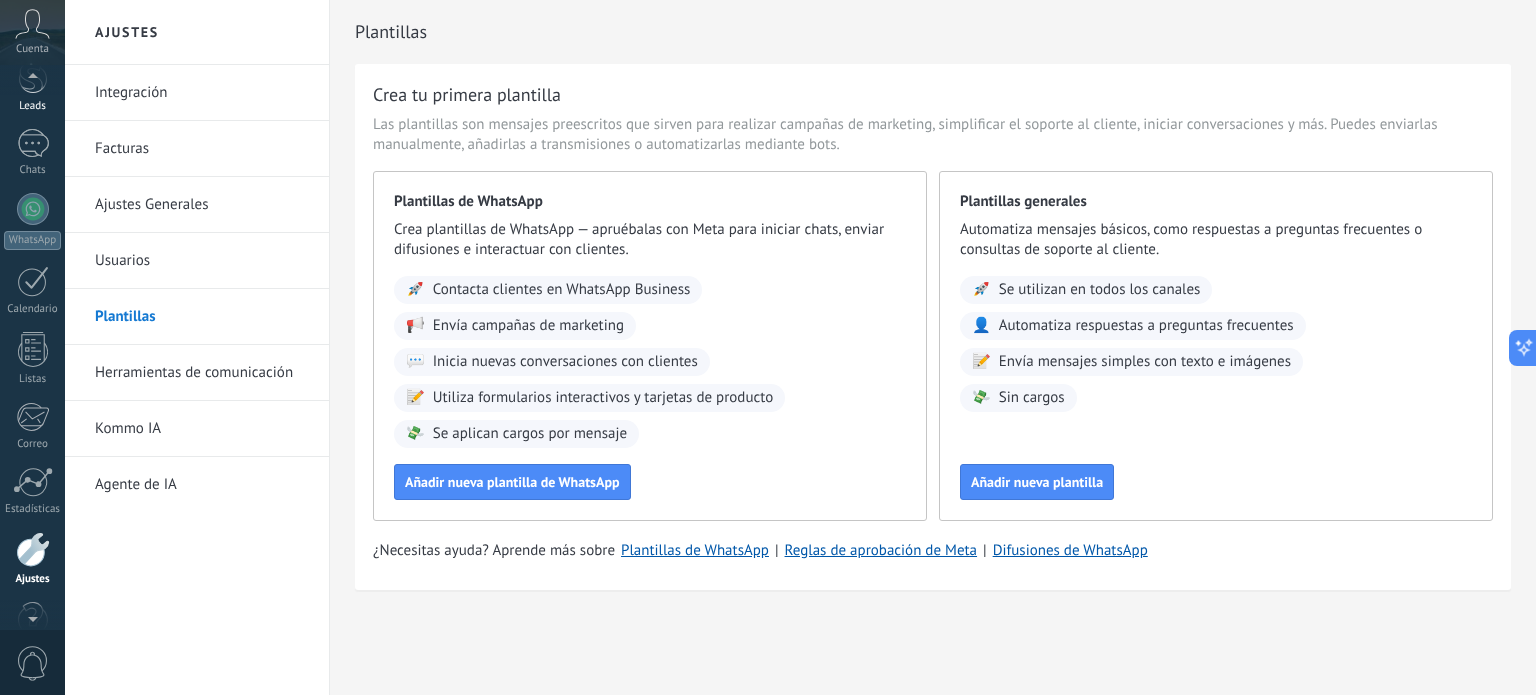 scroll, scrollTop: 0, scrollLeft: 0, axis: both 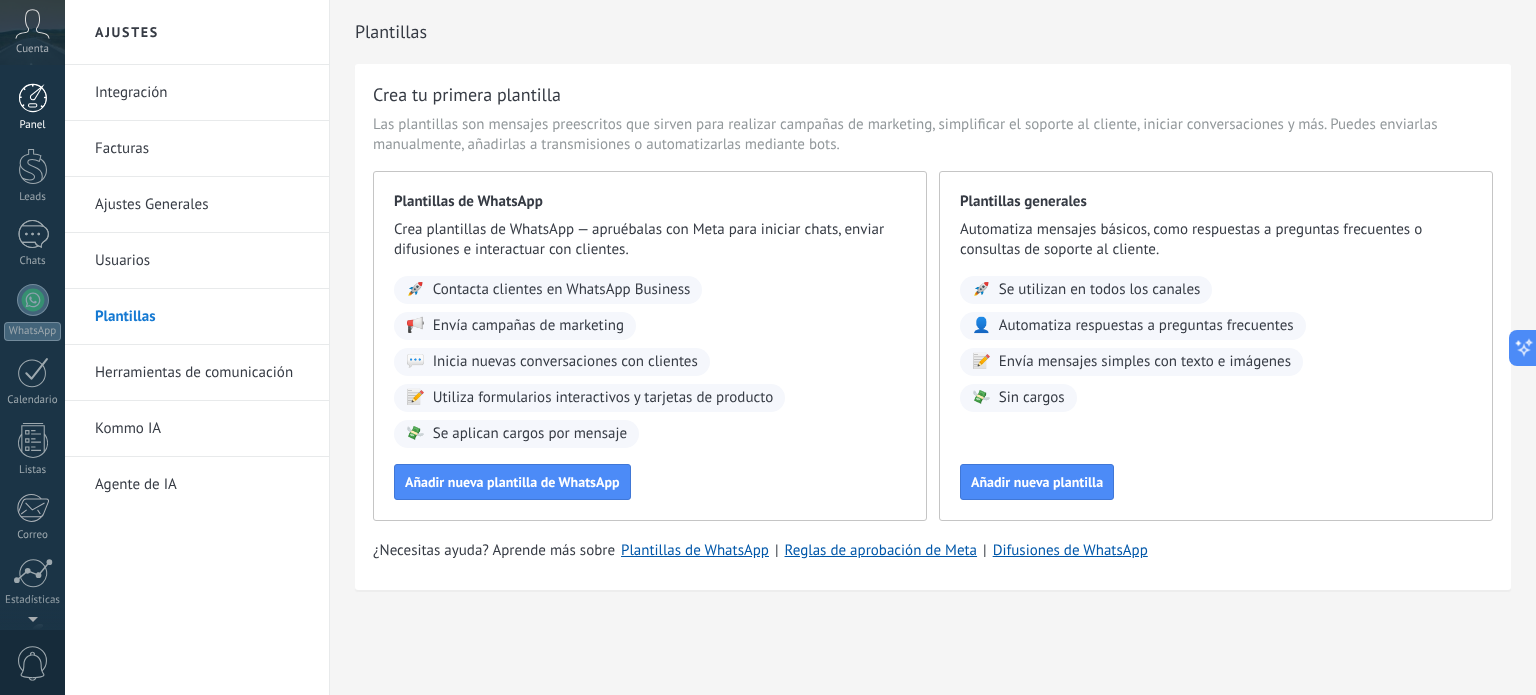 click at bounding box center [33, 98] 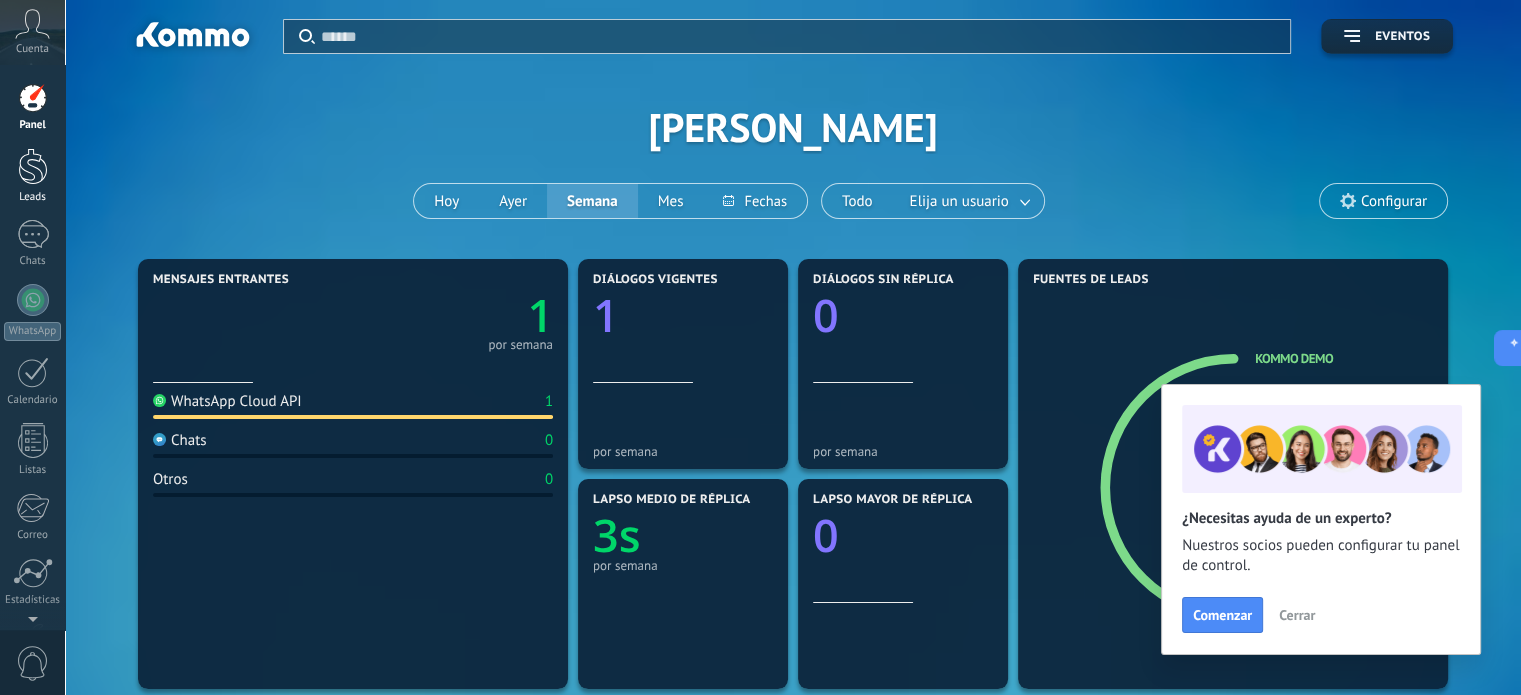 click at bounding box center (33, 166) 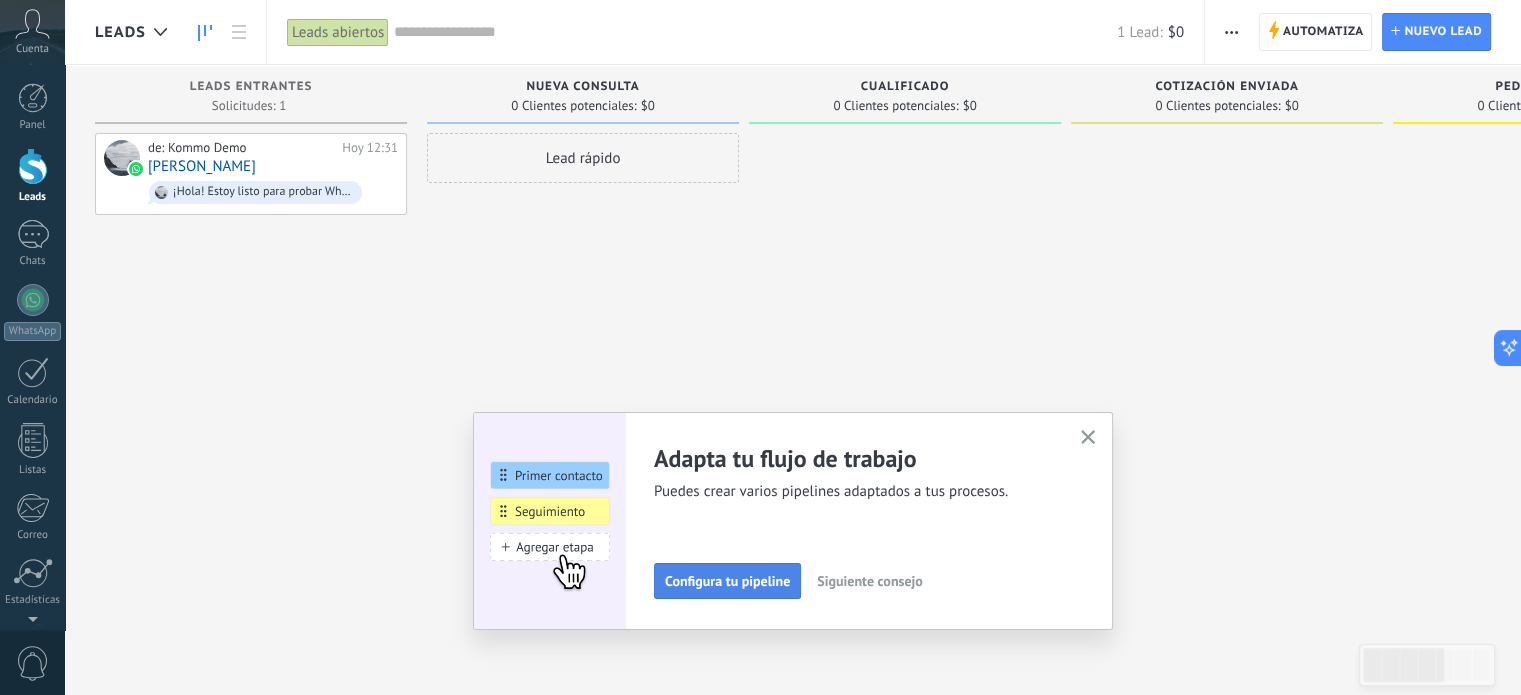 click on "Configura tu pipeline" at bounding box center (727, 581) 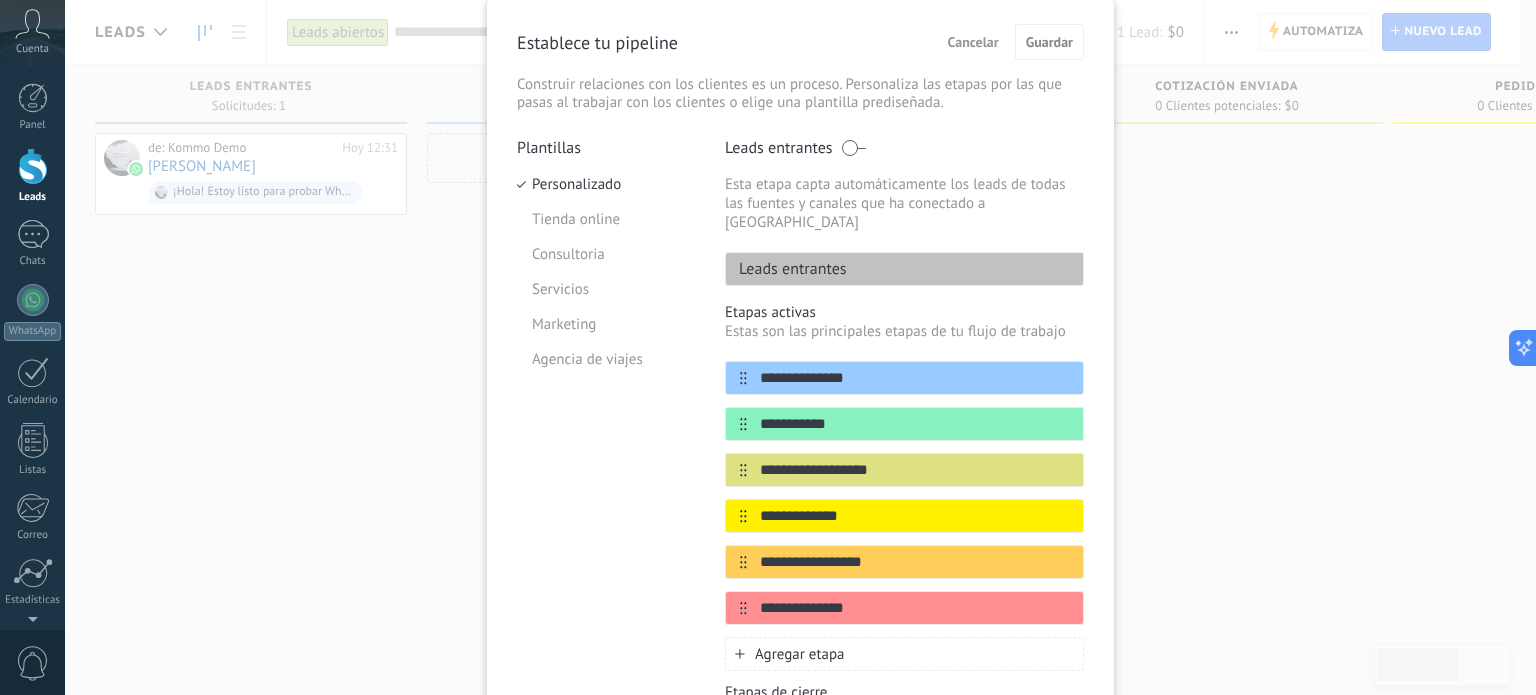 scroll, scrollTop: 100, scrollLeft: 0, axis: vertical 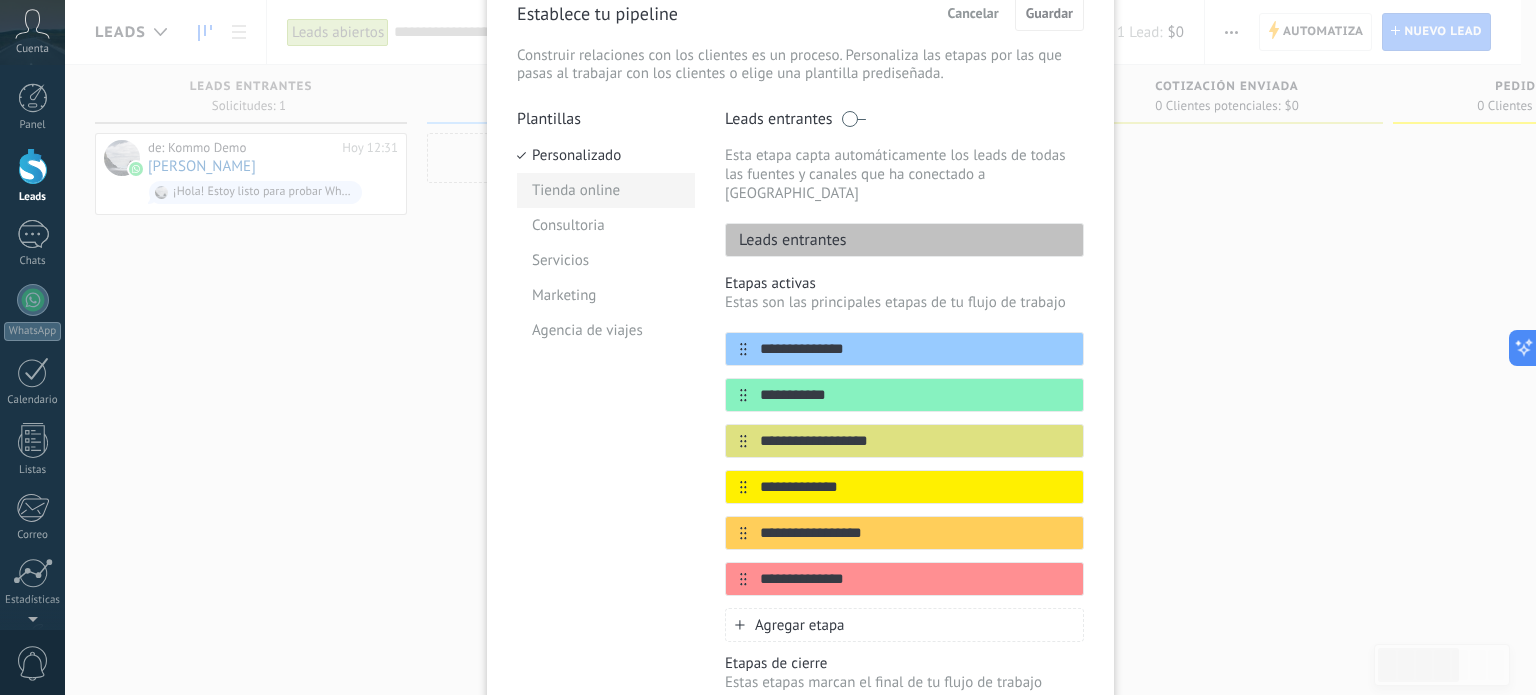 click on "Tienda online" at bounding box center (606, 190) 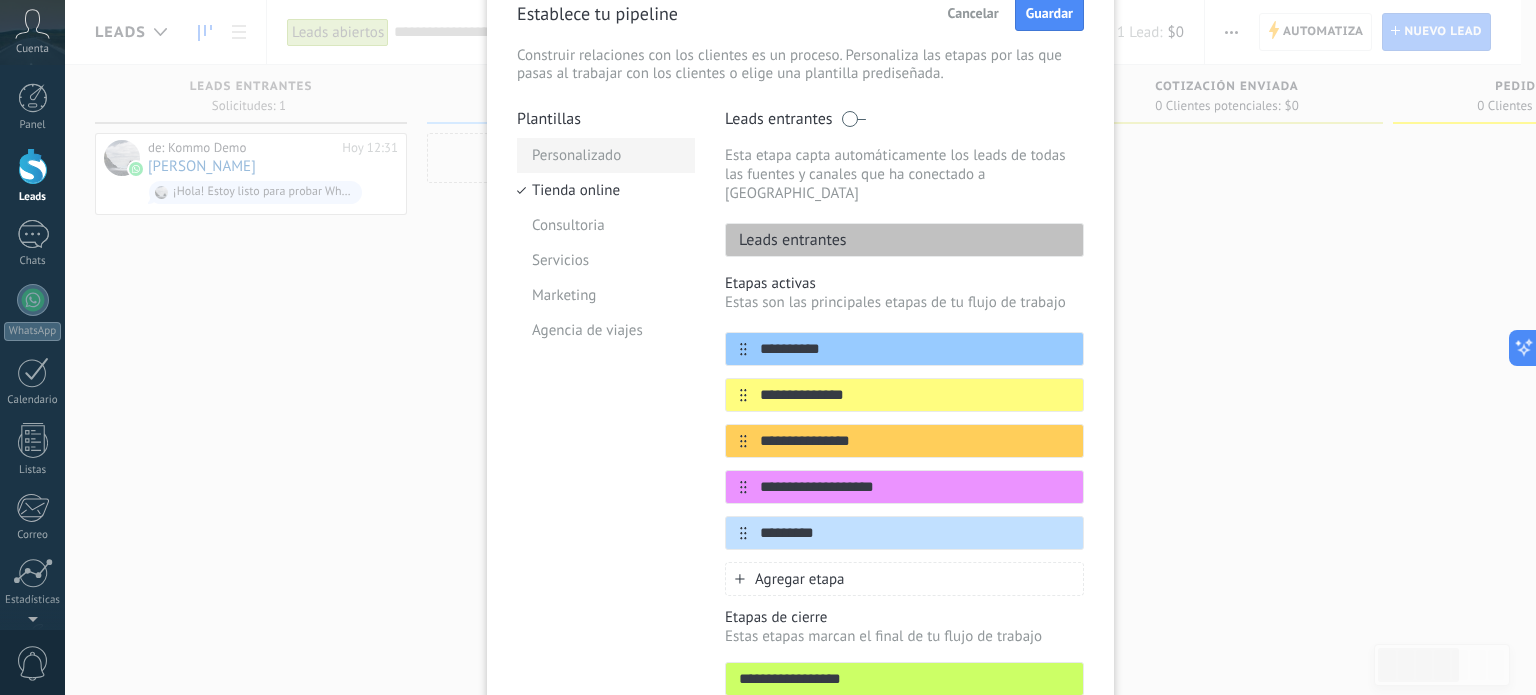click on "Personalizado" at bounding box center (606, 155) 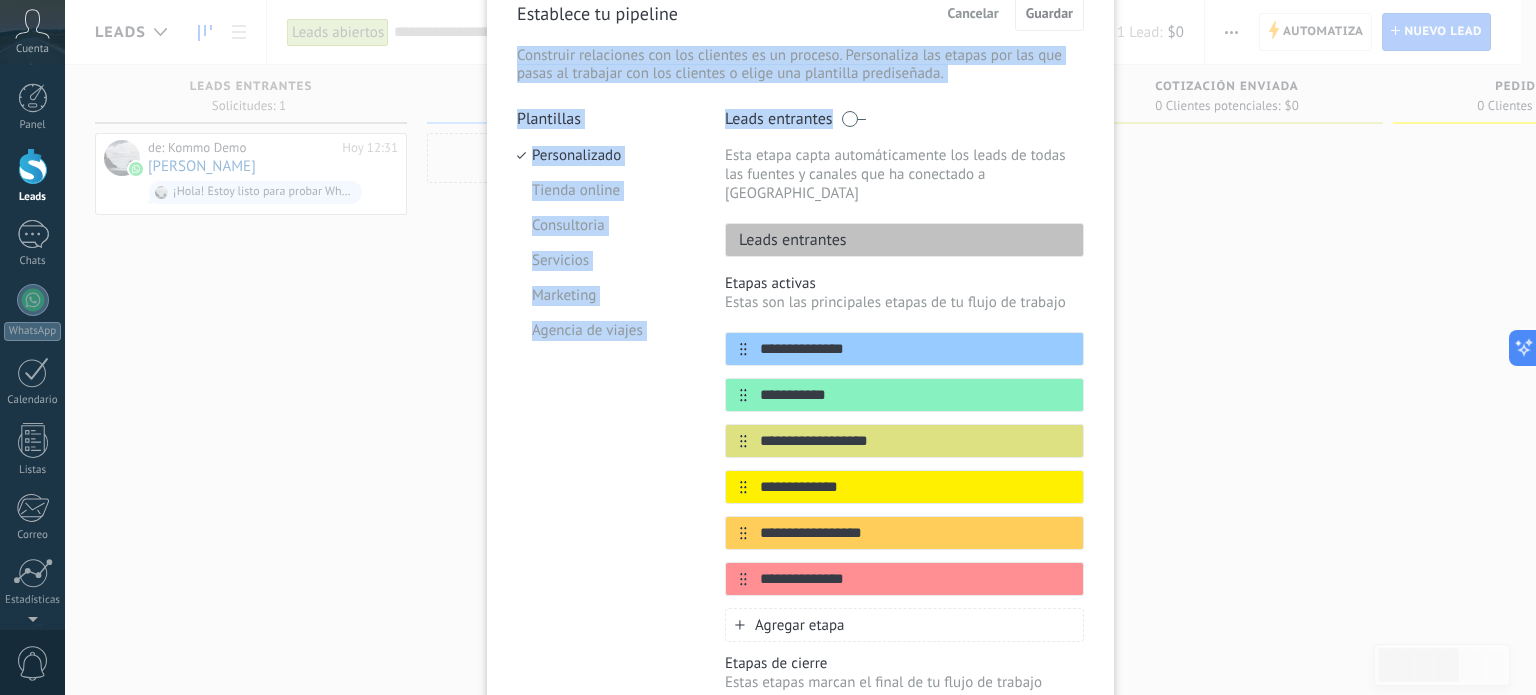 drag, startPoint x: 792, startPoint y: 18, endPoint x: 1009, endPoint y: 93, distance: 229.59529 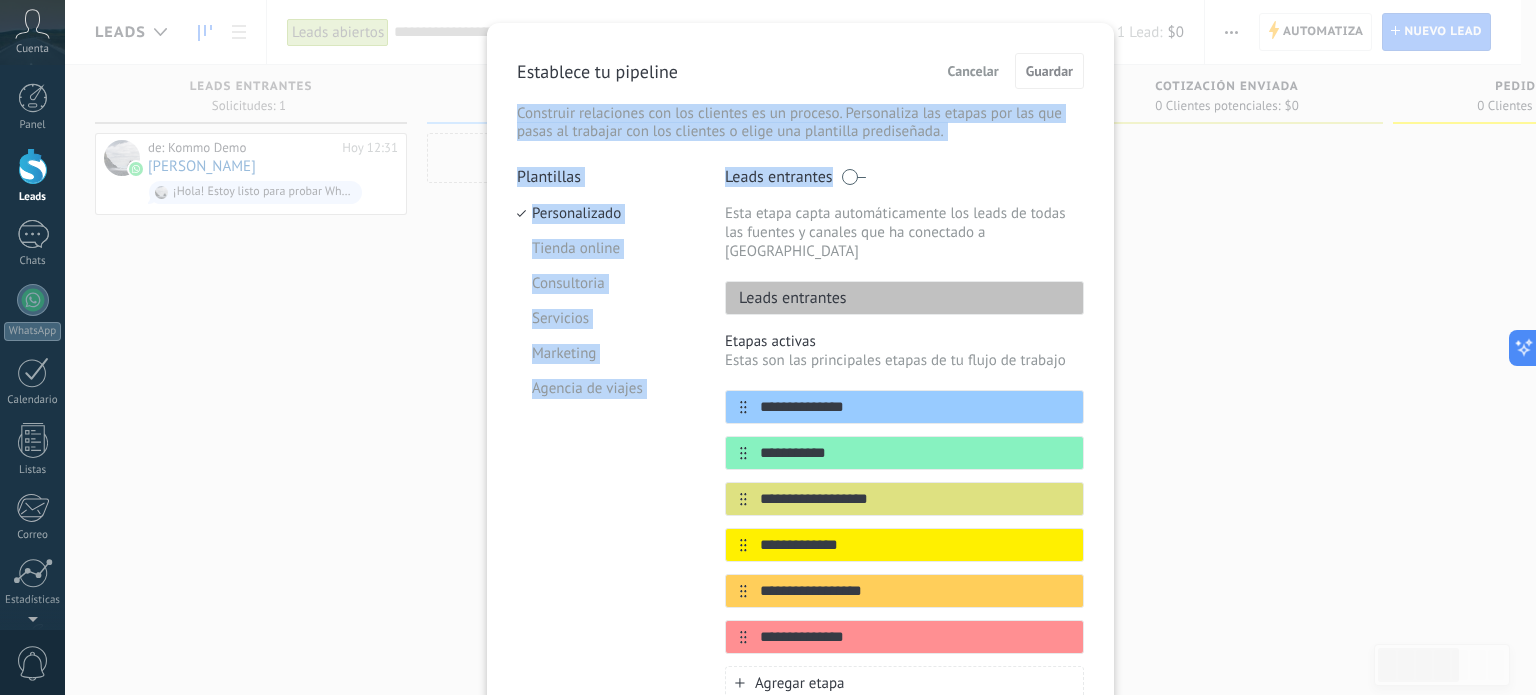 scroll, scrollTop: 0, scrollLeft: 0, axis: both 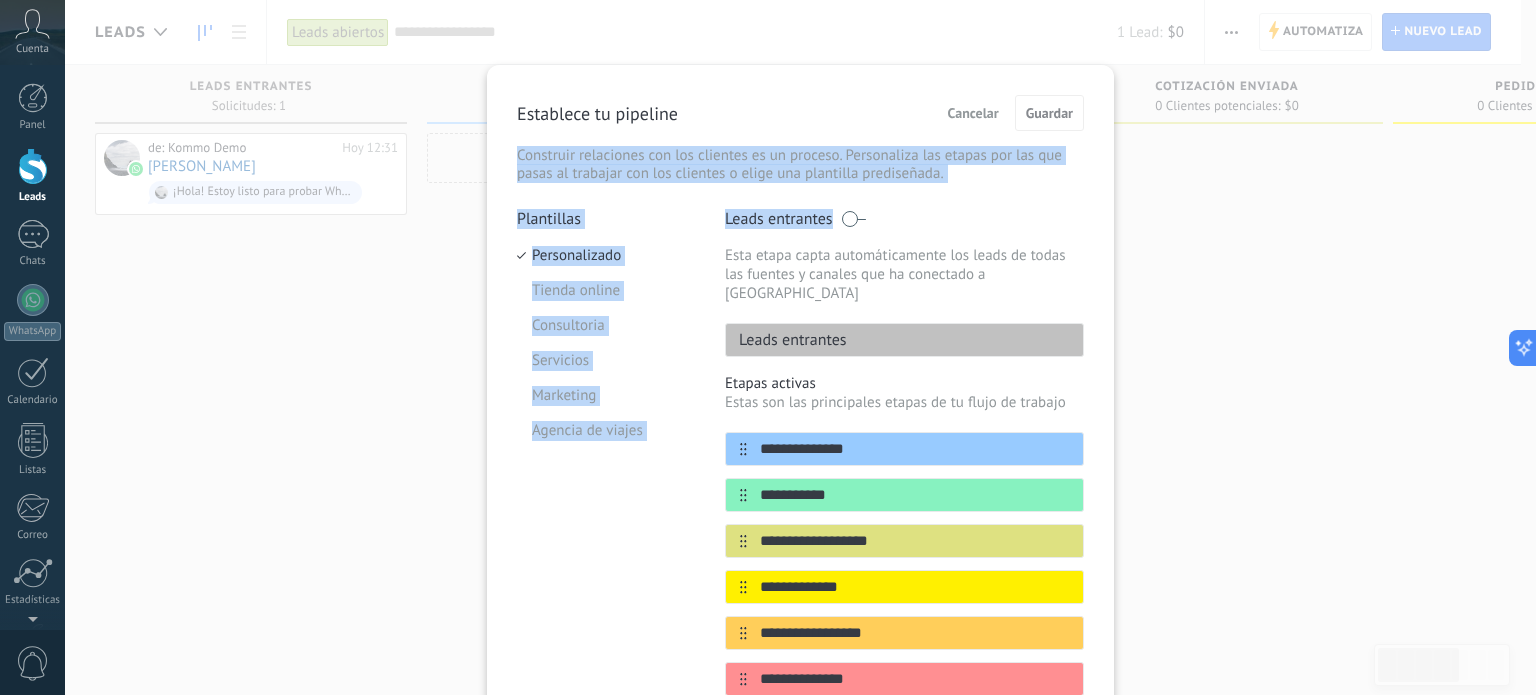 click on "Cancelar" at bounding box center (973, 113) 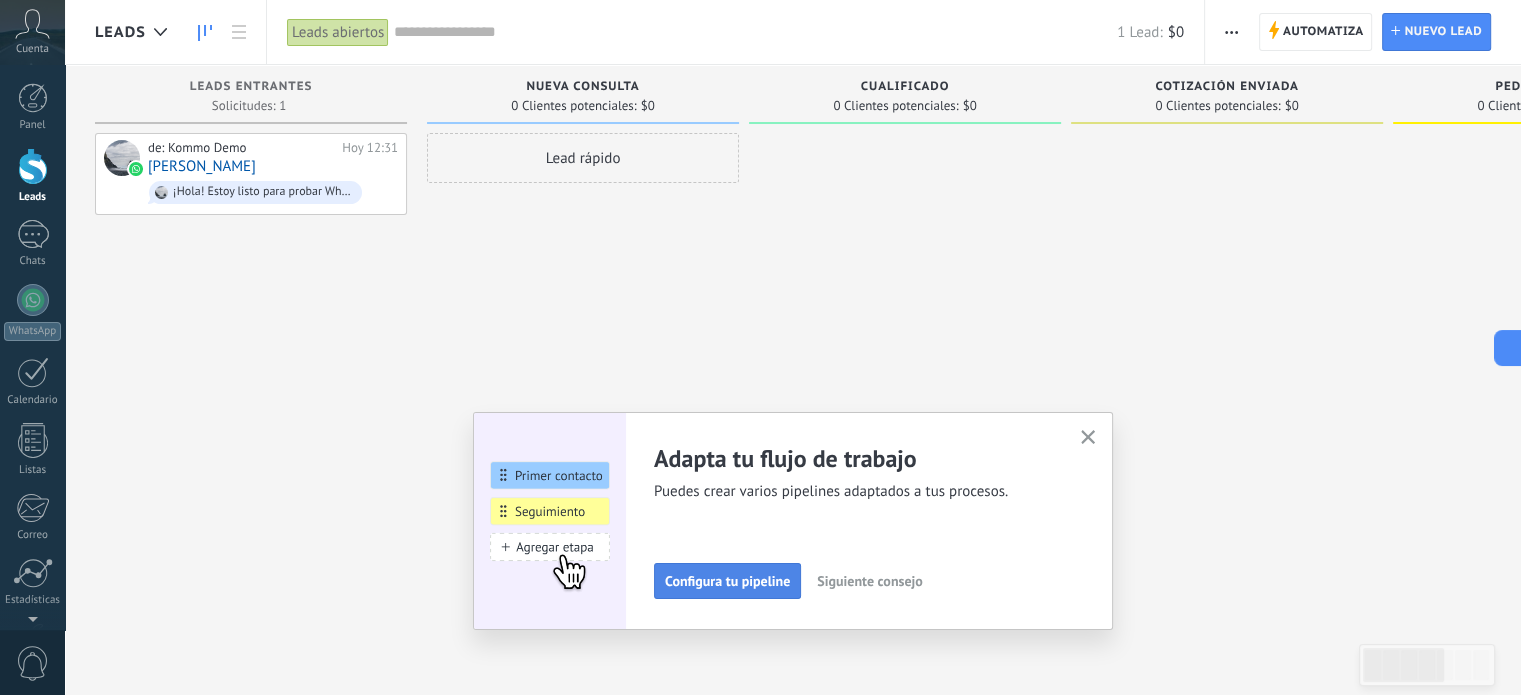 click on "Configura tu pipeline" at bounding box center [727, 581] 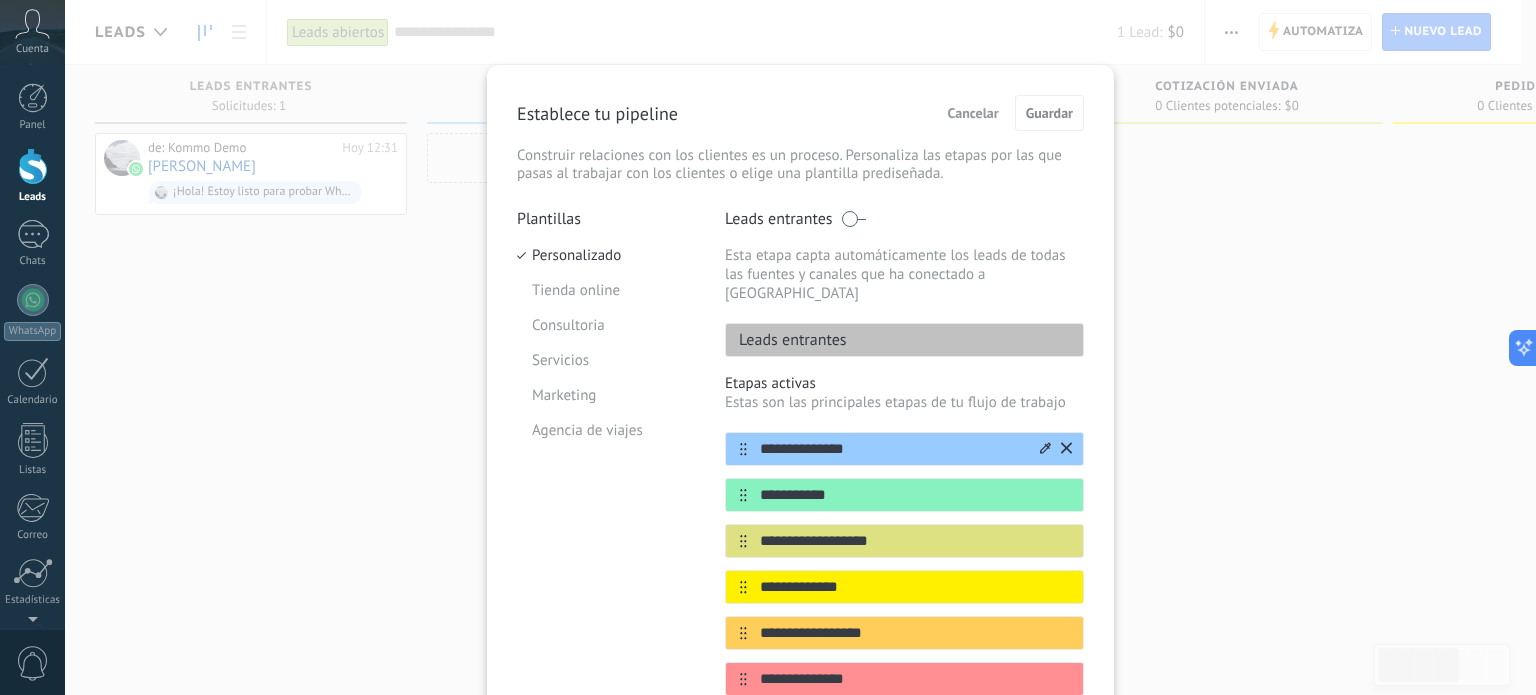 click 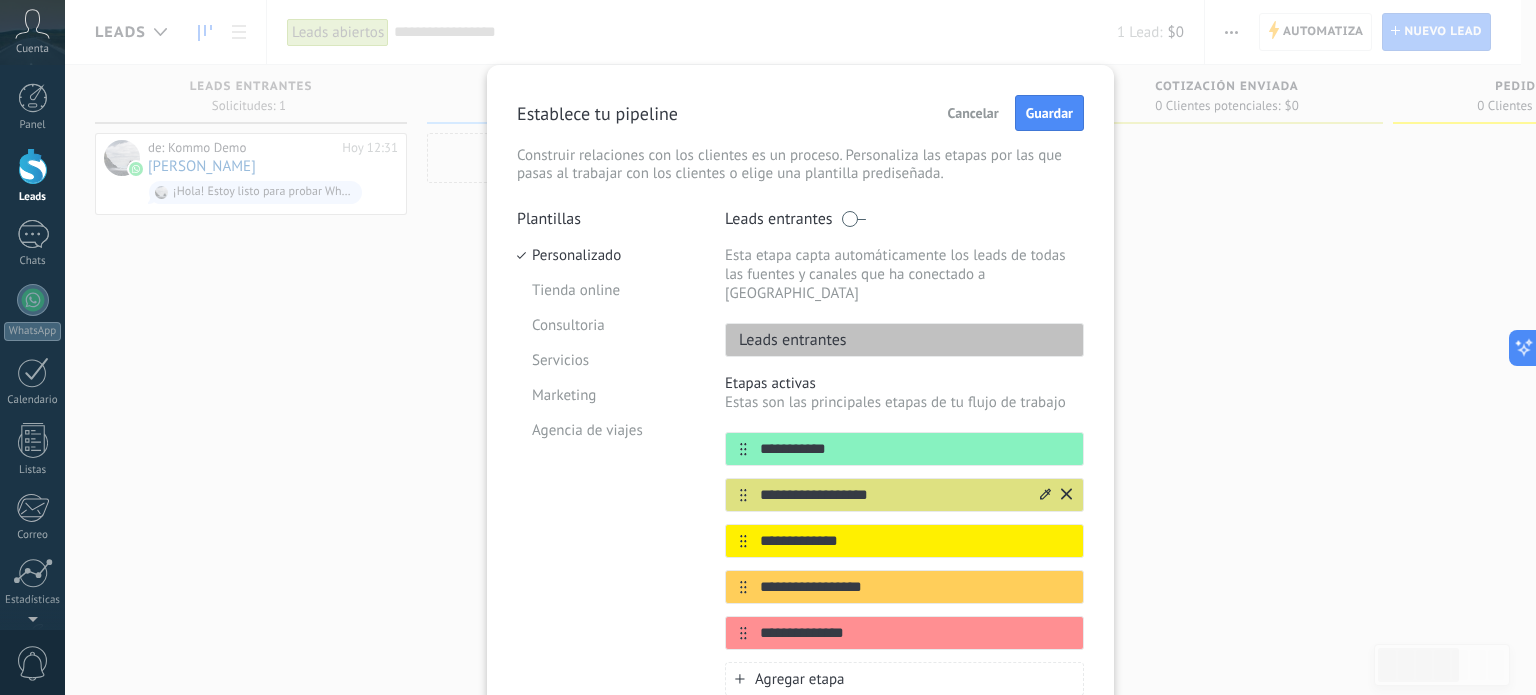 click on "**********" at bounding box center [892, 495] 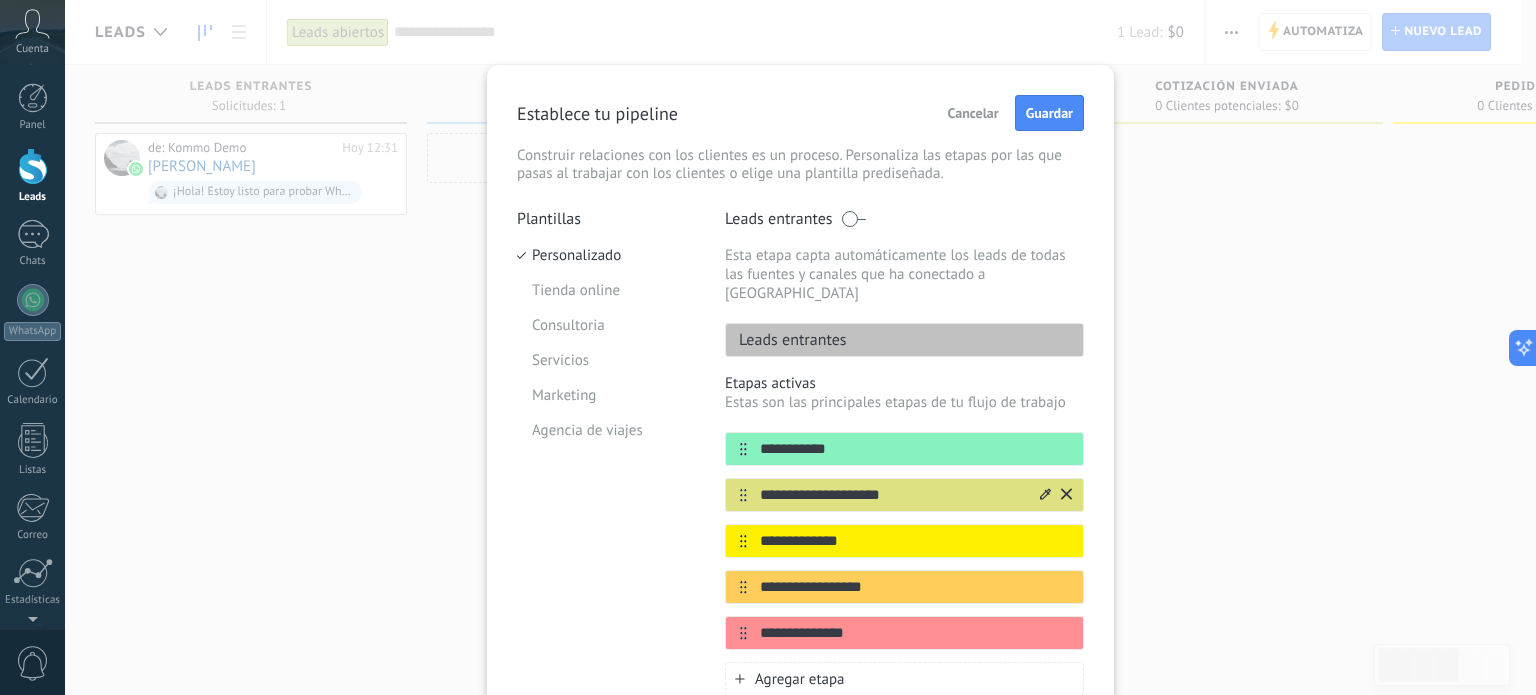 type on "**********" 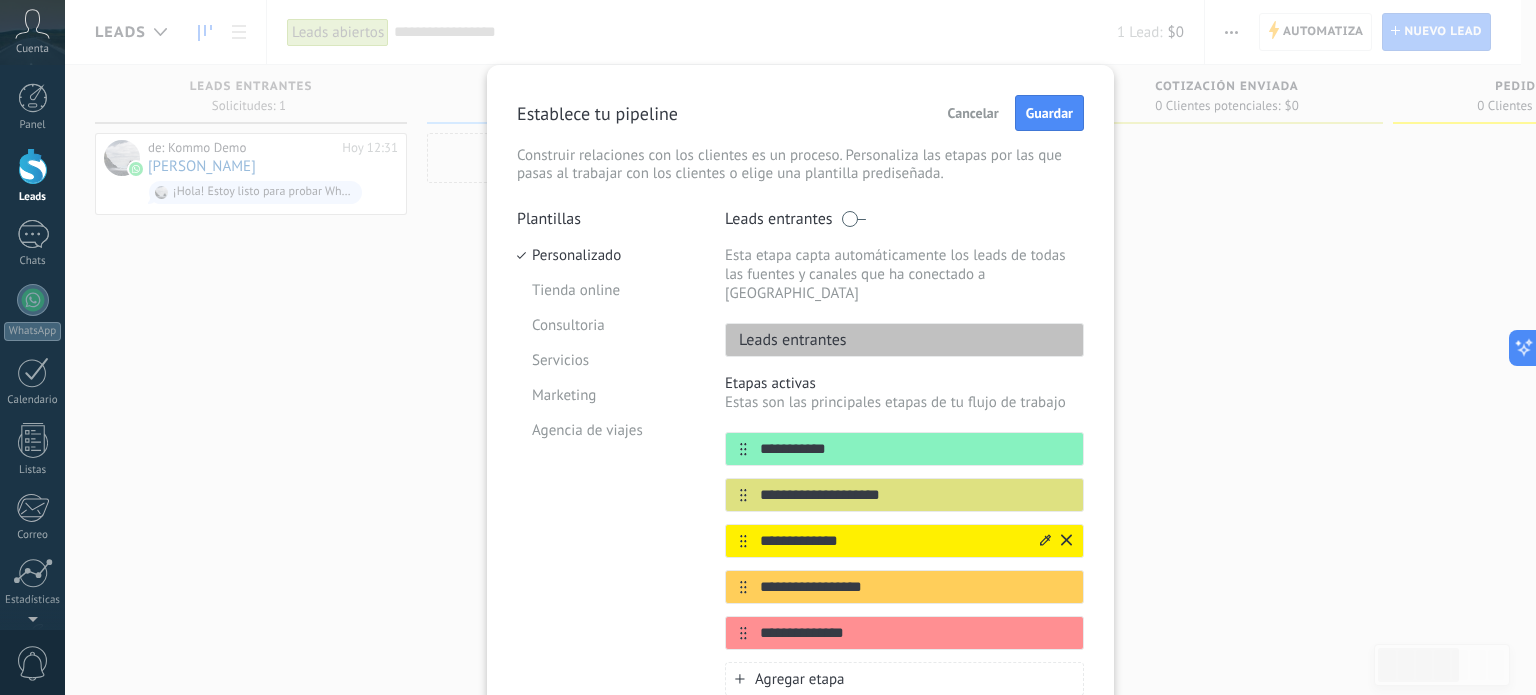 click on "**********" at bounding box center (892, 541) 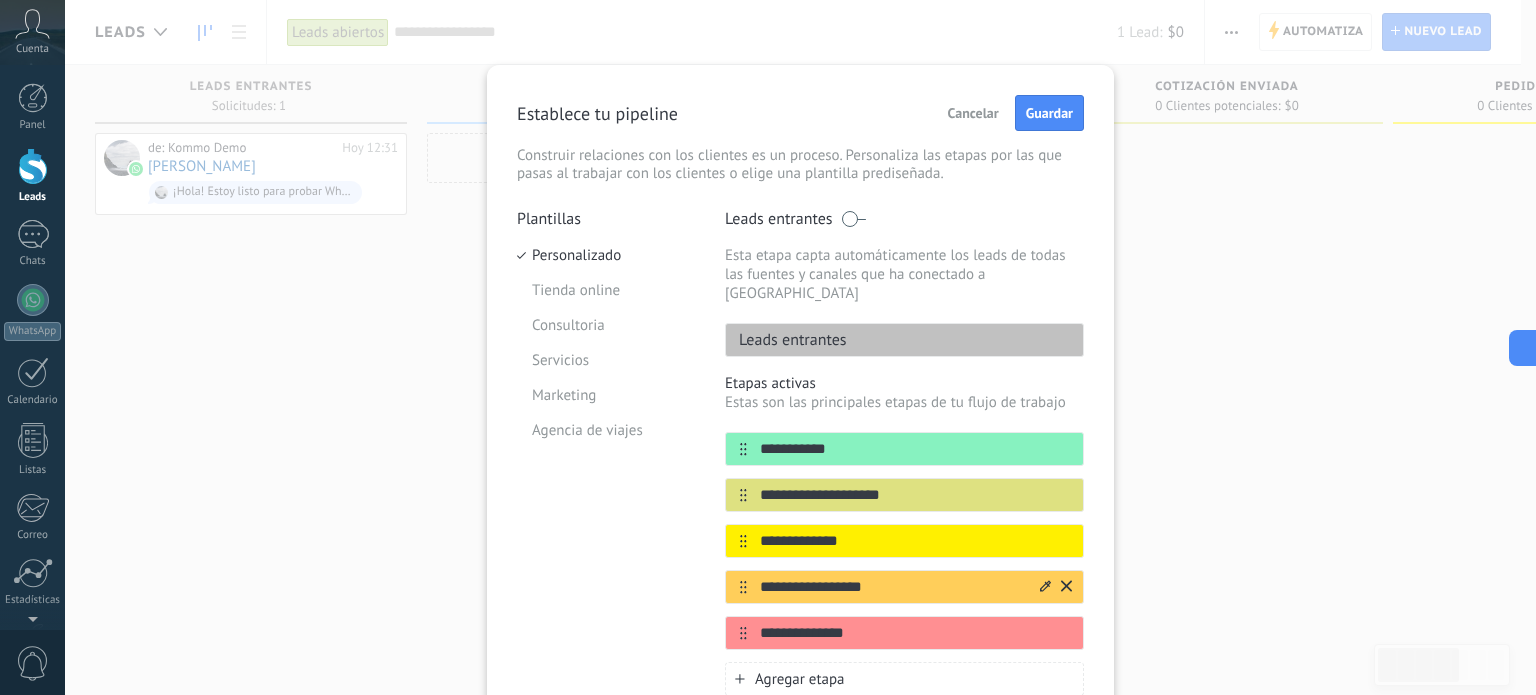 type on "**********" 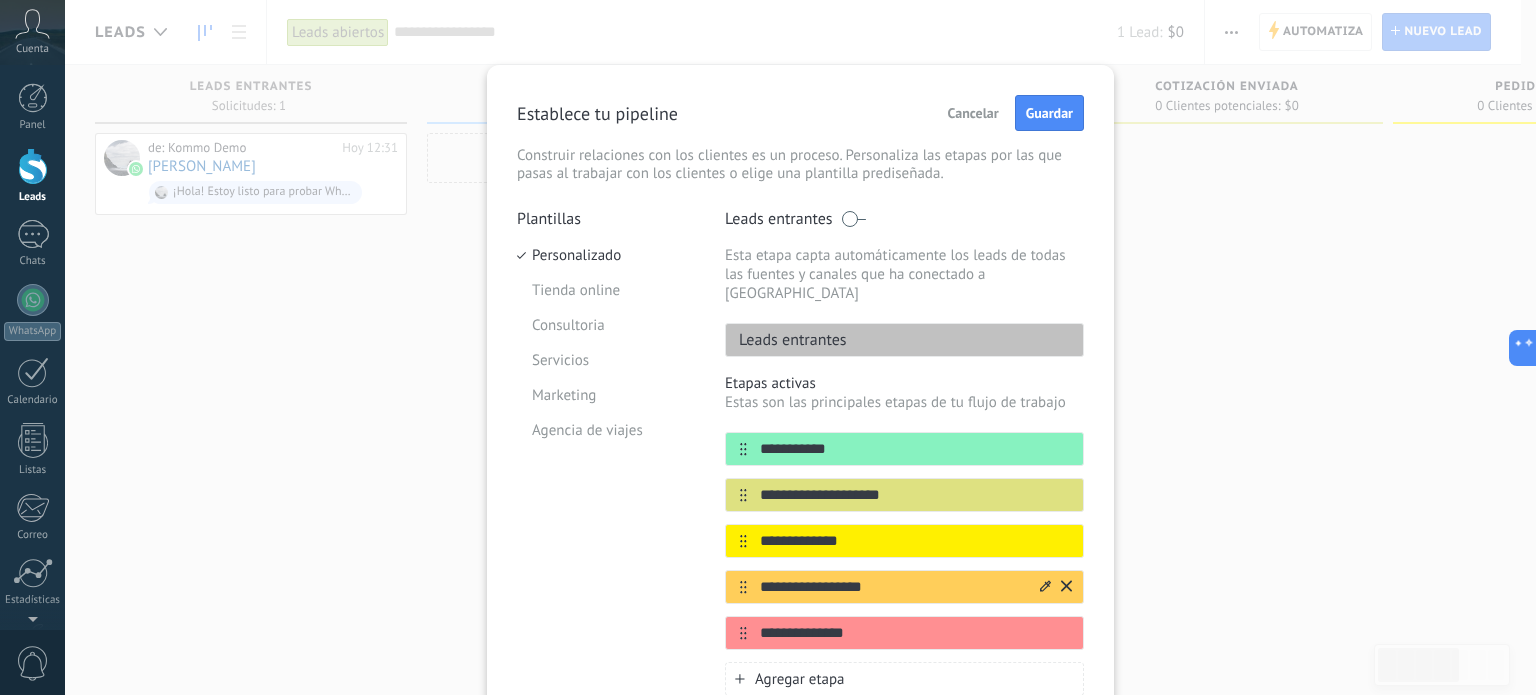 click on "**********" at bounding box center (904, 587) 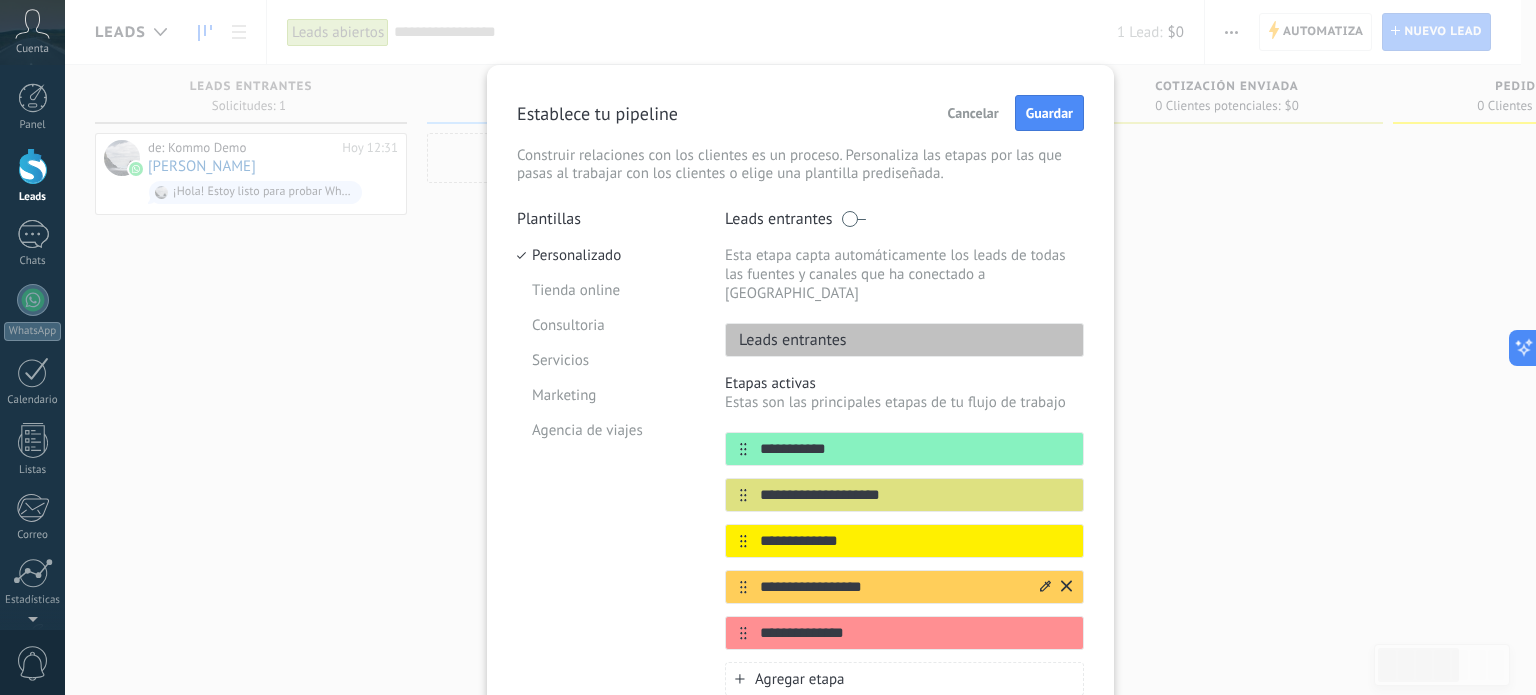 click 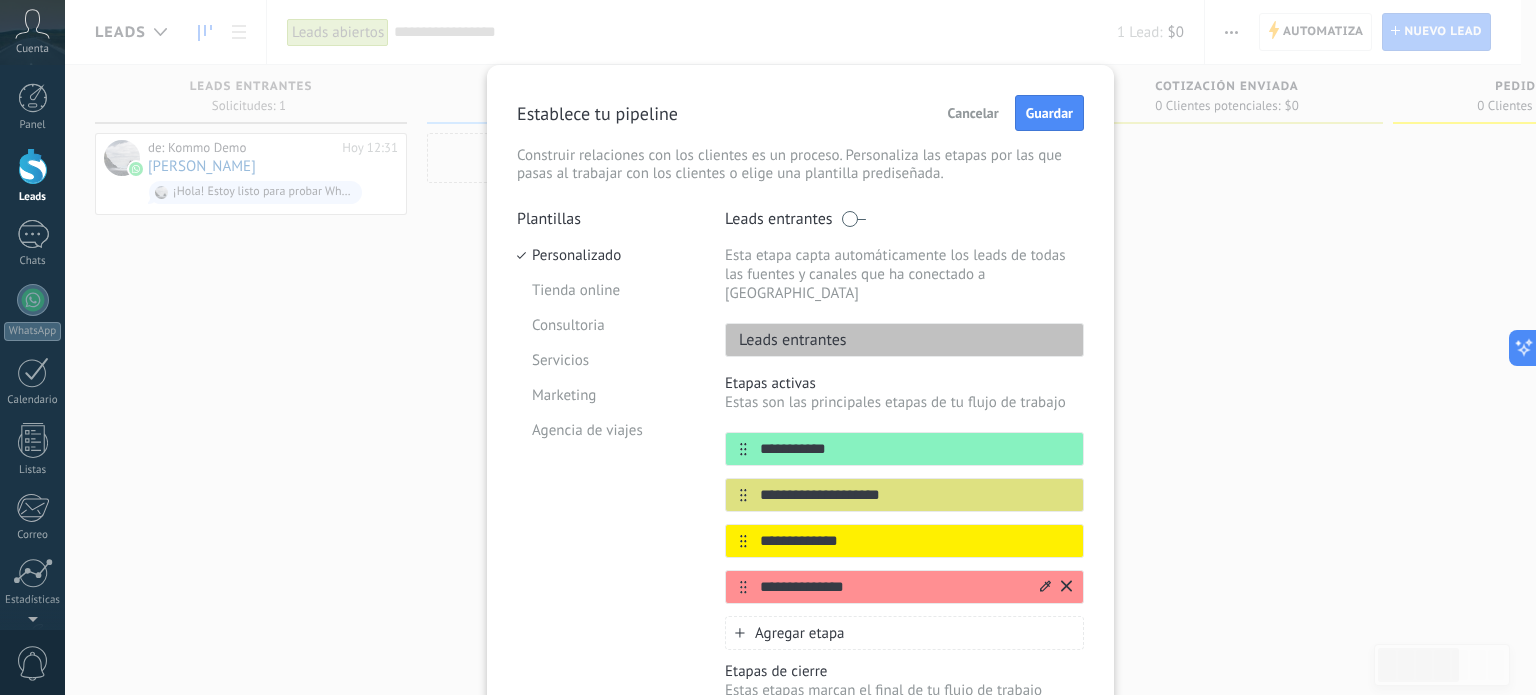 click 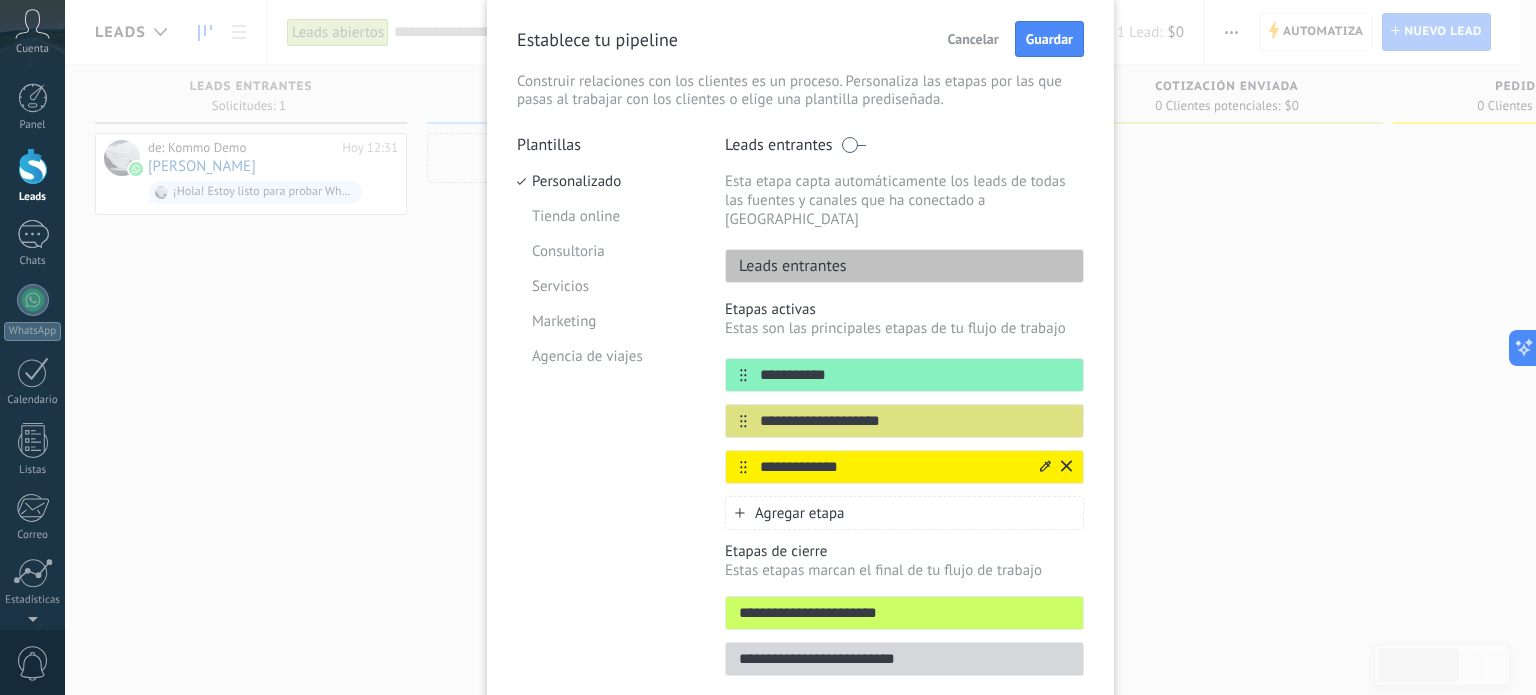 scroll, scrollTop: 141, scrollLeft: 0, axis: vertical 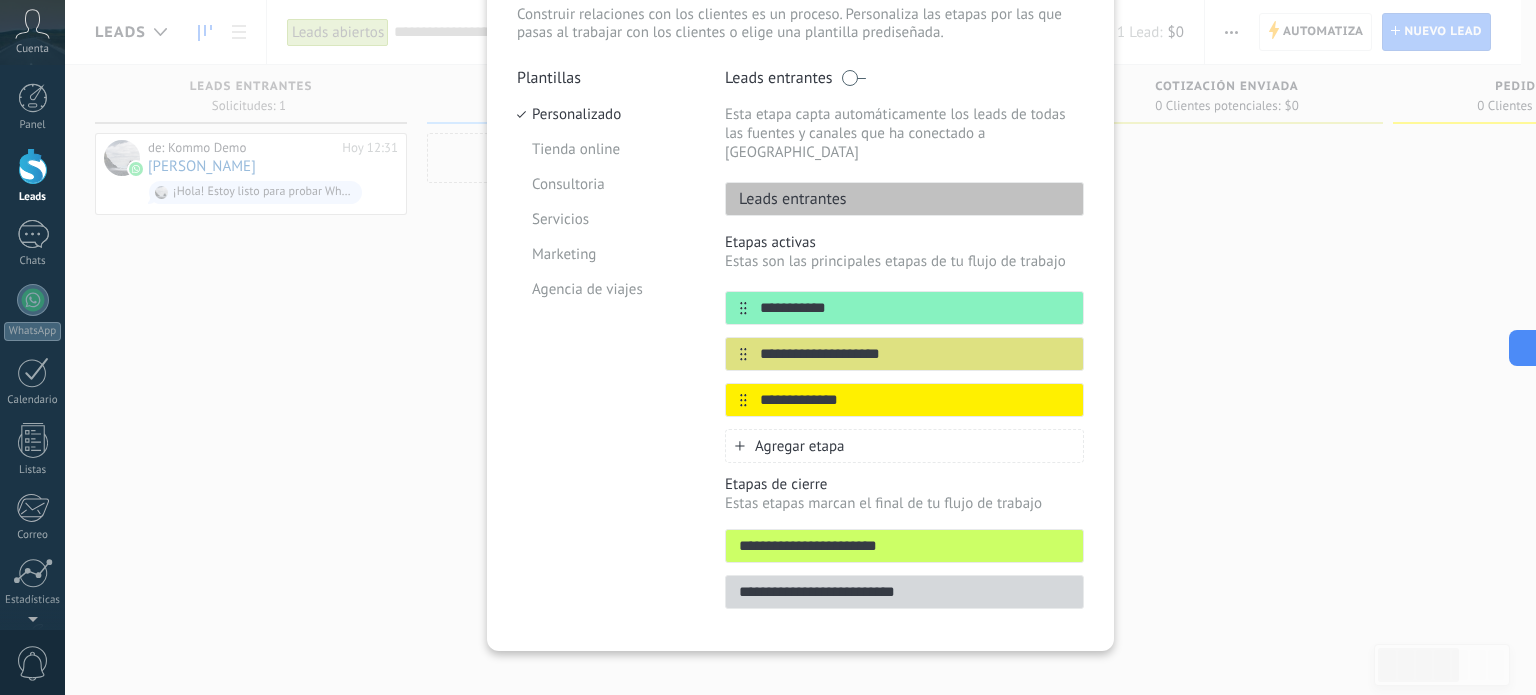 click on "**********" at bounding box center (904, 546) 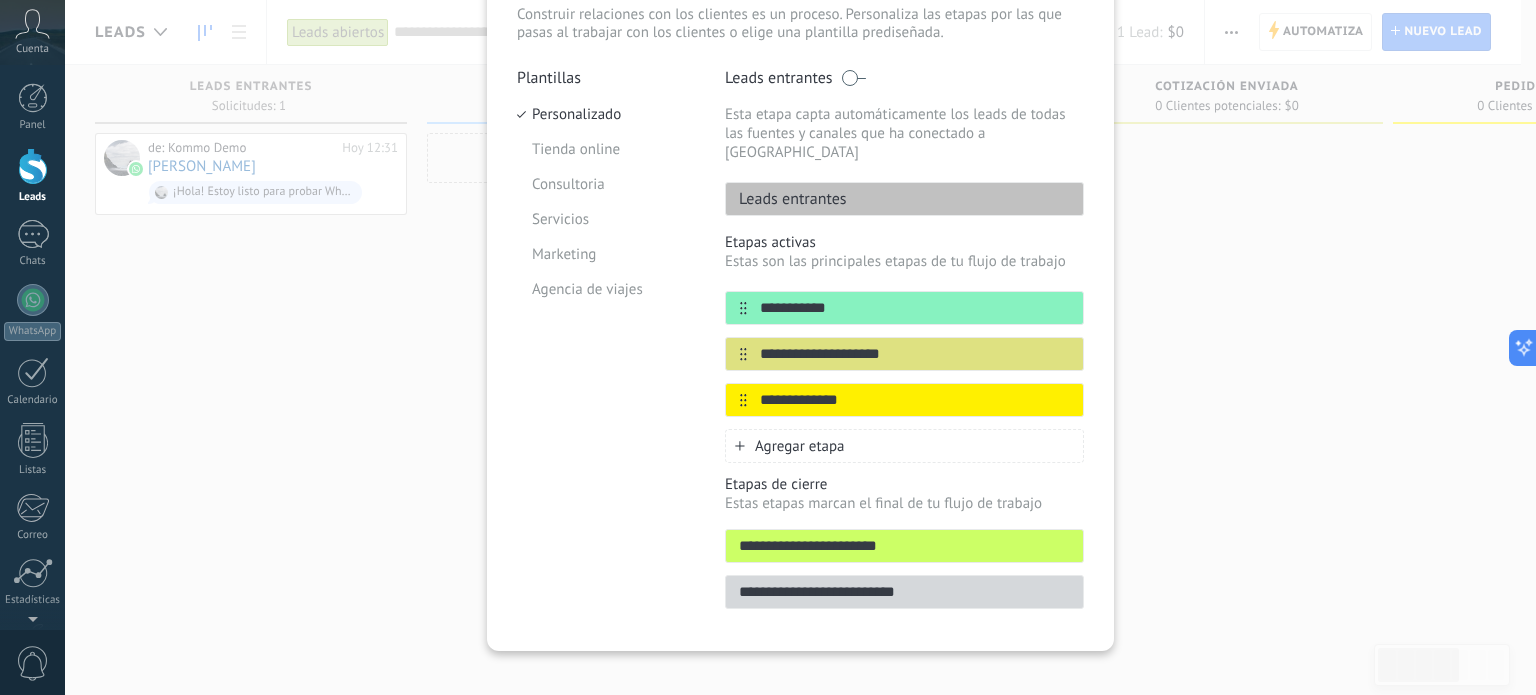 click on "**********" at bounding box center [904, 546] 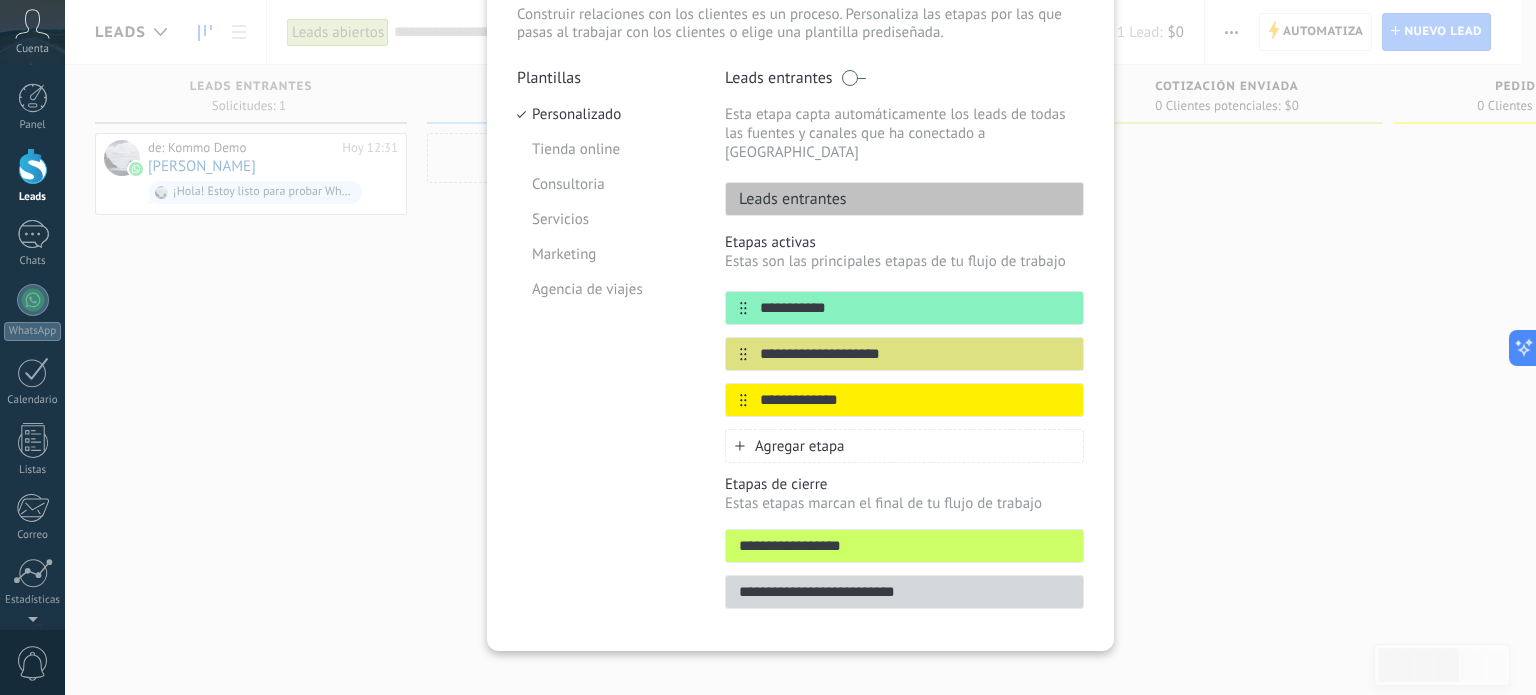 type on "**********" 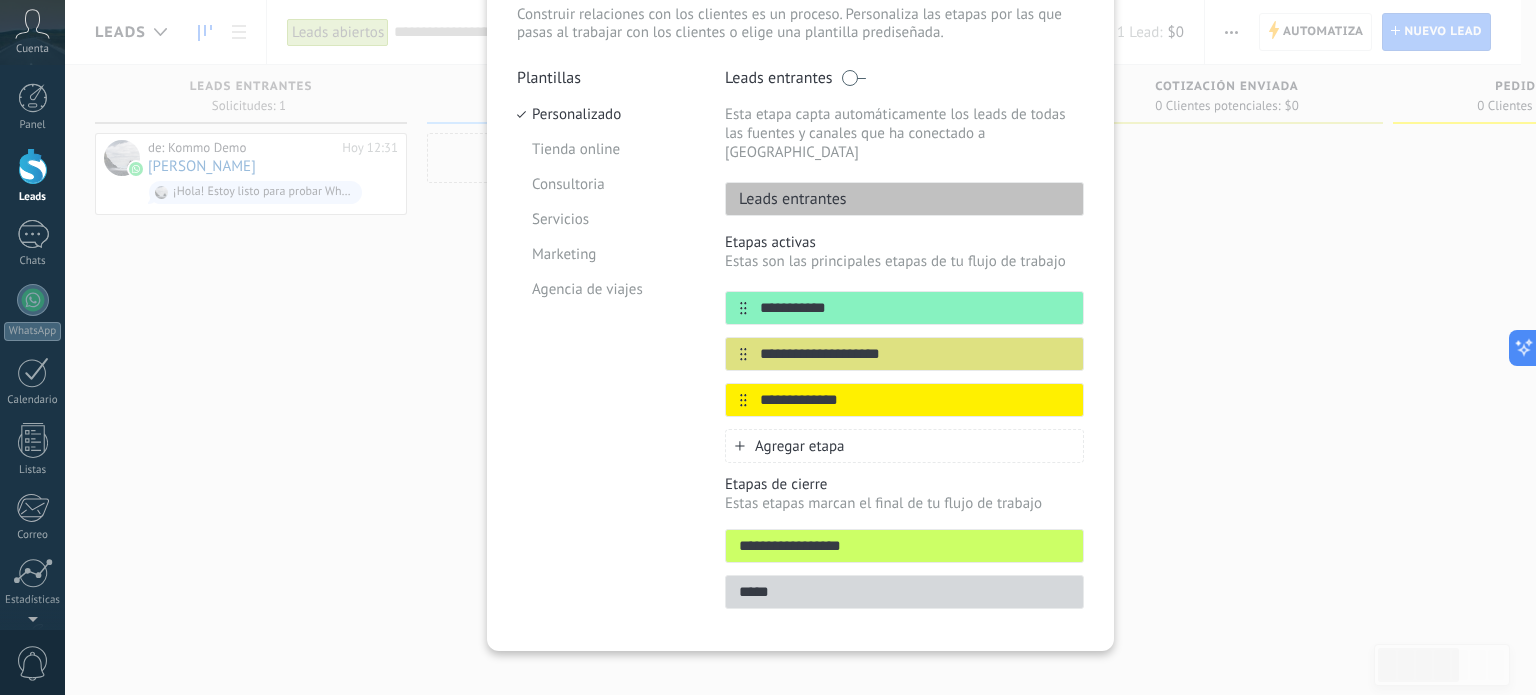 type on "*****" 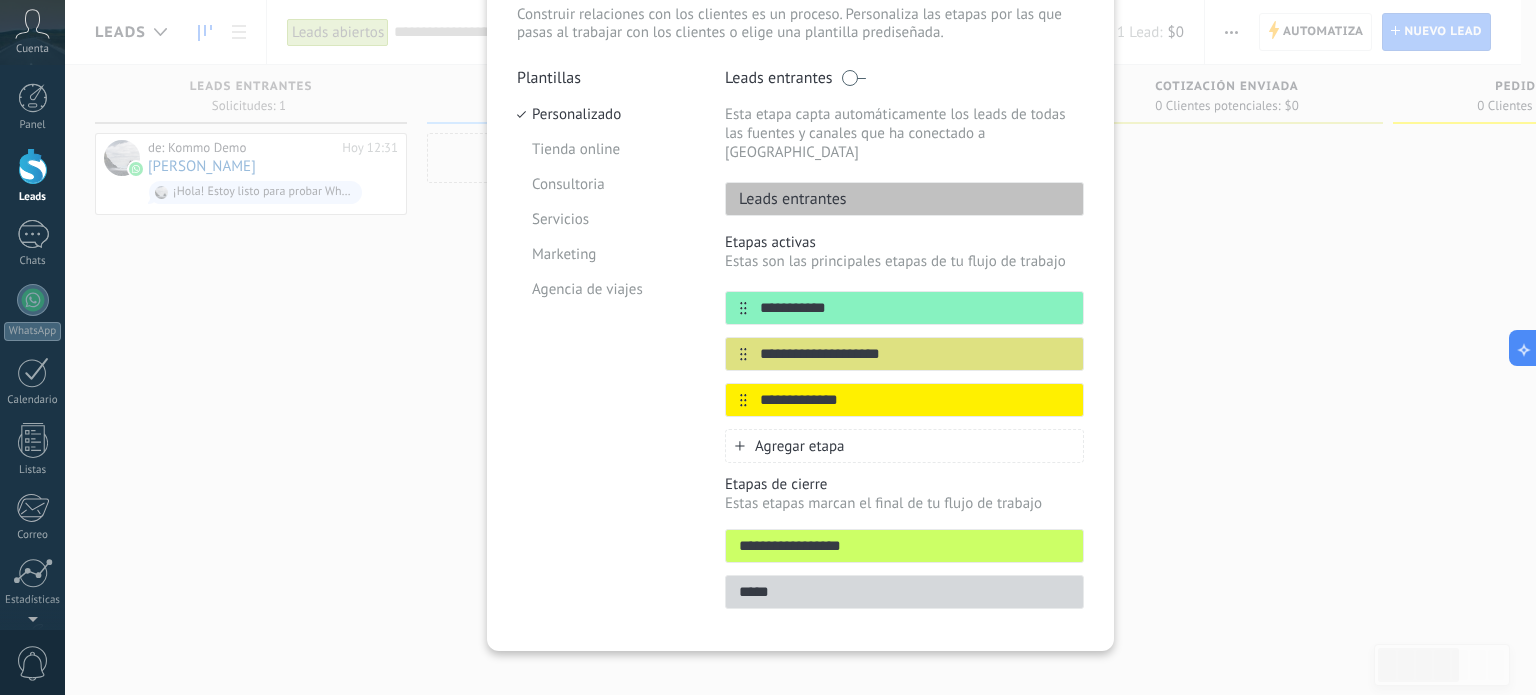 click on "Plantillas Personalizado Tienda online Consultoria Servicios Marketing Agencia de viajes" at bounding box center [606, 344] 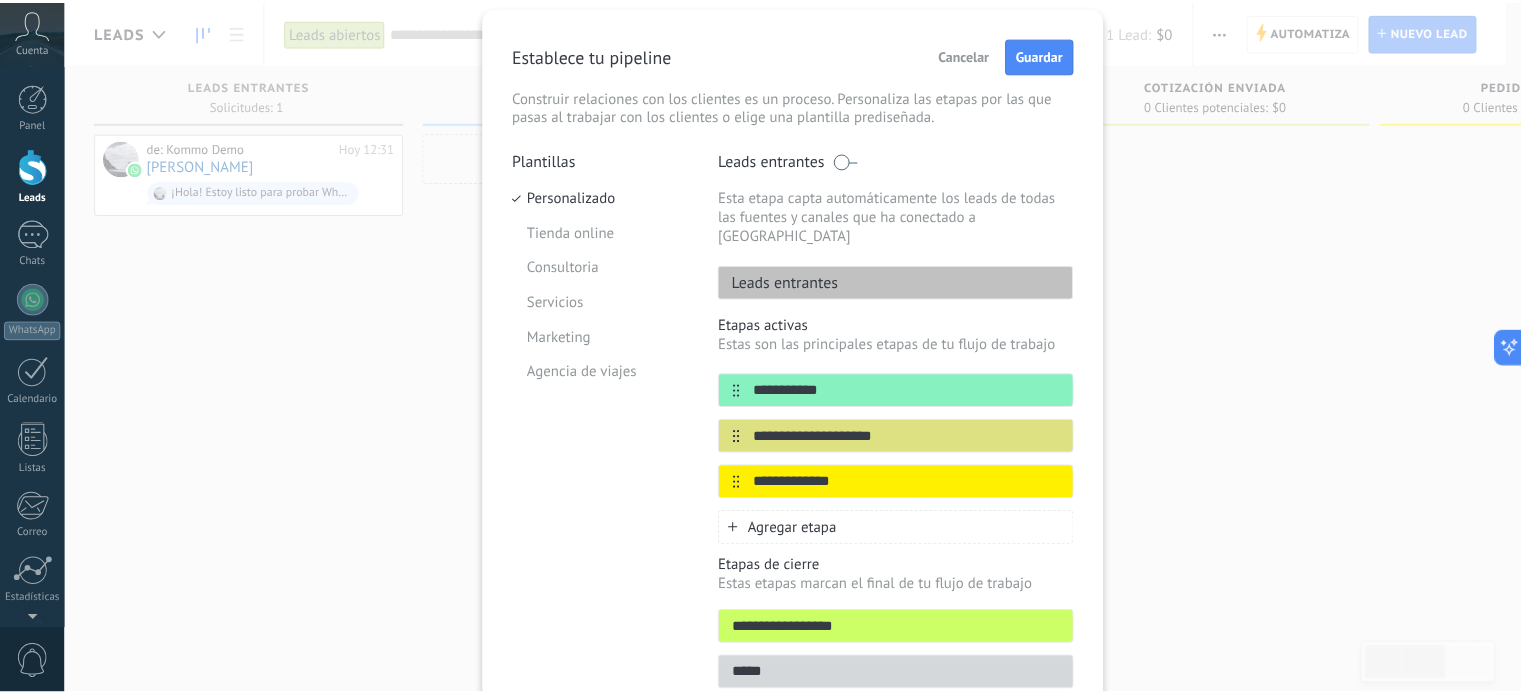 scroll, scrollTop: 0, scrollLeft: 0, axis: both 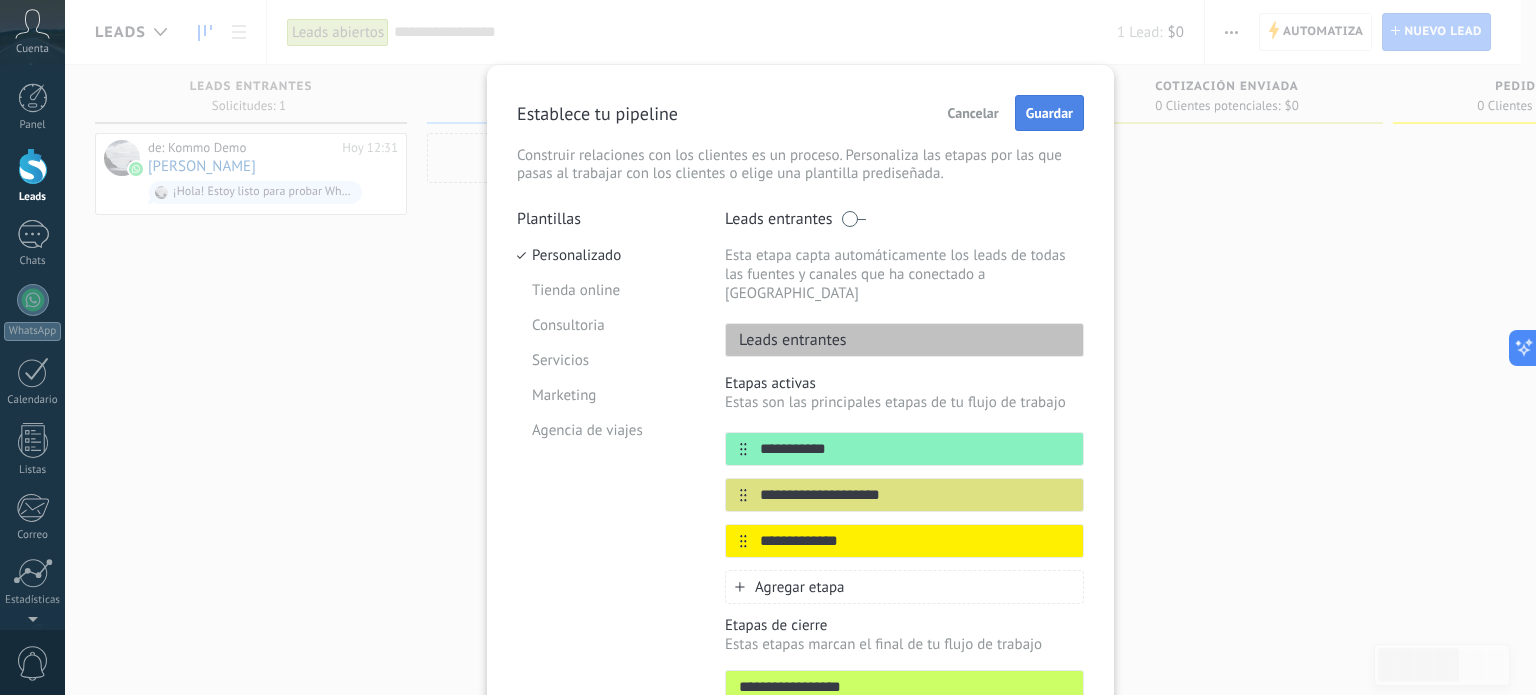click on "Guardar" at bounding box center [1049, 113] 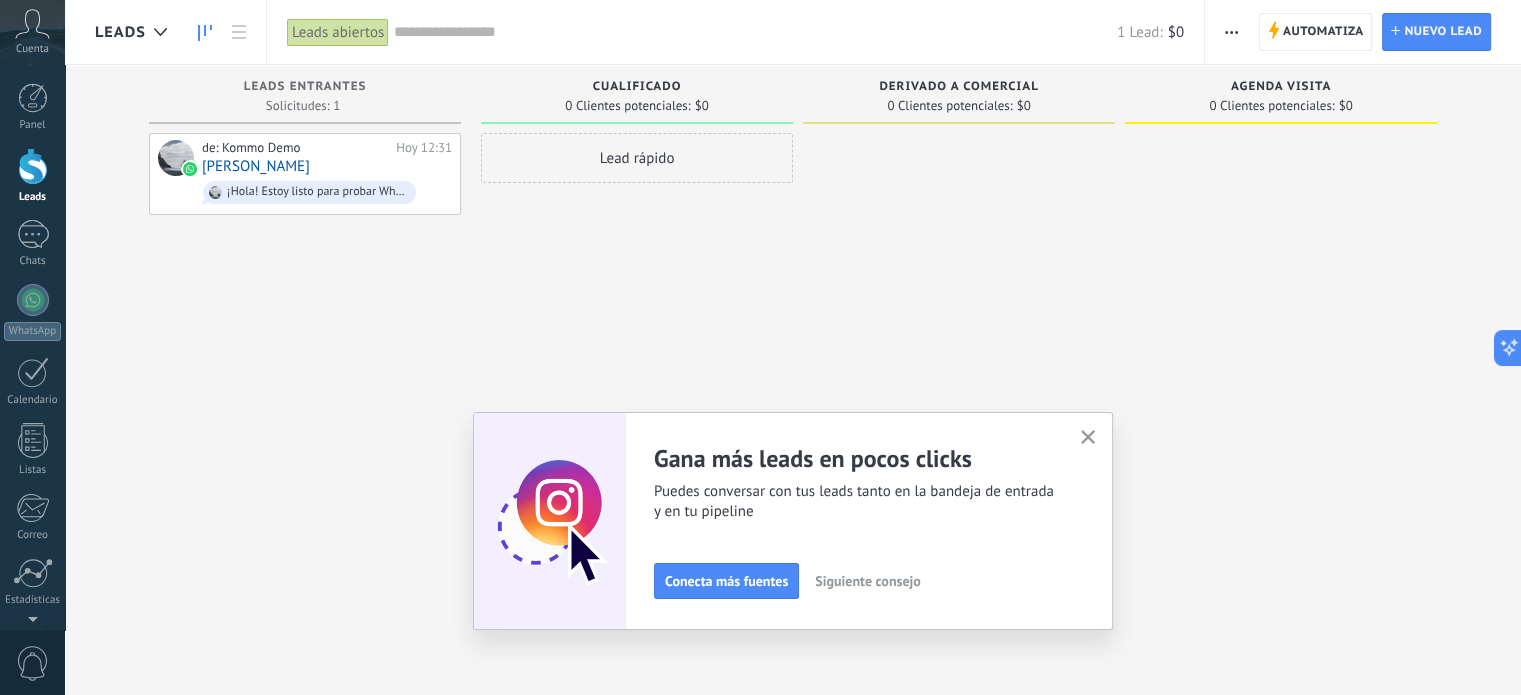 click 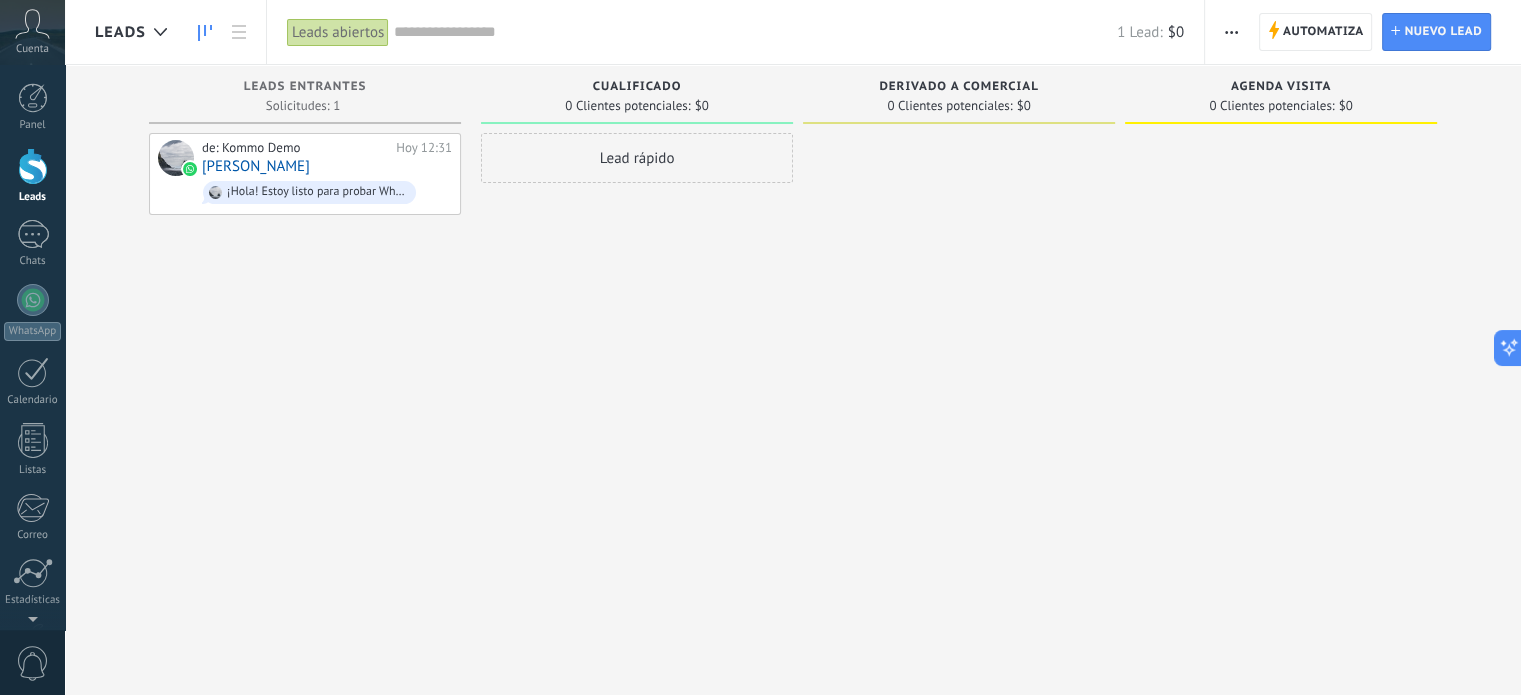 click on "Leads abiertos" at bounding box center (338, 32) 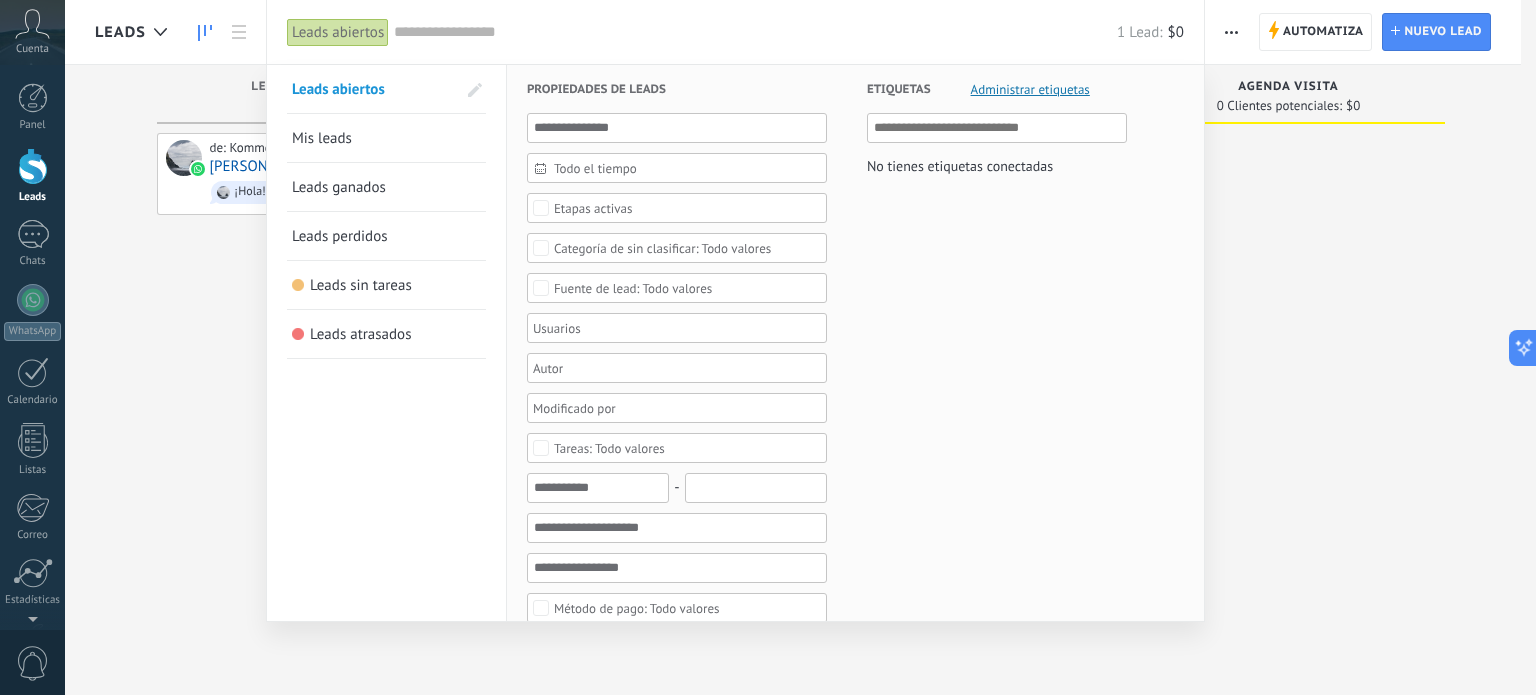 click on "Leads ganados" at bounding box center (386, 187) 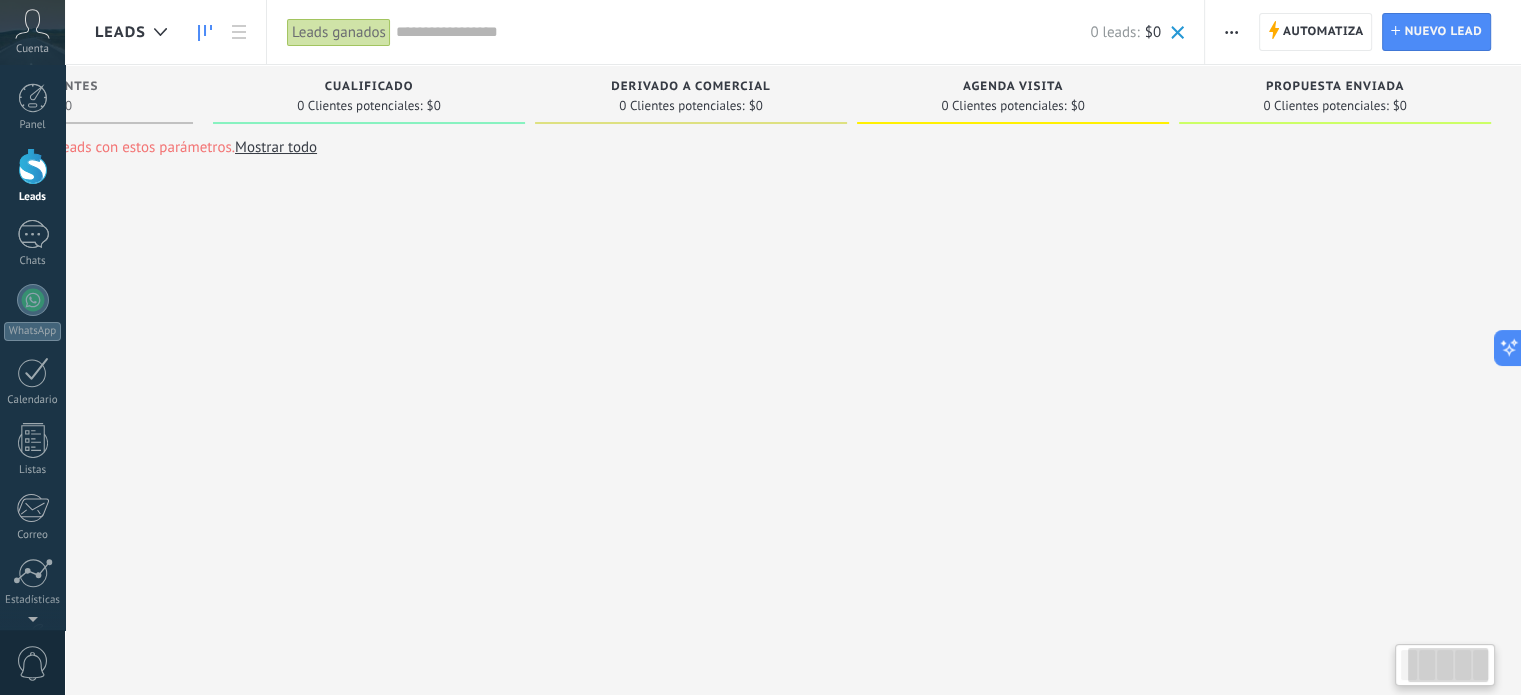scroll, scrollTop: 0, scrollLeft: 0, axis: both 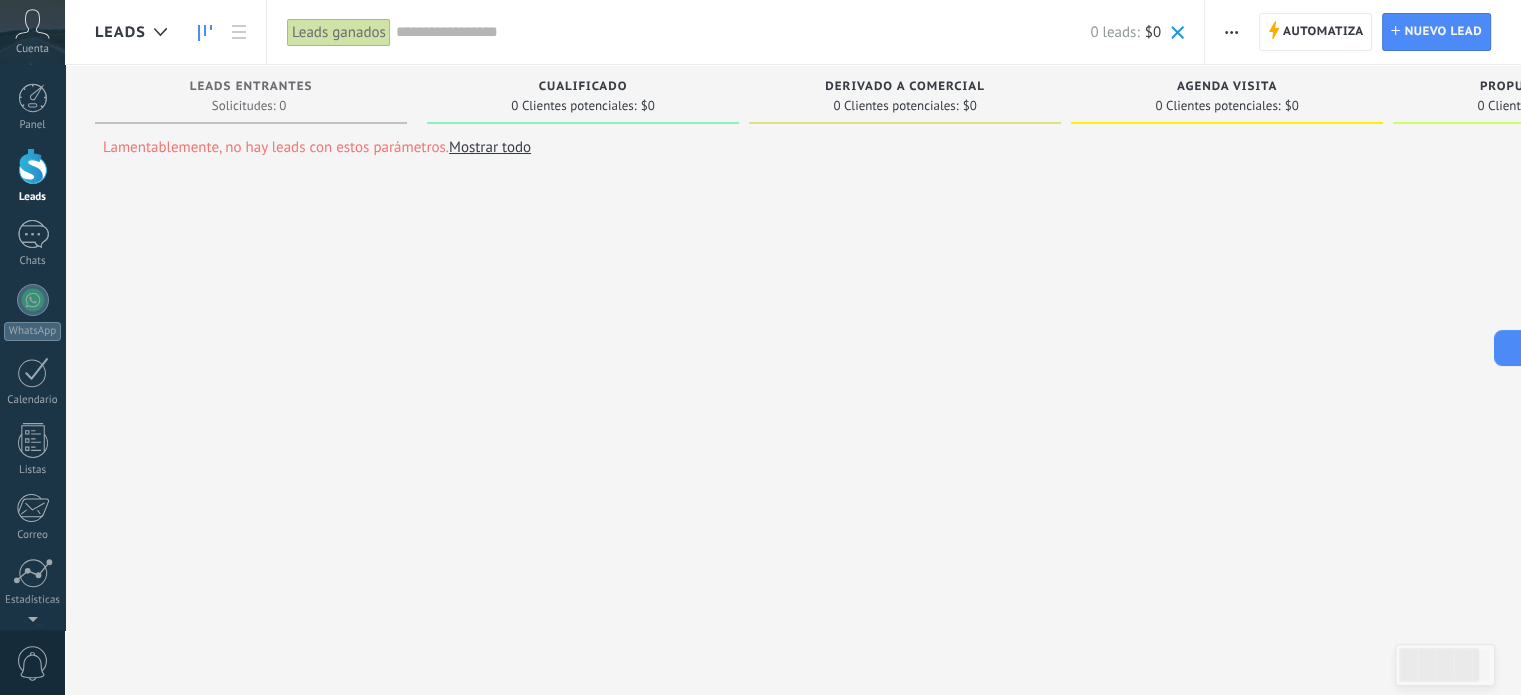click on "Leads ganados" at bounding box center (339, 32) 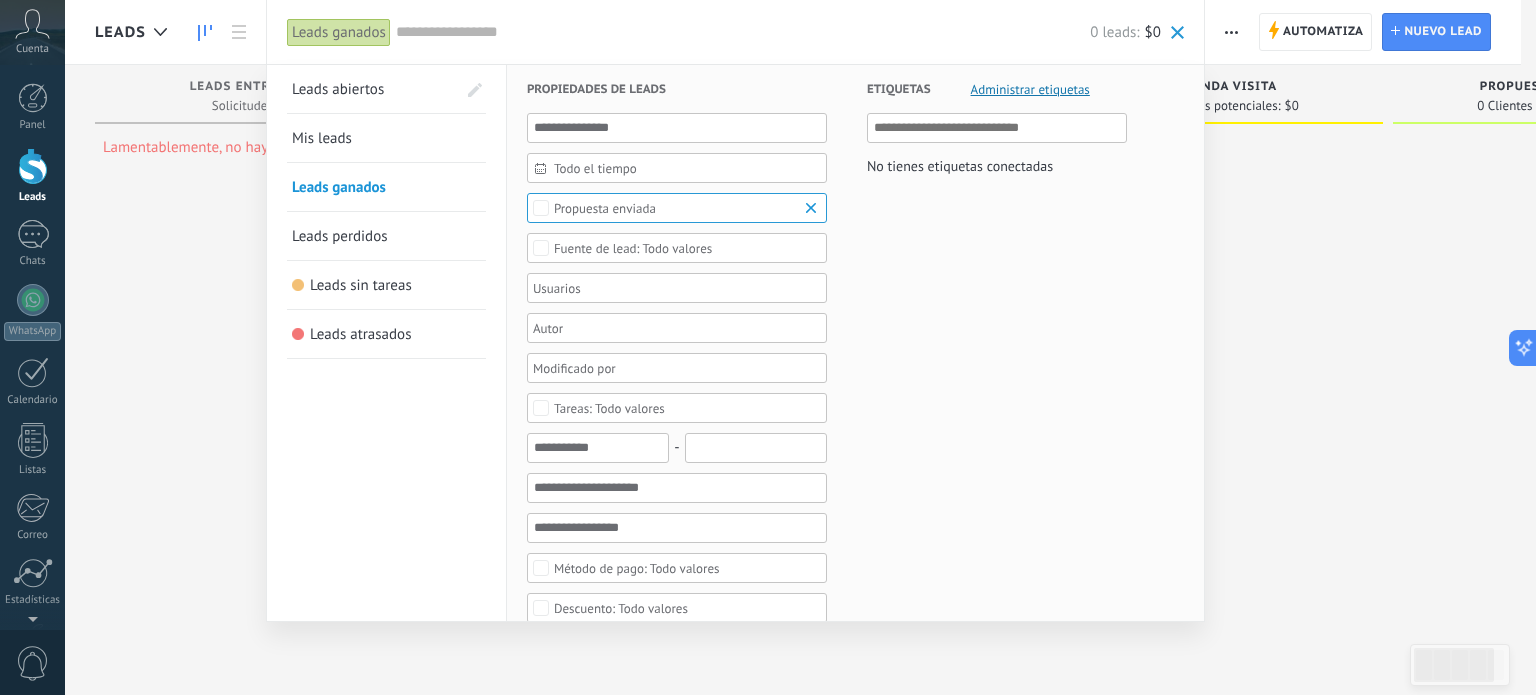 click on "Leads perdidos" at bounding box center [340, 236] 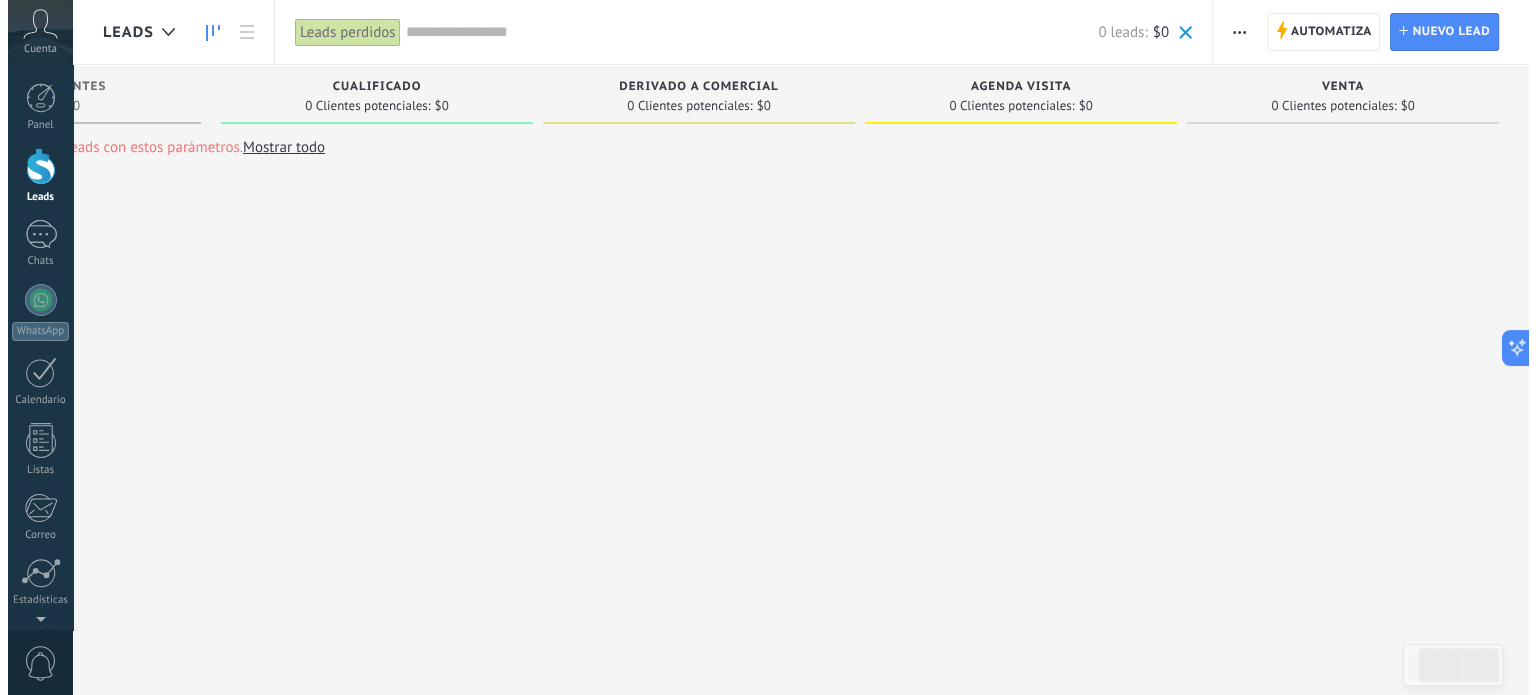 scroll, scrollTop: 0, scrollLeft: 0, axis: both 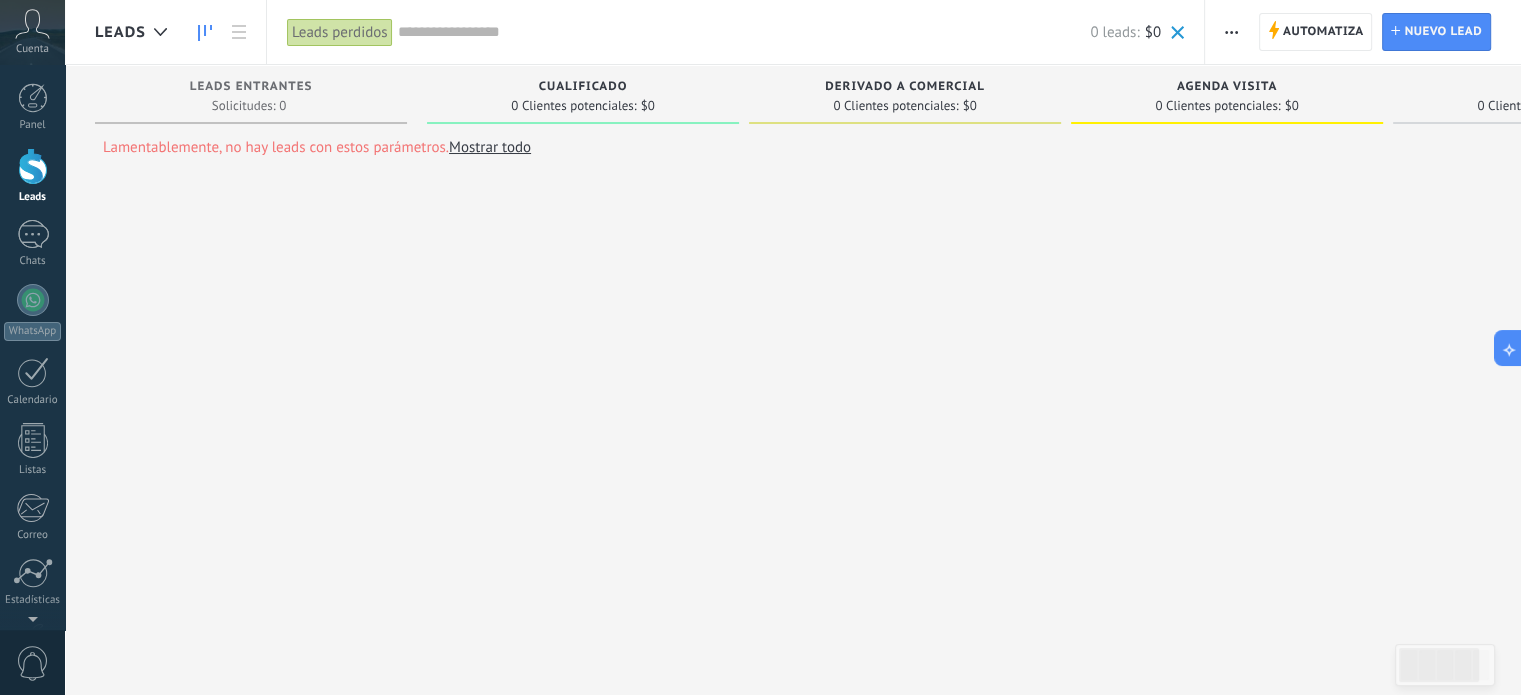 click on "Leads perdidos" at bounding box center (340, 32) 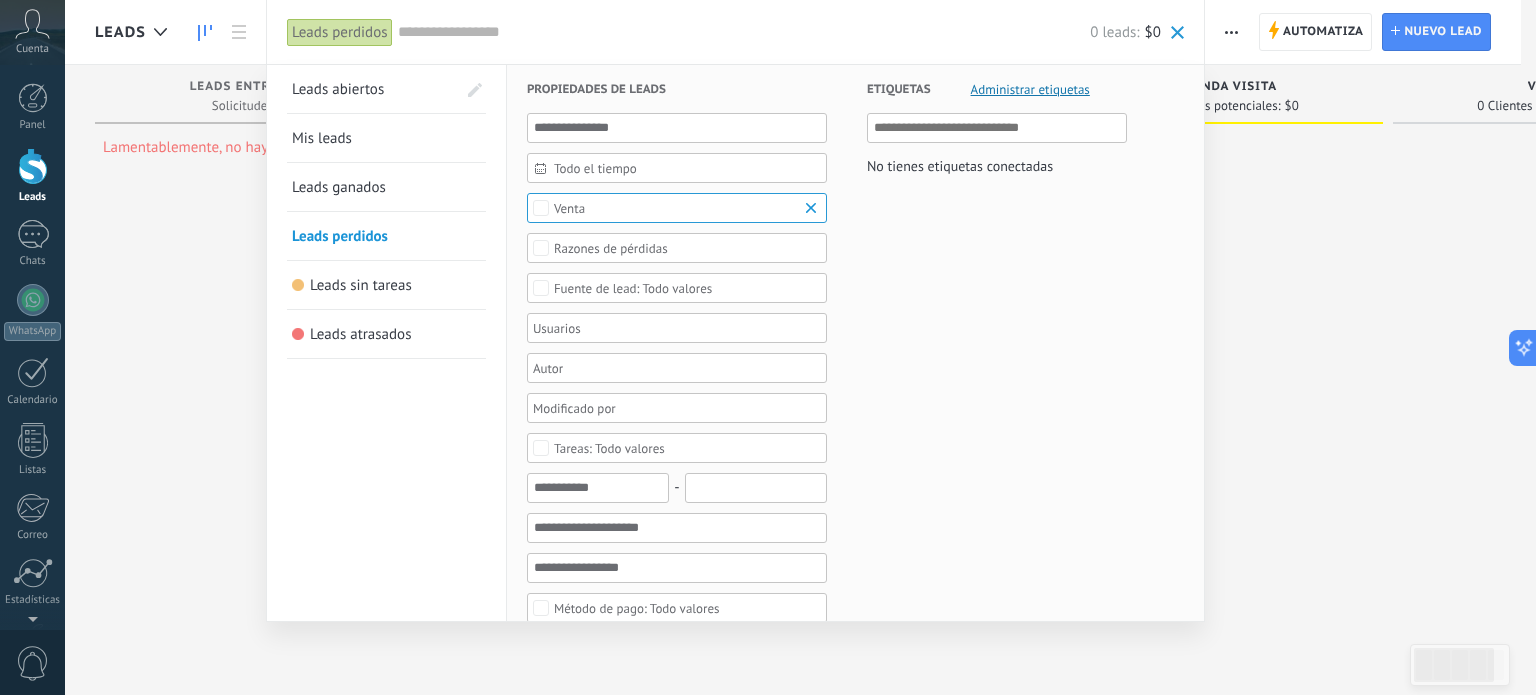 click on "Leads abiertos" at bounding box center (338, 89) 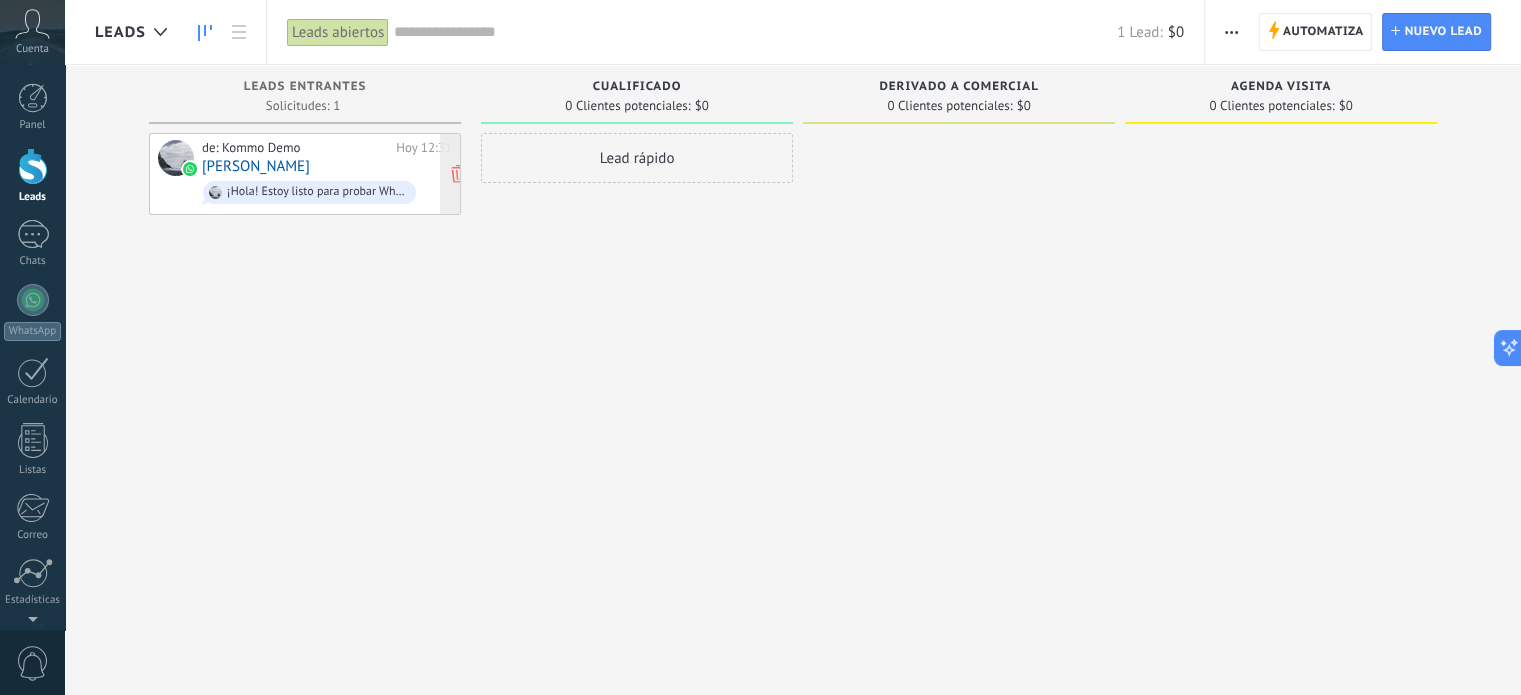 click on "¡Hola! Estoy listo para probar WhatsApp en Kommo. Mi código de verificación es yNQkV9" at bounding box center (317, 192) 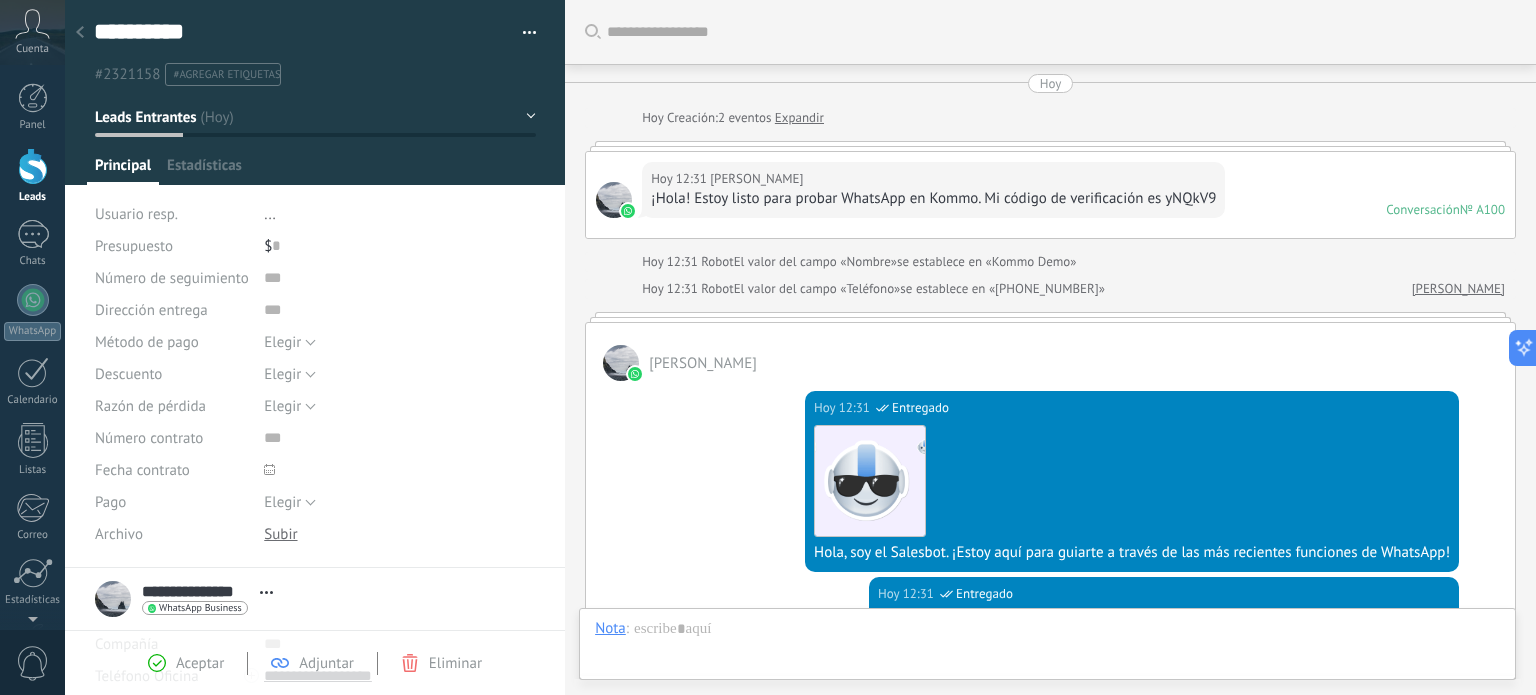 scroll, scrollTop: 29, scrollLeft: 0, axis: vertical 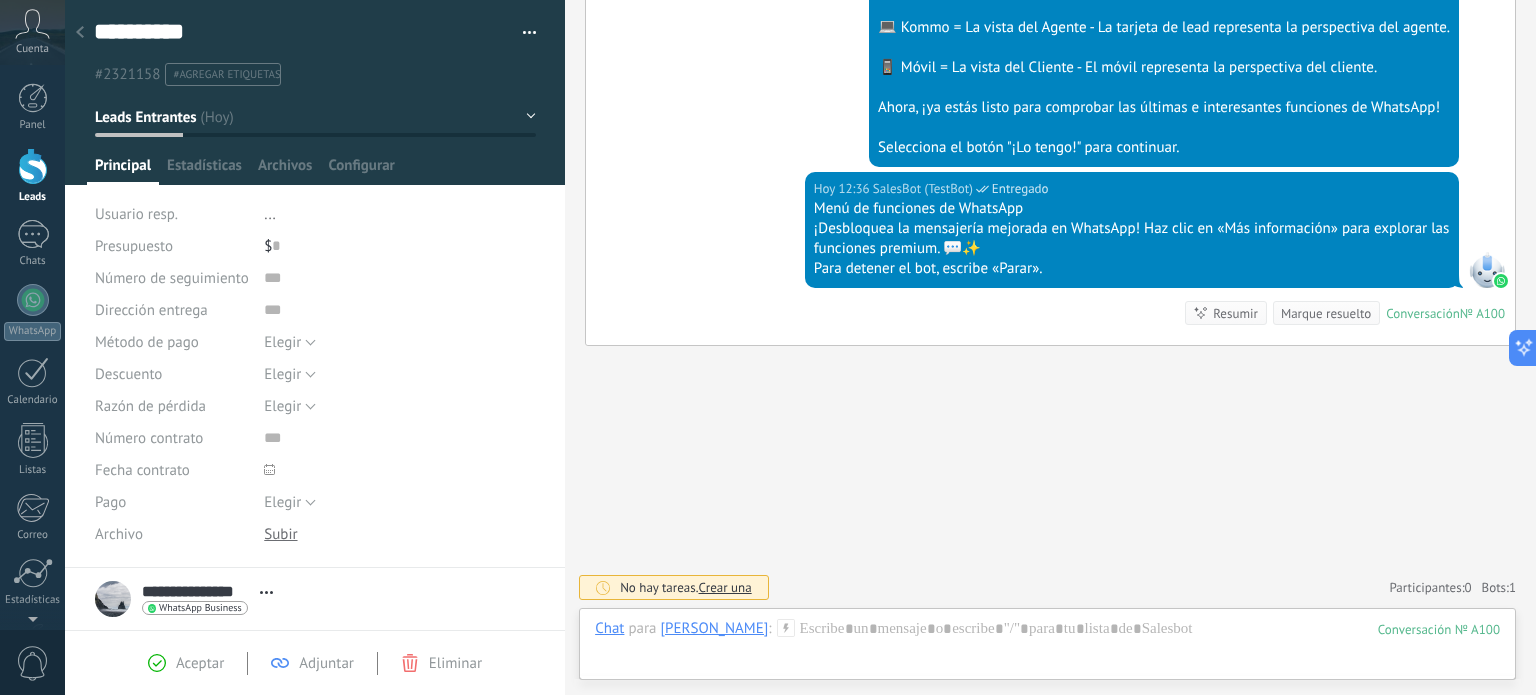 click 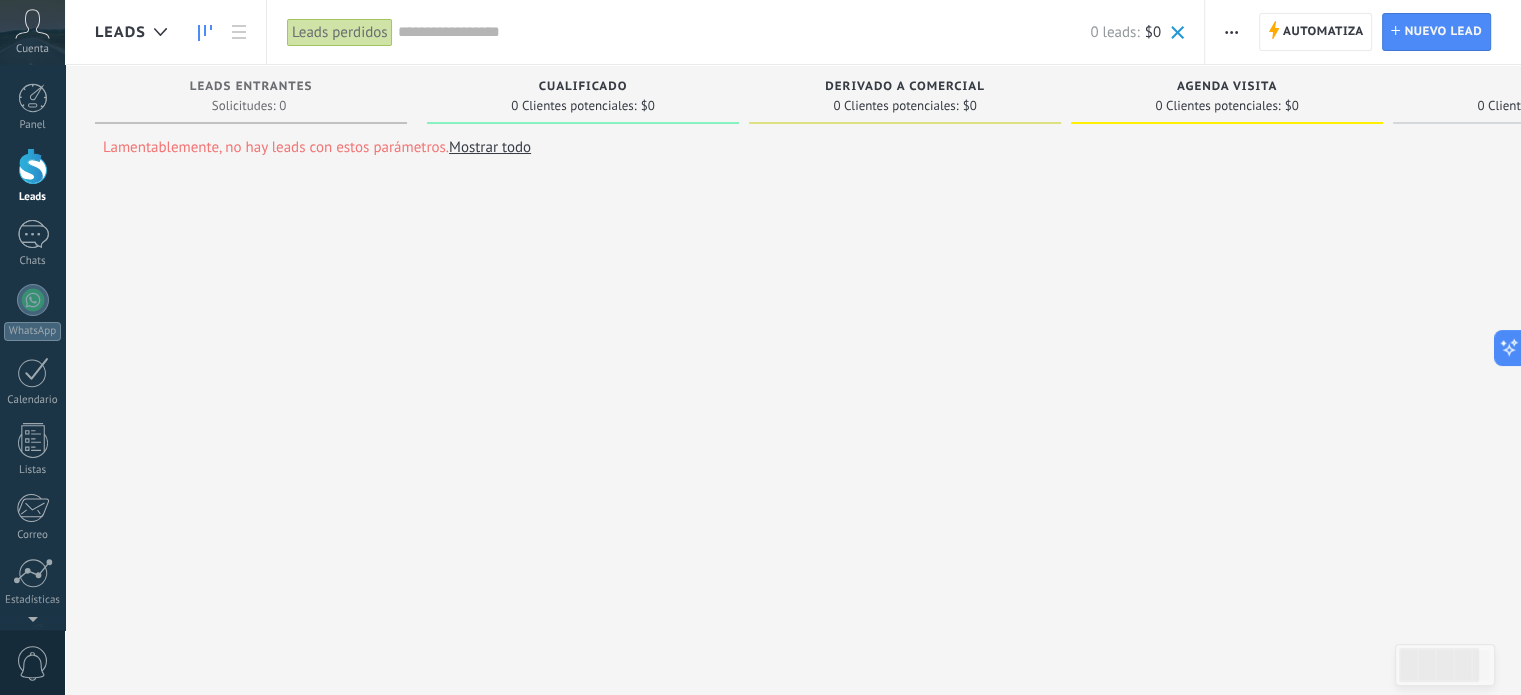 click on "Mostrar todo" at bounding box center [490, 147] 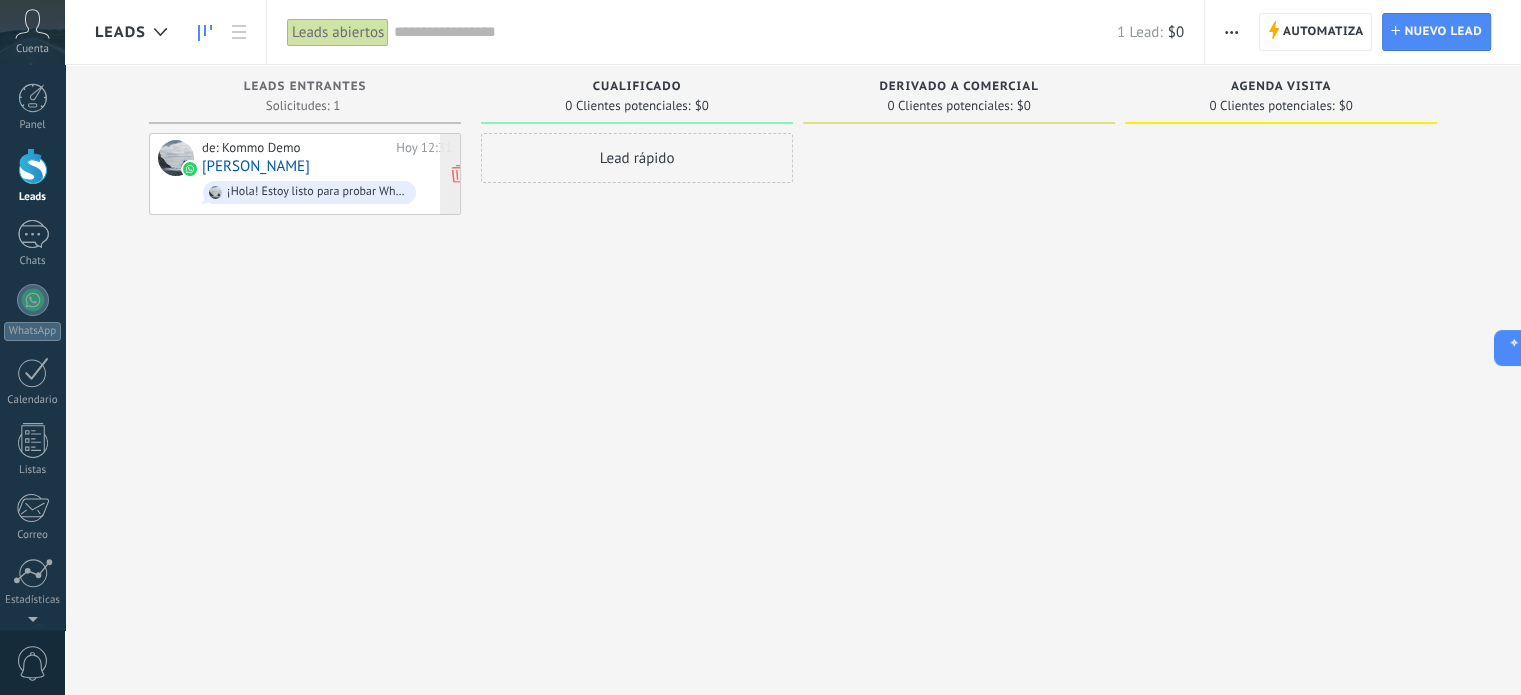 click on "de: Kommo Demo [DATE] 12:31 [PERSON_NAME] ¡Hola! Estoy listo para probar WhatsApp en Kommo. Mi código de verificación es yNQkV9" at bounding box center [327, 174] 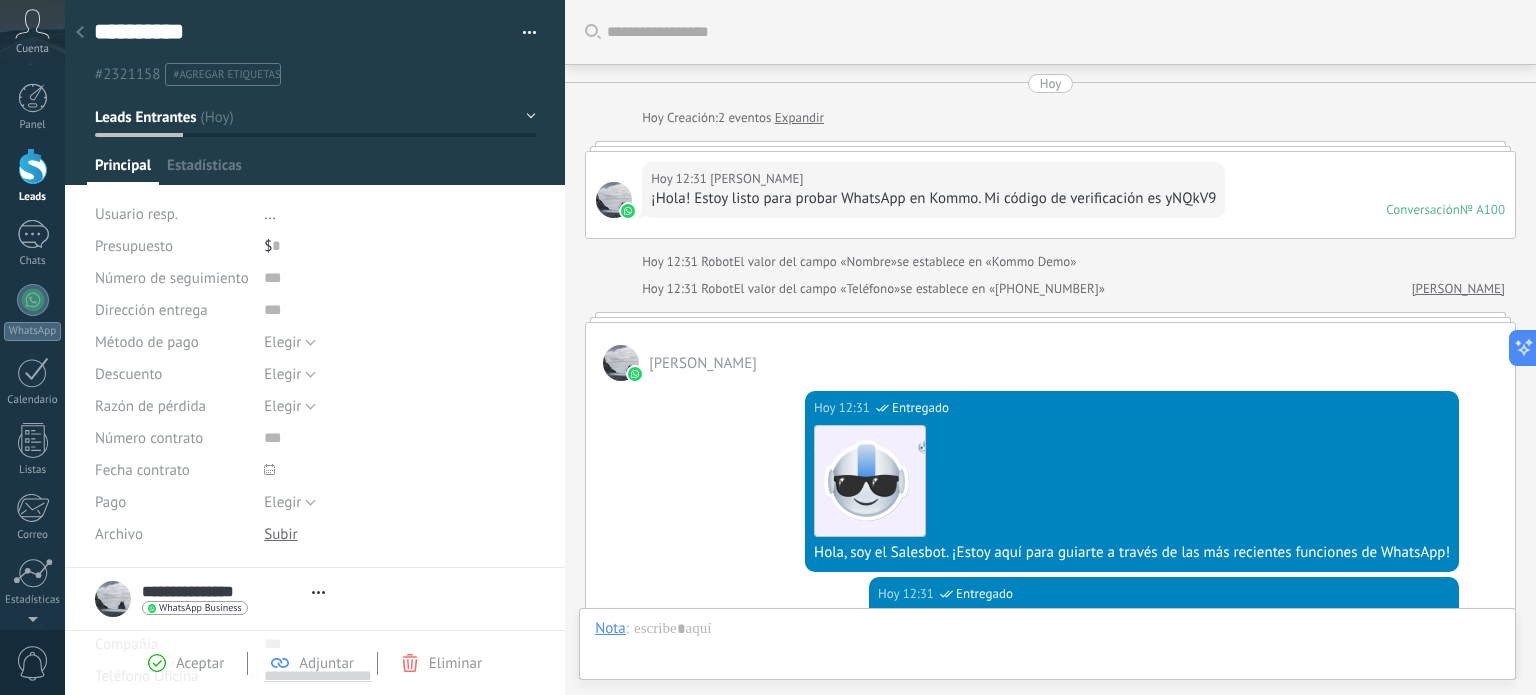 scroll, scrollTop: 29, scrollLeft: 0, axis: vertical 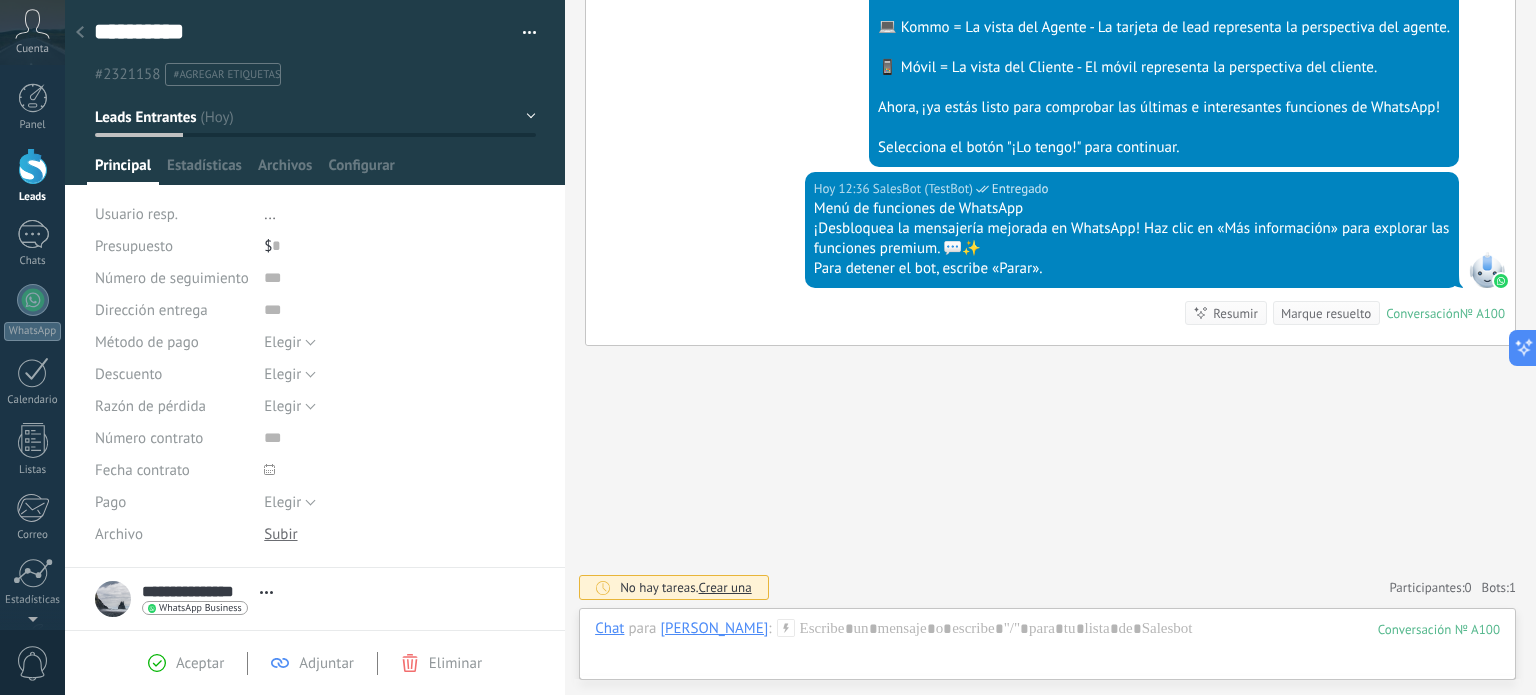 click on "#agregar etiquetas" at bounding box center (226, 75) 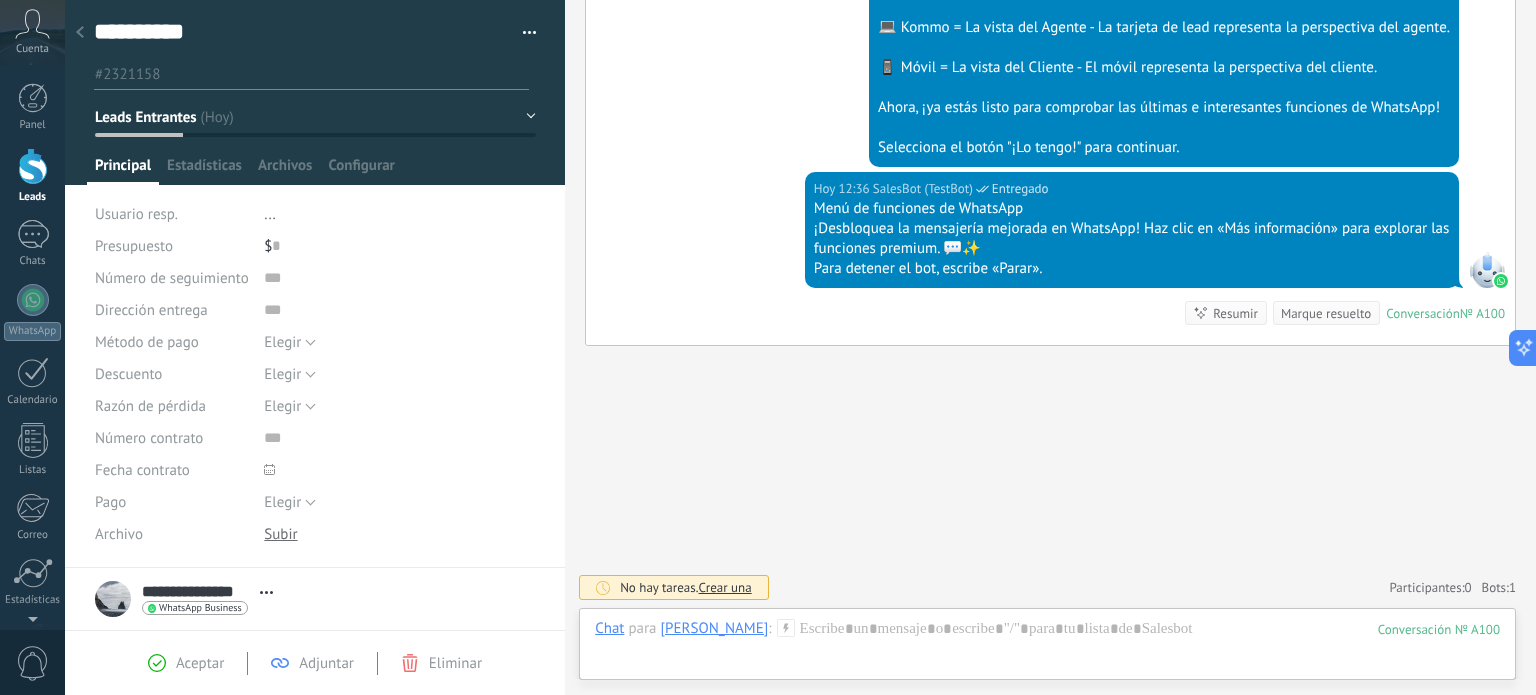 click at bounding box center [80, 33] 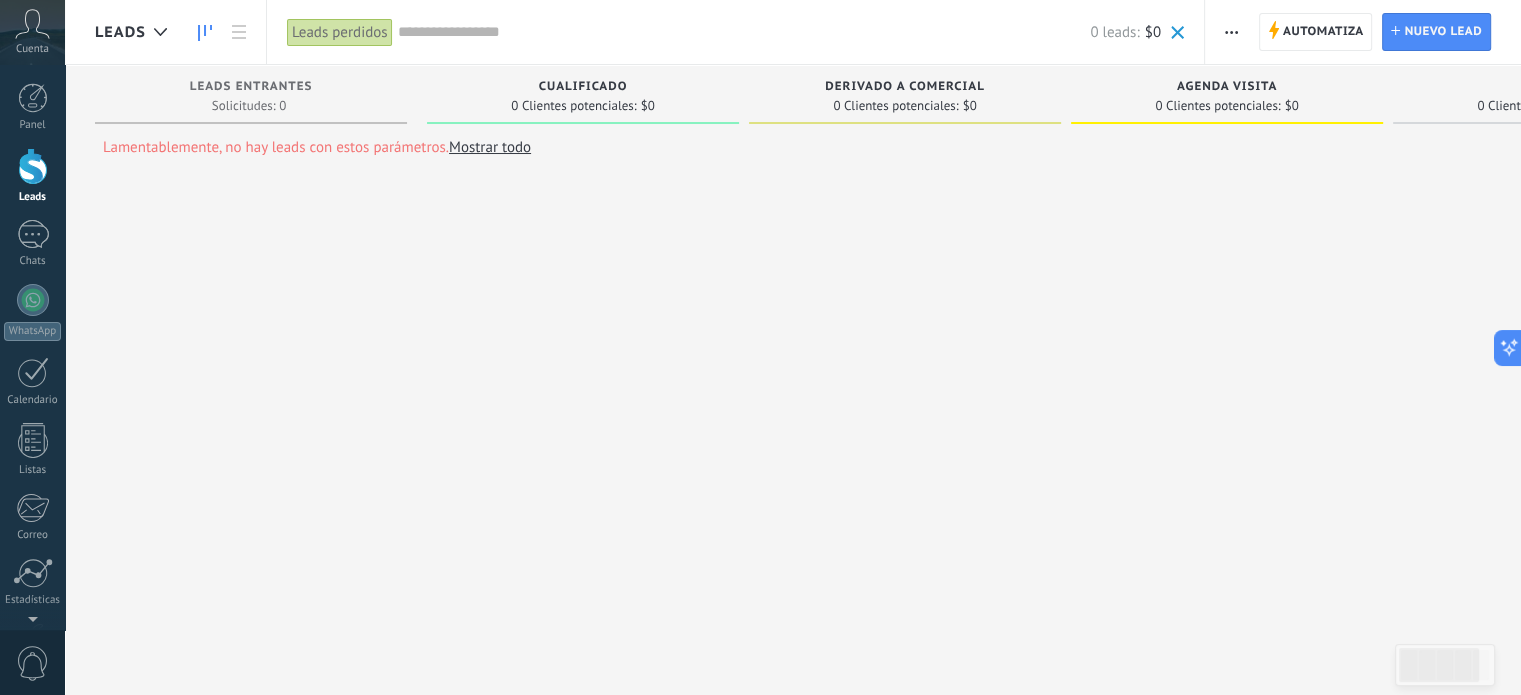 click on "Mostrar todo" at bounding box center (490, 147) 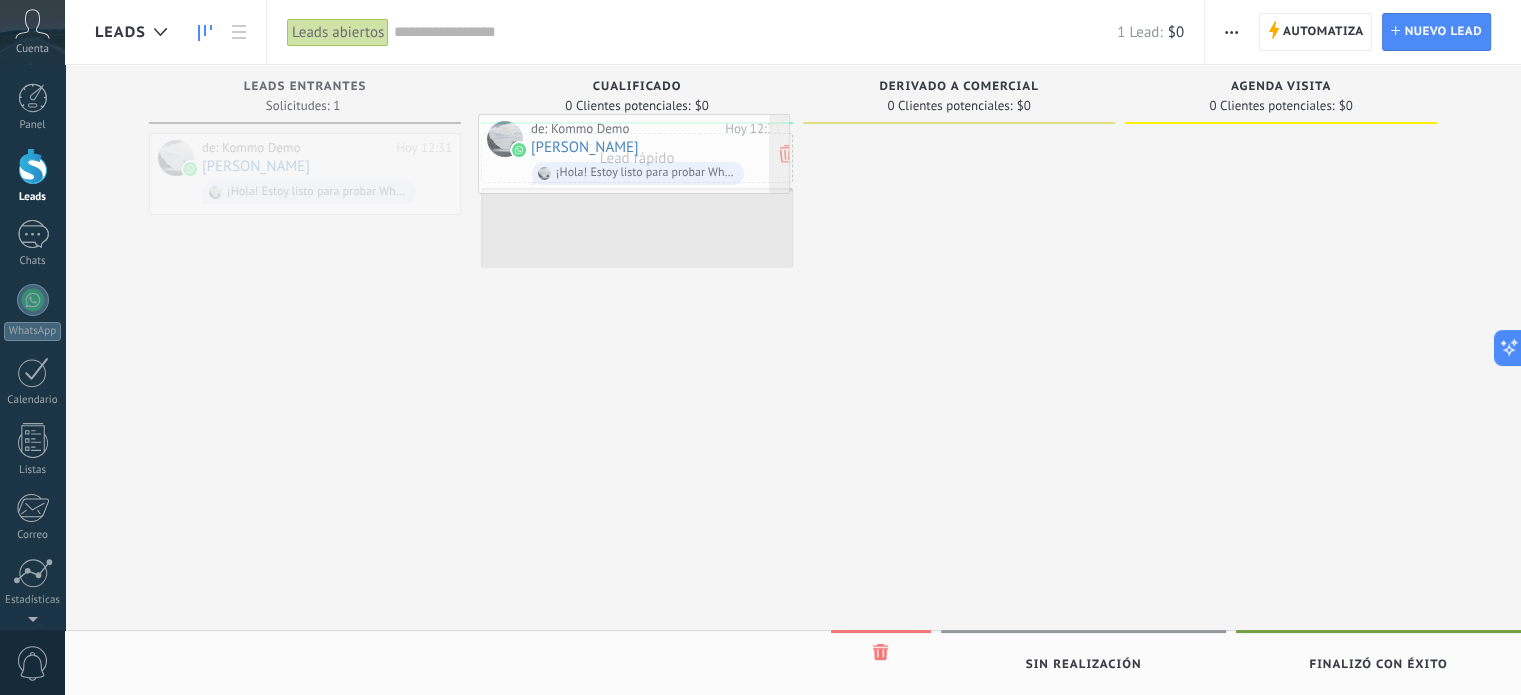 drag, startPoint x: 345, startPoint y: 176, endPoint x: 674, endPoint y: 157, distance: 329.5482 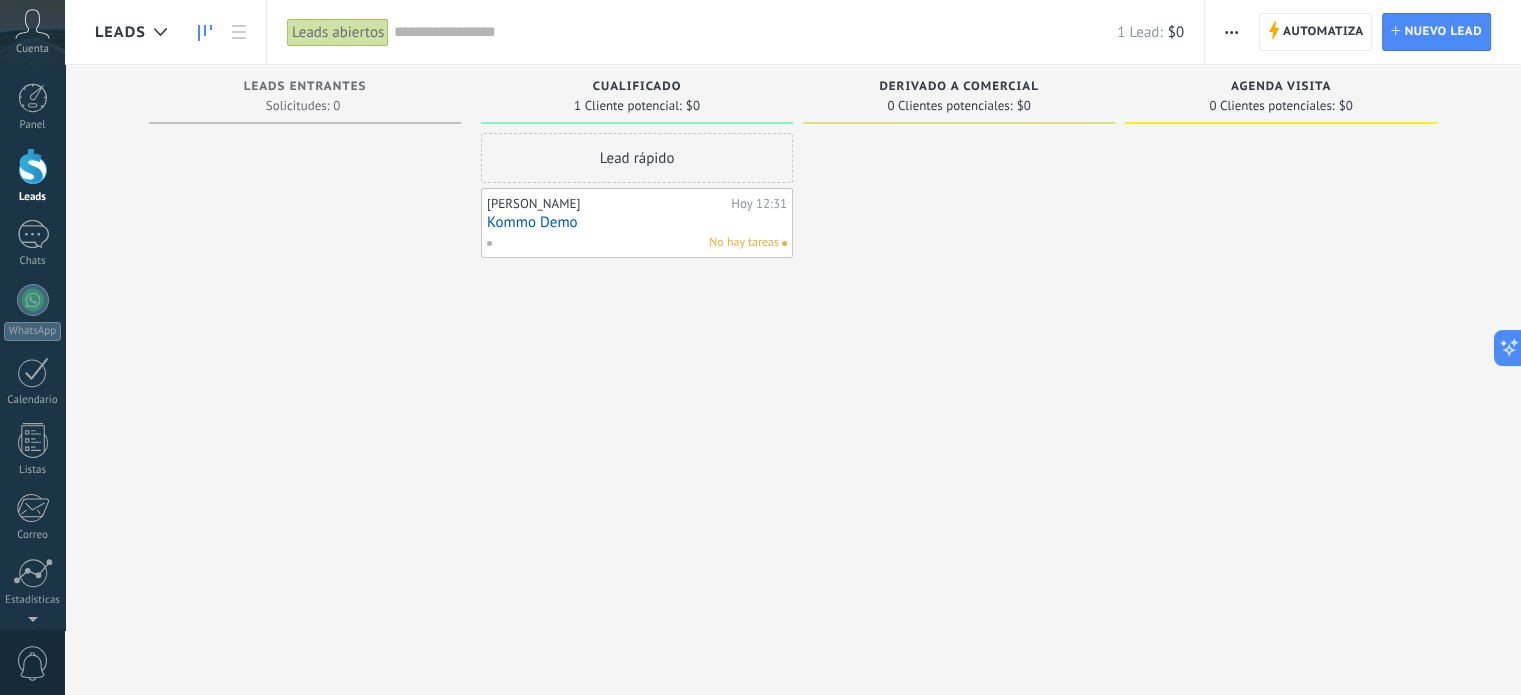 click on "Kommo Demo" at bounding box center [637, 222] 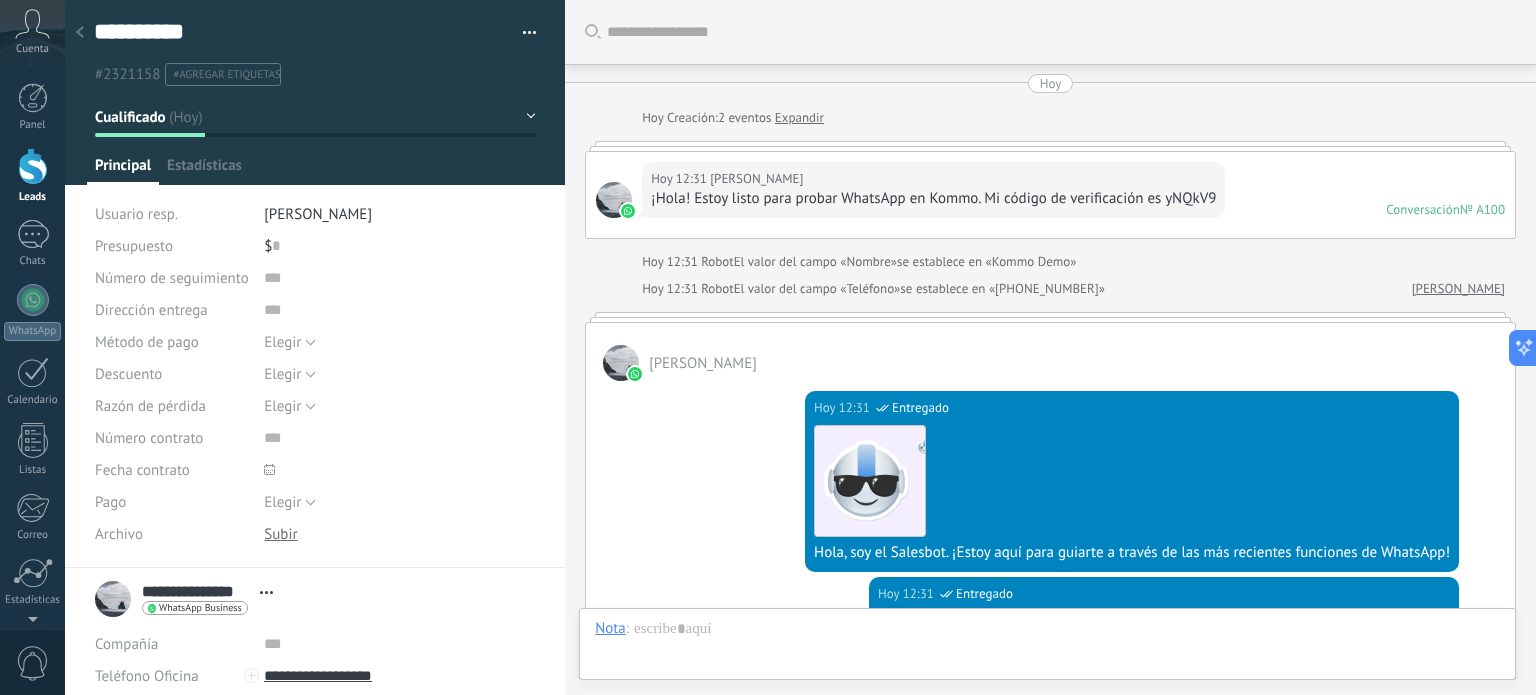 scroll, scrollTop: 29, scrollLeft: 0, axis: vertical 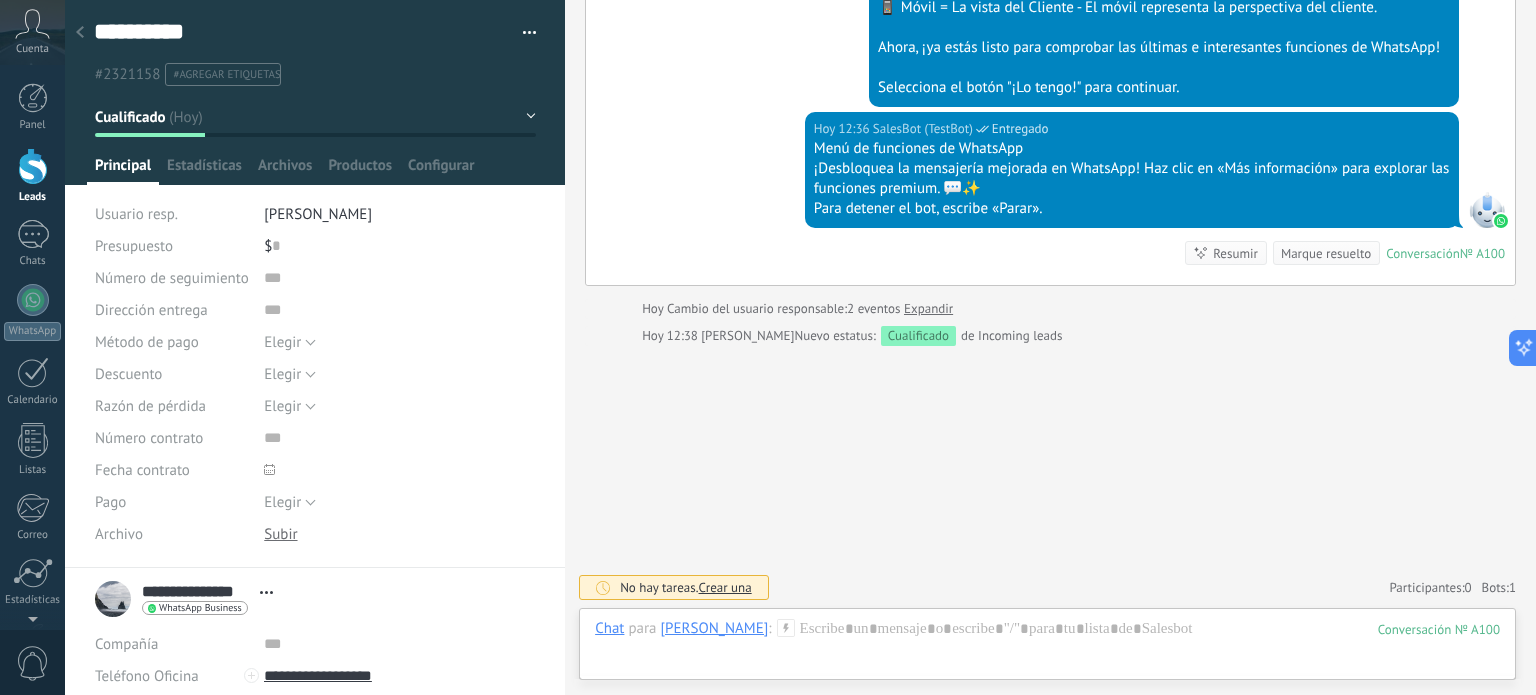 click on "Usuario resp." at bounding box center [136, 214] 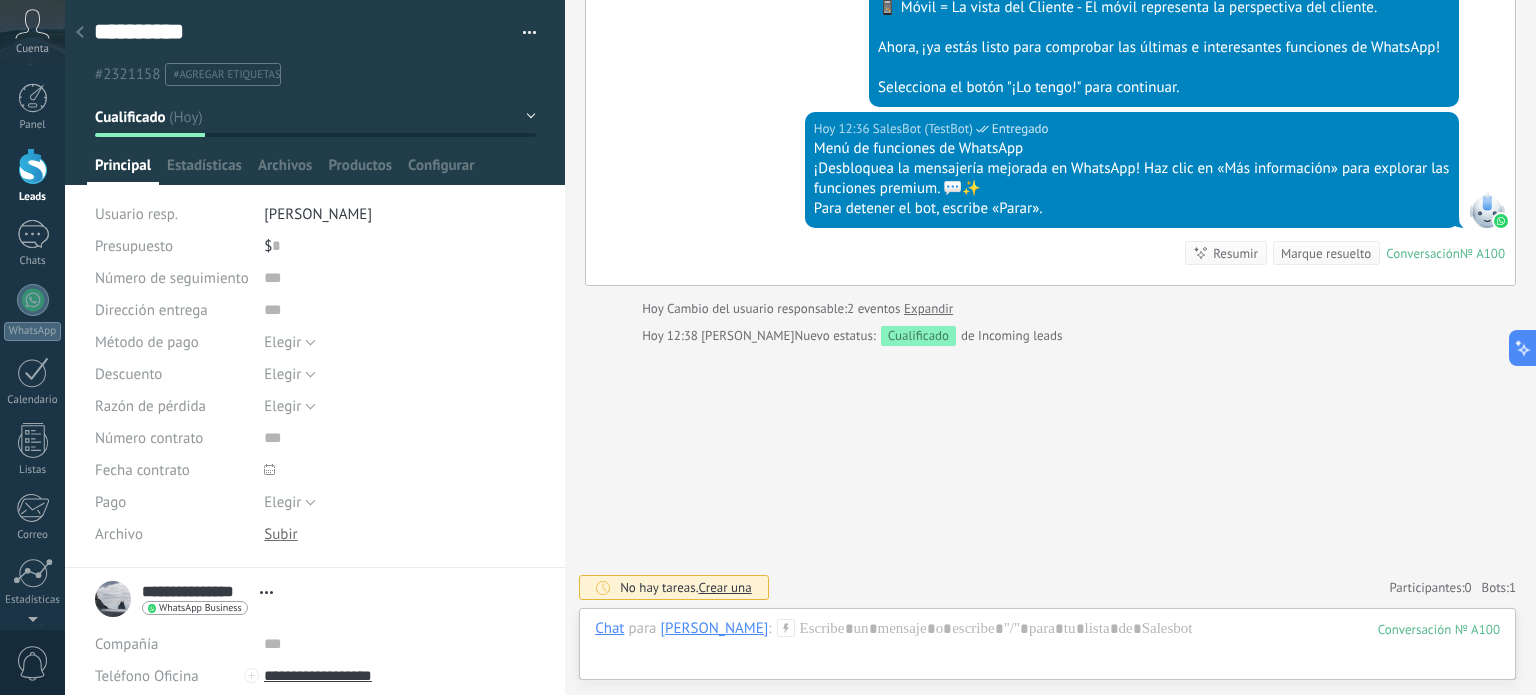 click on "Usuario resp." at bounding box center [172, 214] 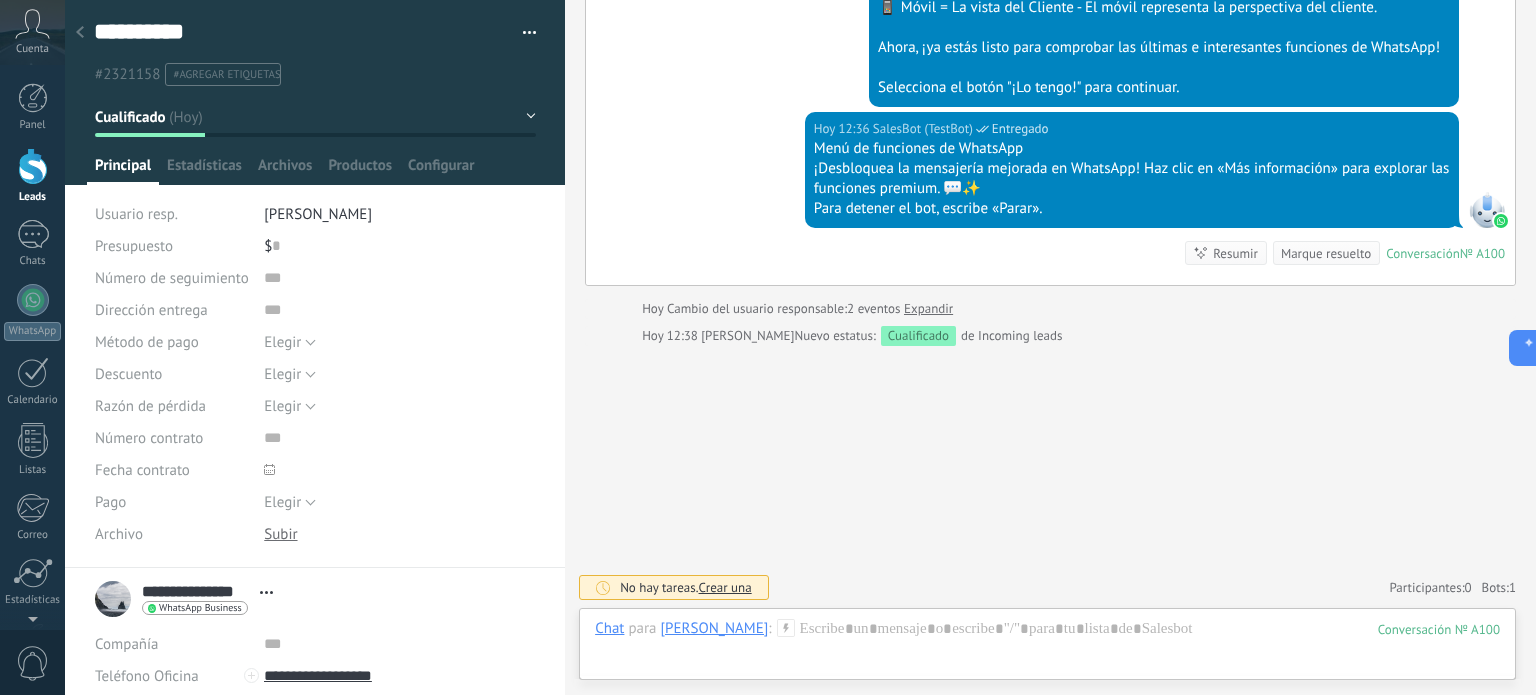 click on "Número de seguimiento" at bounding box center [172, 278] 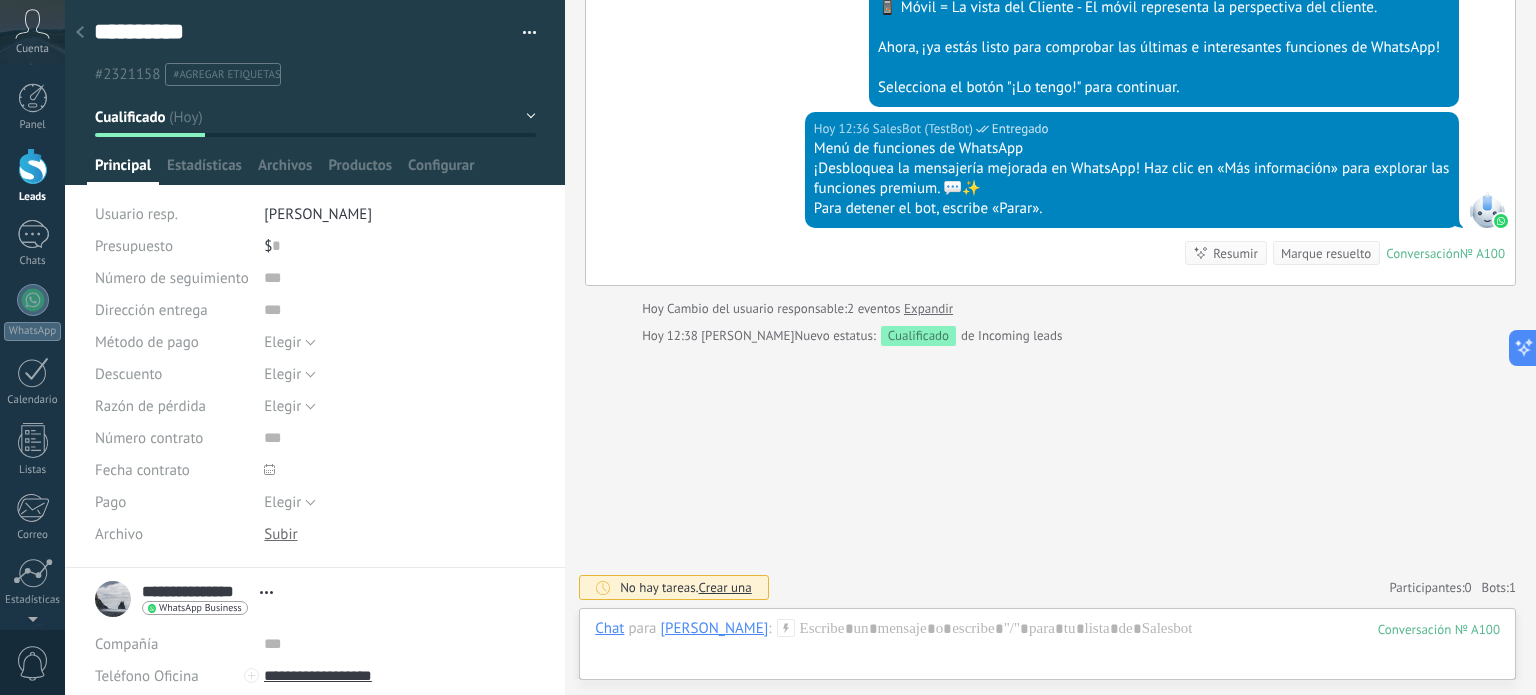 click on "Dirección entrega" at bounding box center [151, 310] 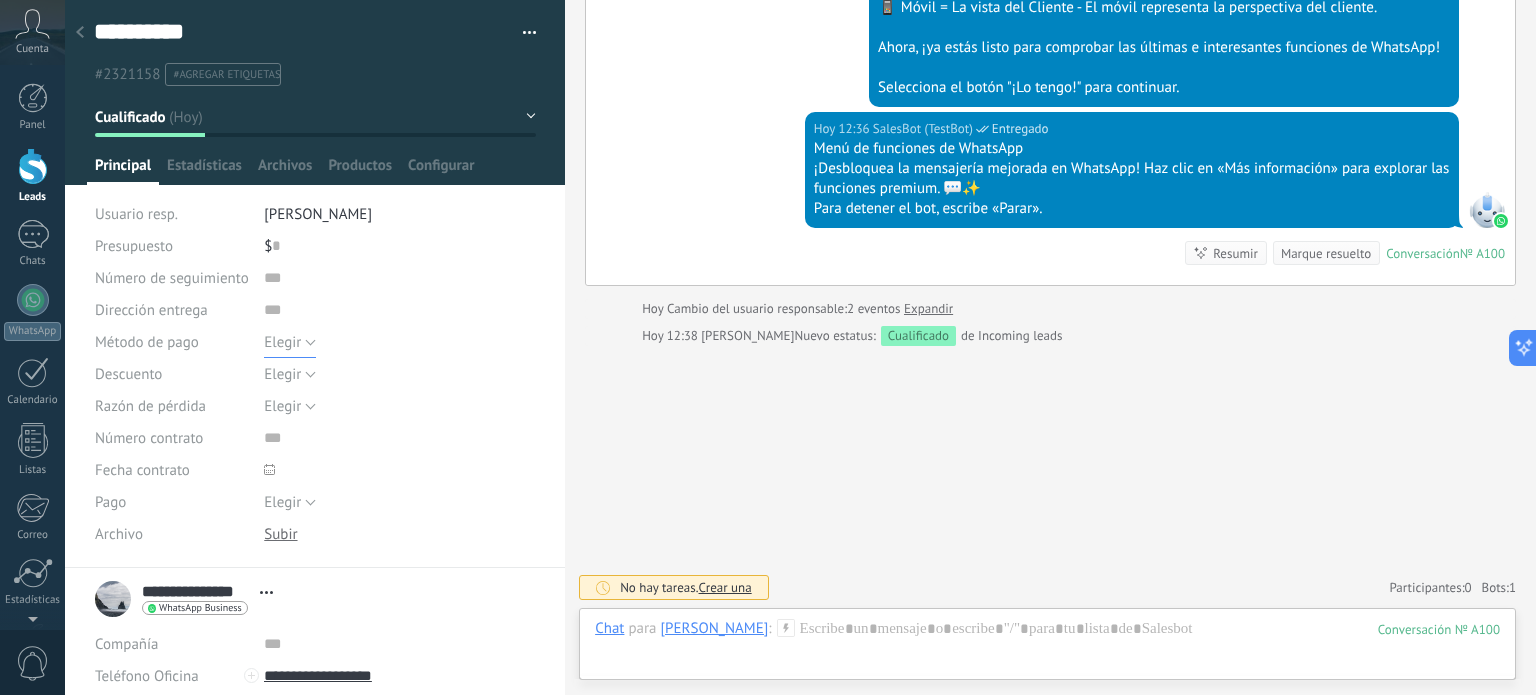 click on "Elegir" at bounding box center [290, 342] 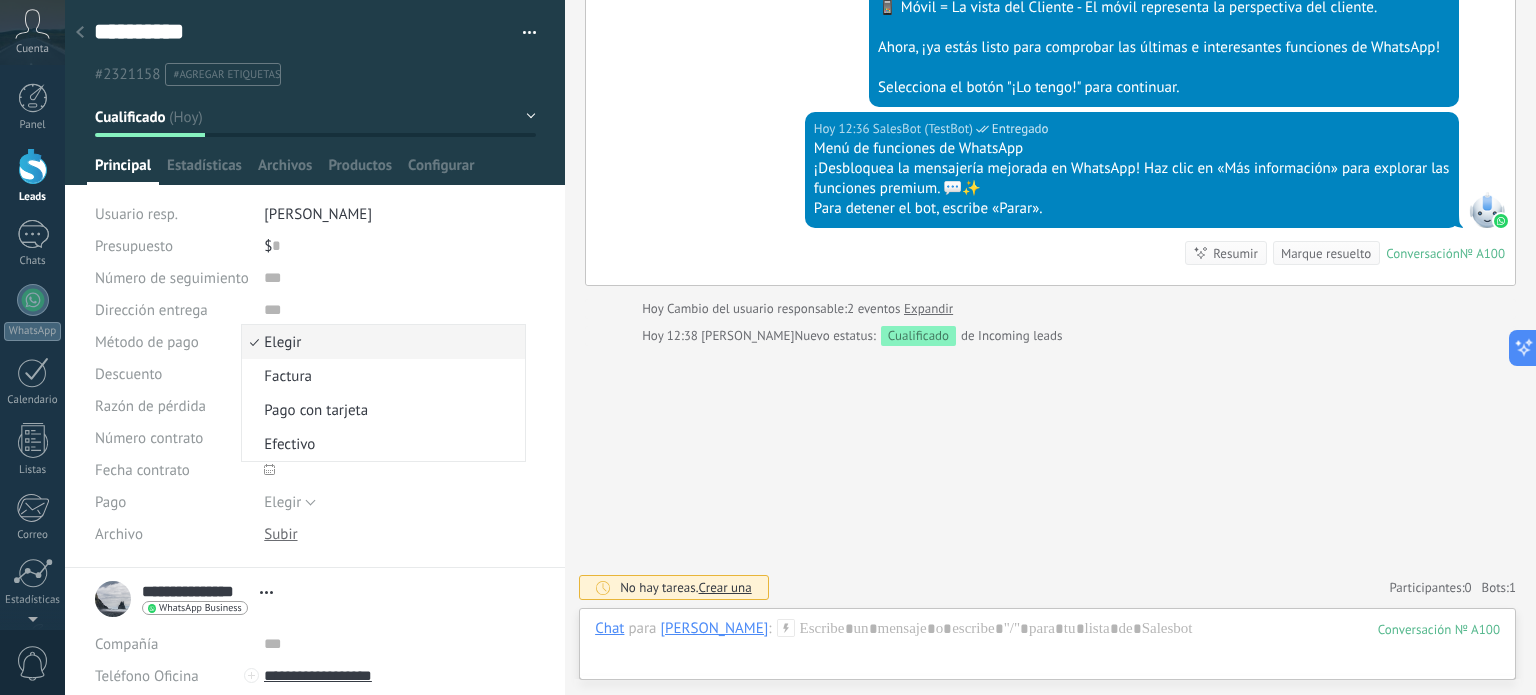 click on "[DATE] 12:36 SalesBot (TestBot)  Entregado Menú de funciones de WhatsApp ¡Desbloquea la mensajería mejorada en WhatsApp! Haz clic en «Más información» para explorar las funciones premium. 💬✨ Para detener el bot, escribe «Parar». Conversación  № A100 Conversación № A100 Resumir Resumir Marque resuelto" at bounding box center [1050, 198] 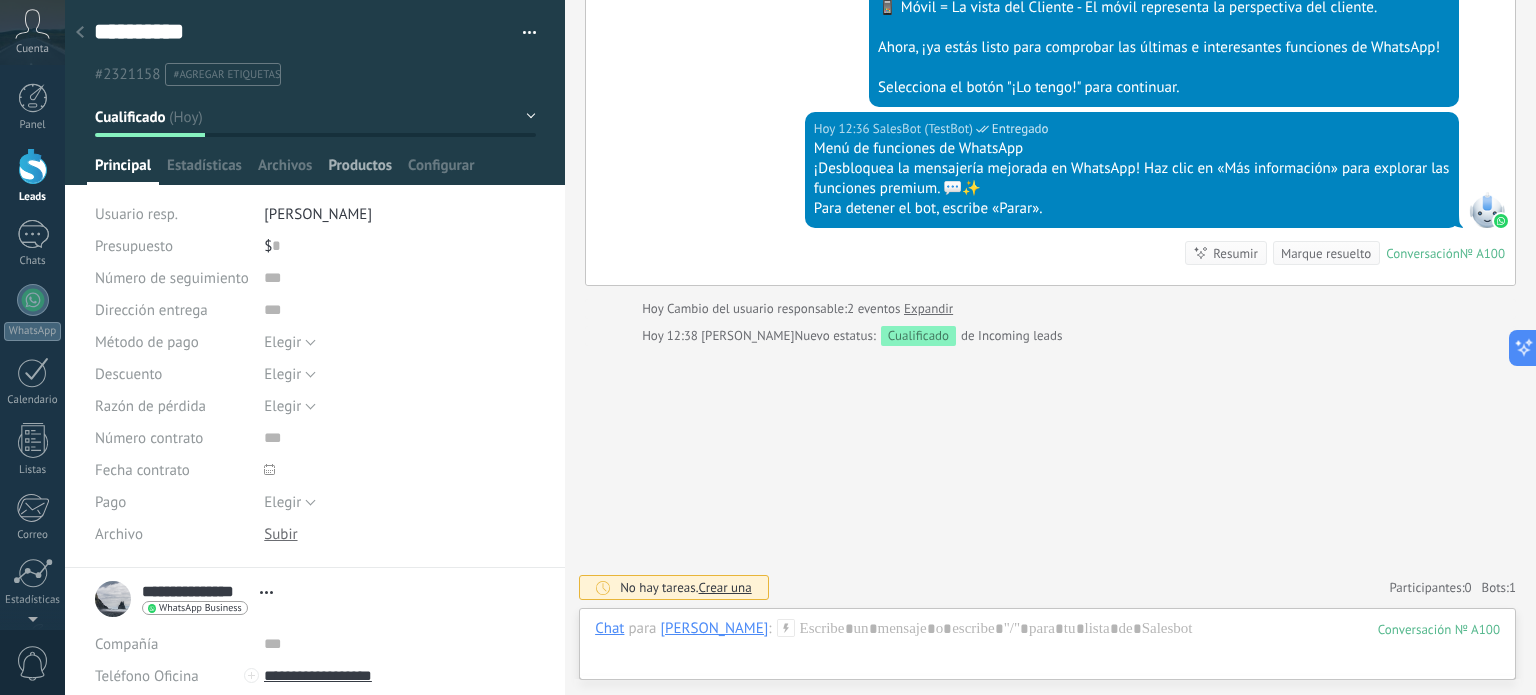click on "Productos" at bounding box center [360, 170] 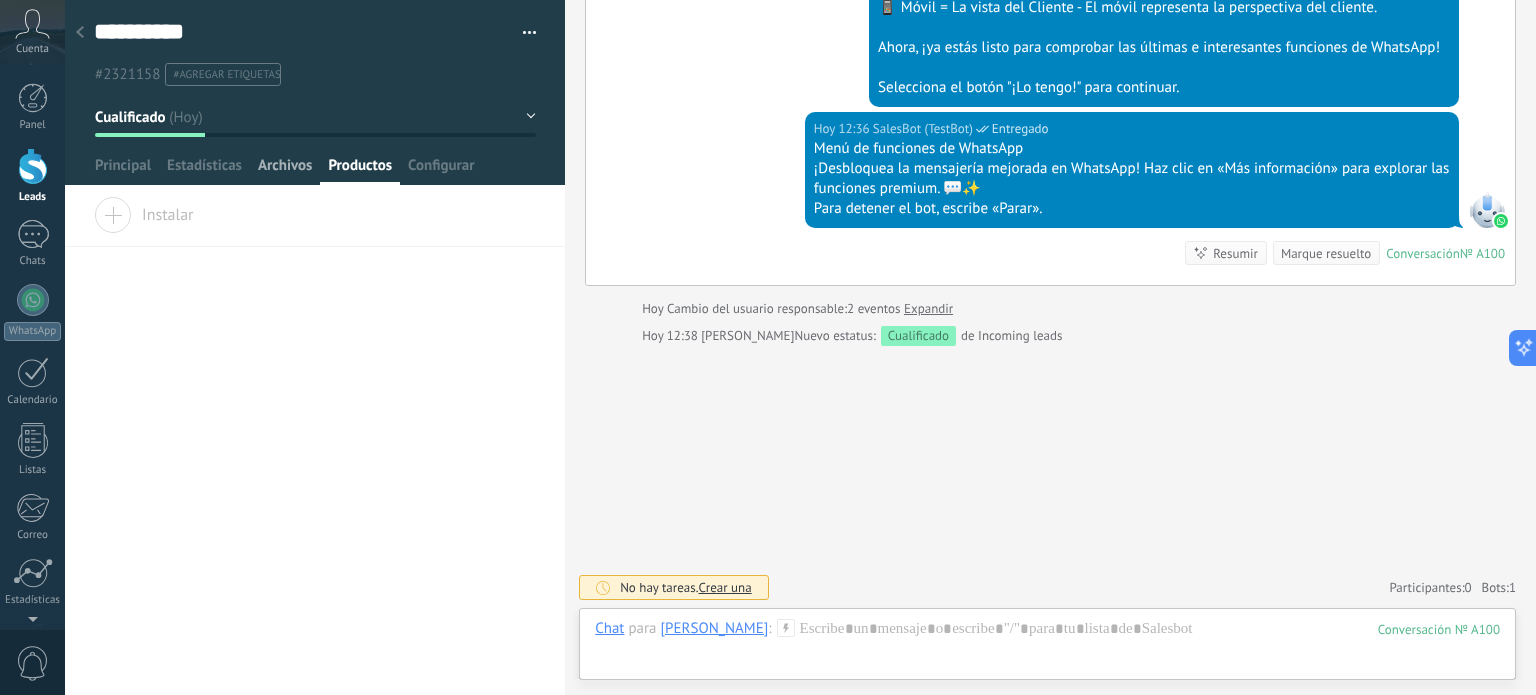click on "Archivos" at bounding box center (285, 170) 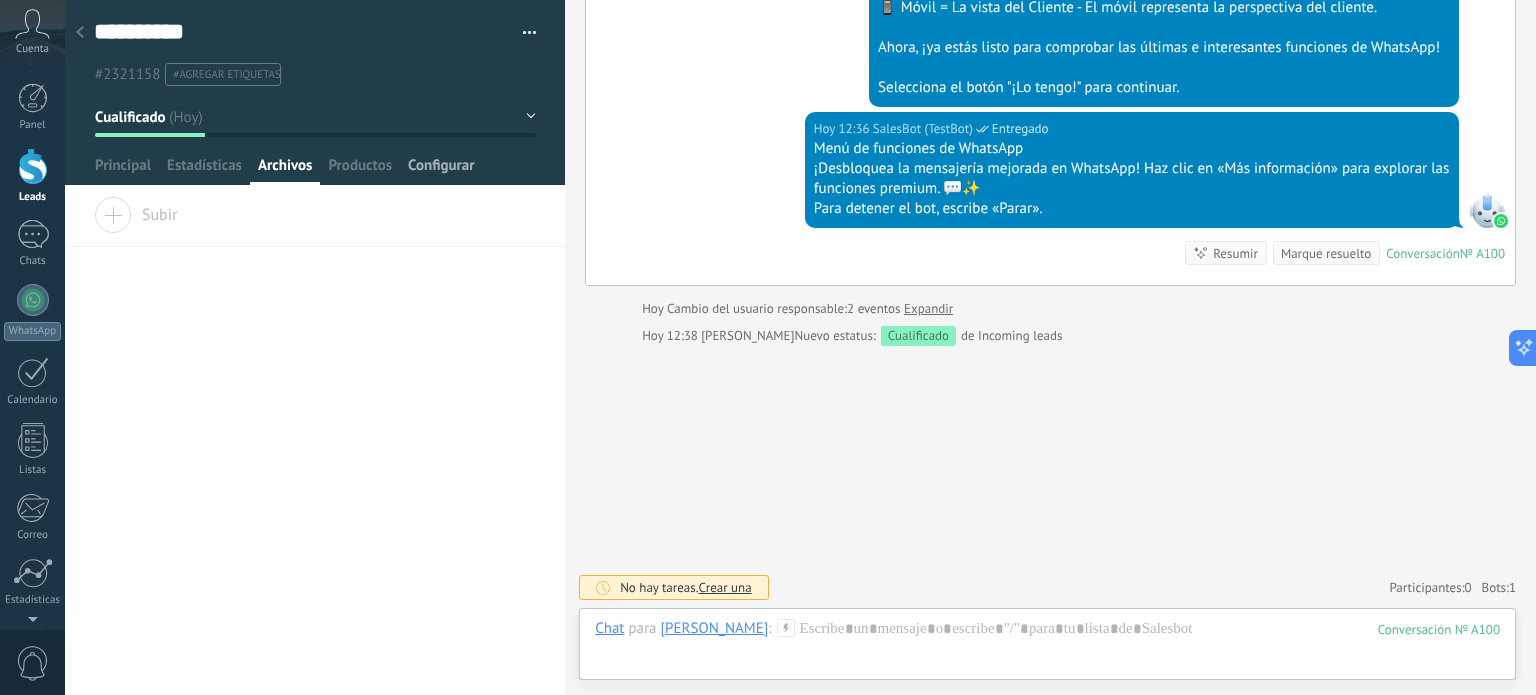 click on "Configurar" at bounding box center [441, 170] 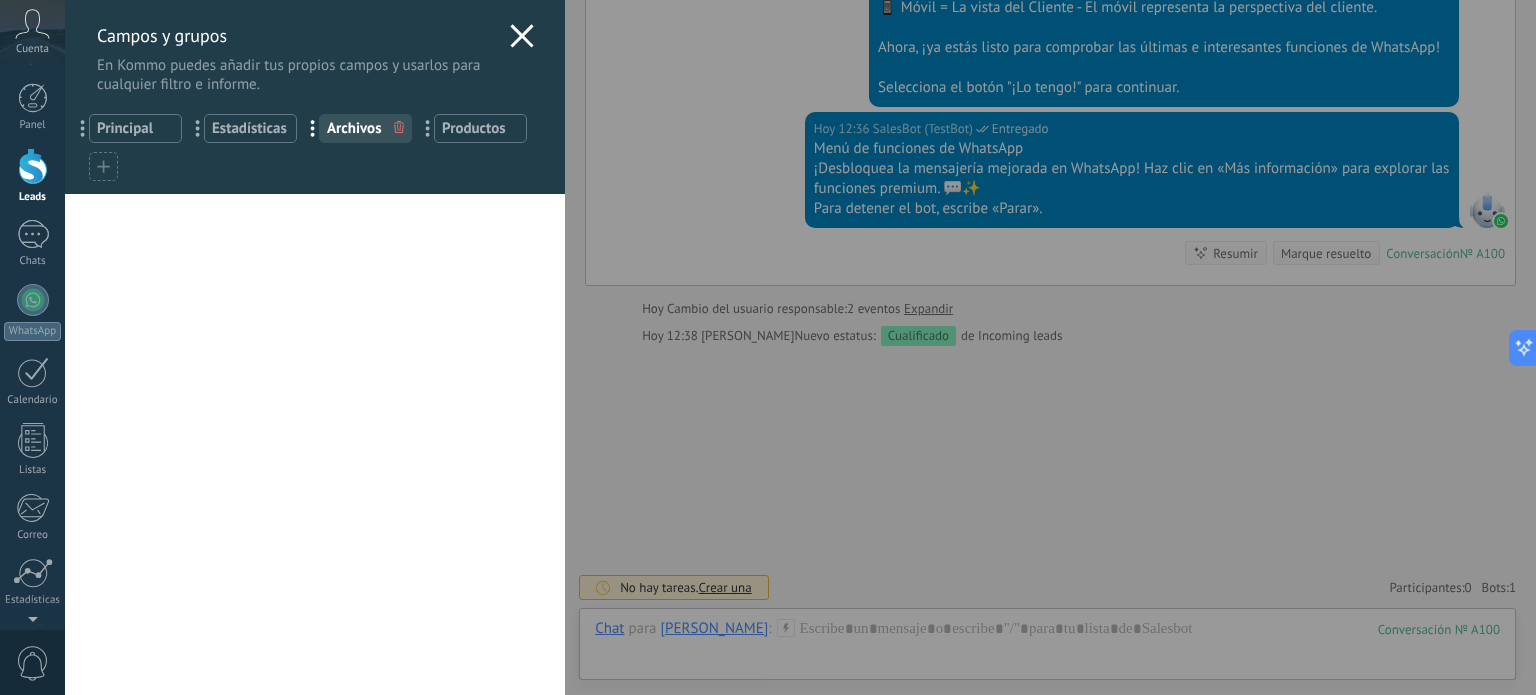 click 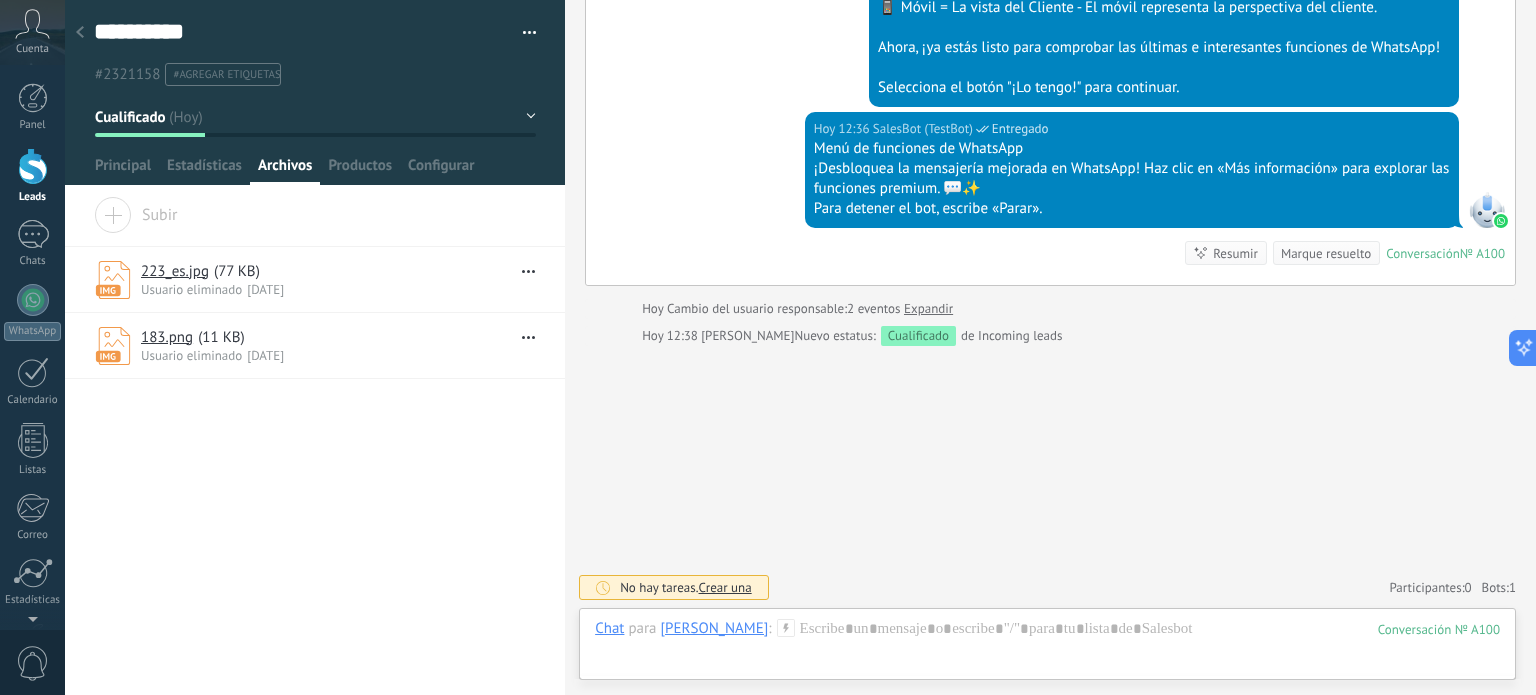 click on "Cualificado" at bounding box center [315, 117] 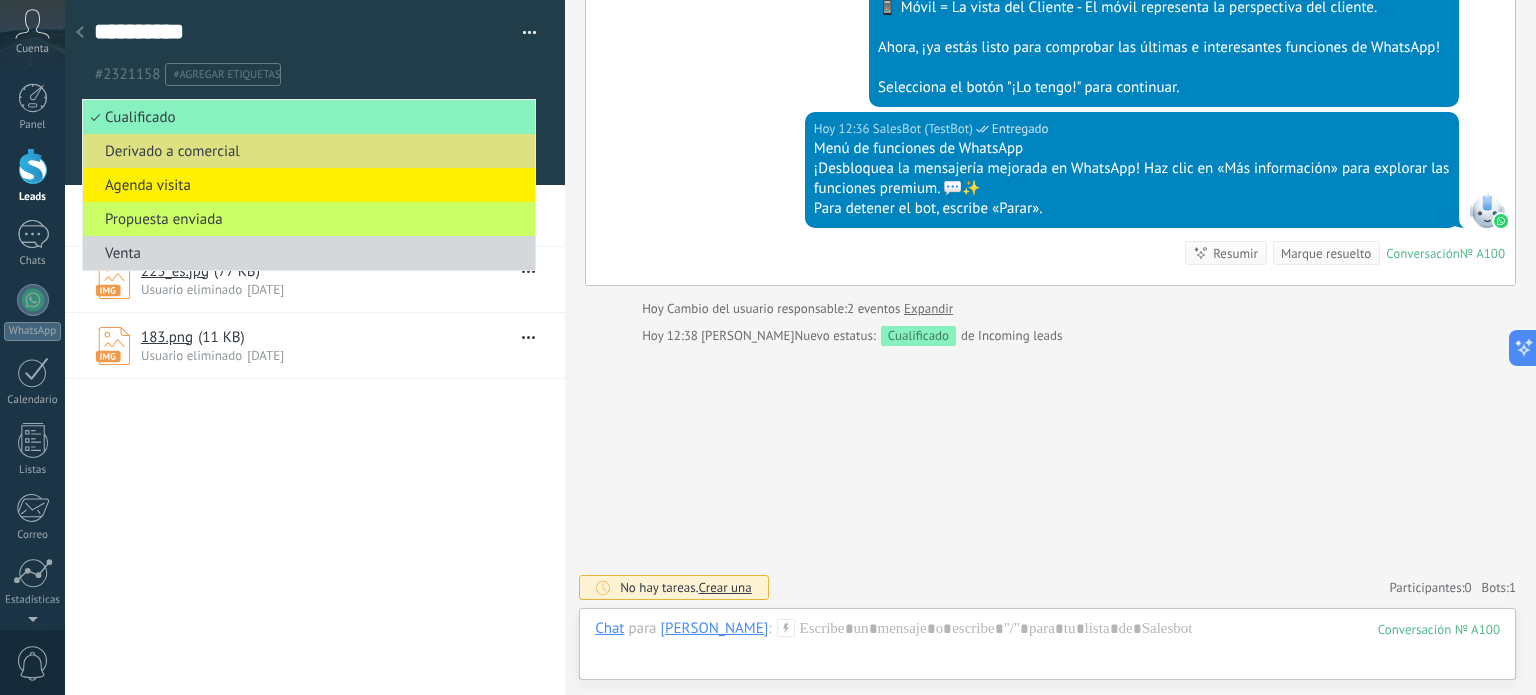 click on "[DATE] 12:36 SalesBot (TestBot)  Entregado Menú de funciones de WhatsApp ¡Desbloquea la mensajería mejorada en WhatsApp! Haz clic en «Más información» para explorar las funciones premium. 💬✨ Para detener el bot, escribe «Parar». Conversación  № A100 Conversación № A100 Resumir Resumir Marque resuelto" at bounding box center (1050, 198) 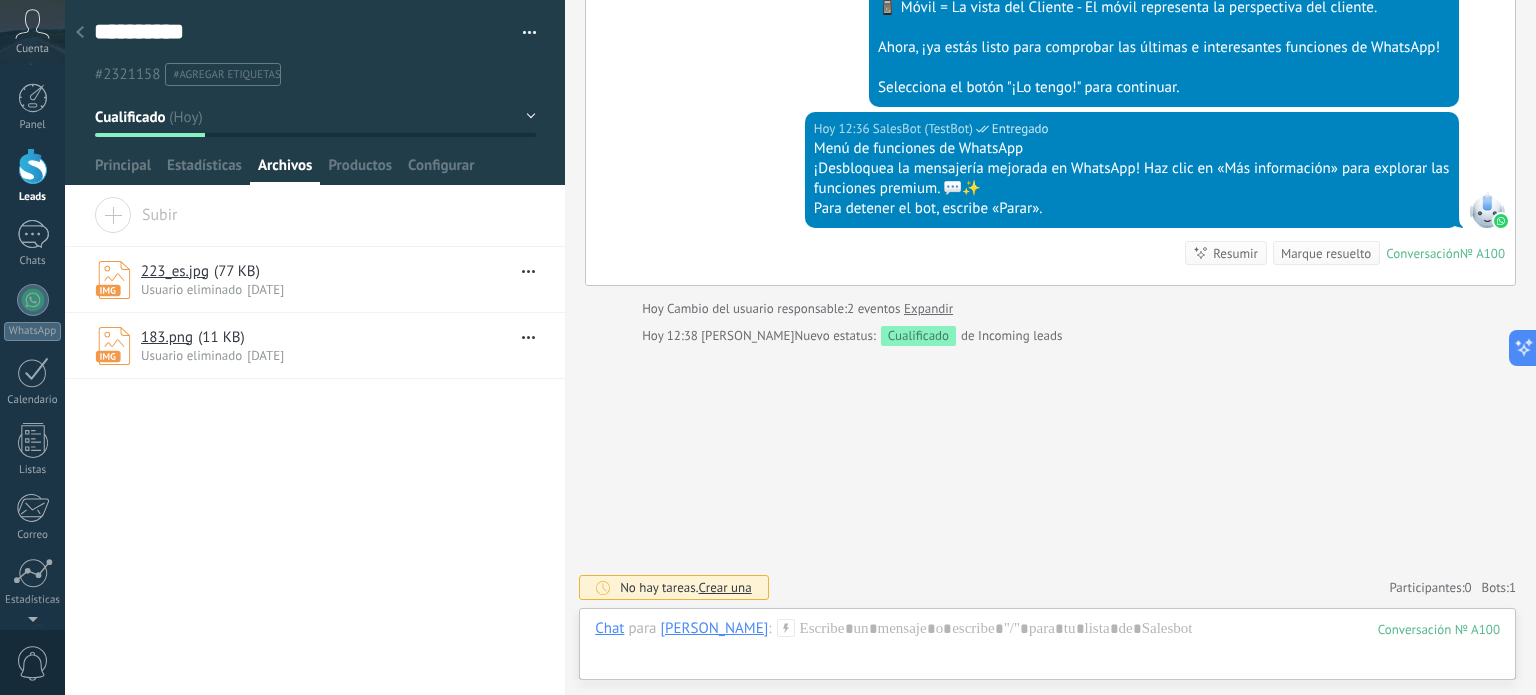 click at bounding box center [80, 33] 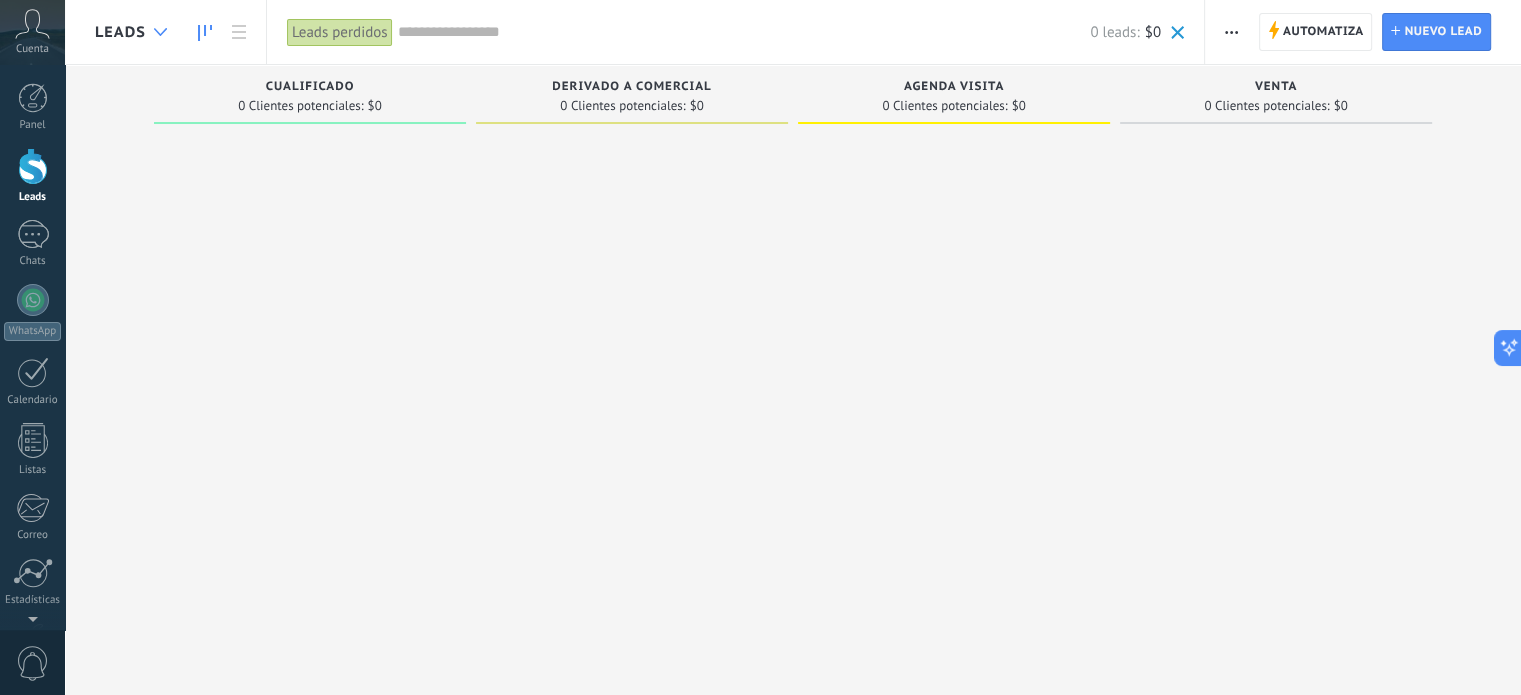 click 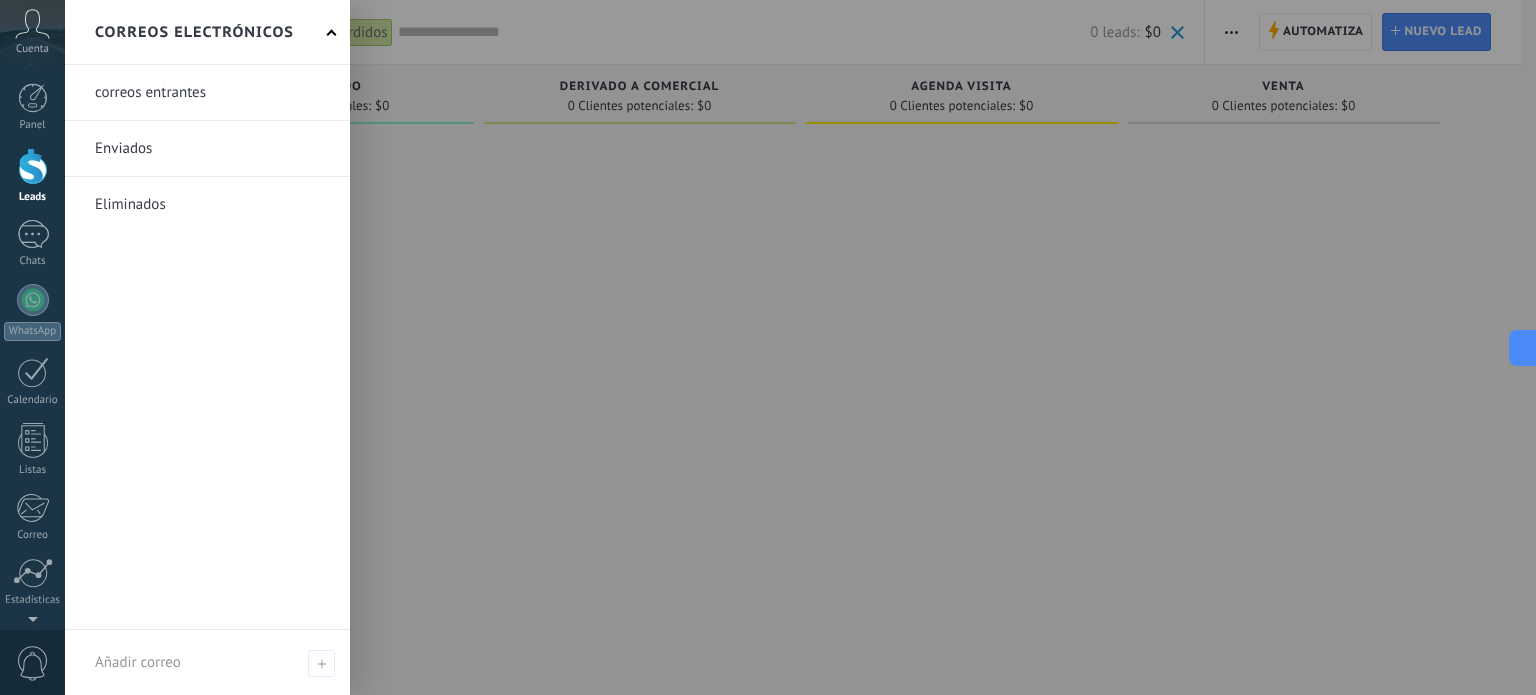 click on "Correos electrónicos" at bounding box center [207, 32] 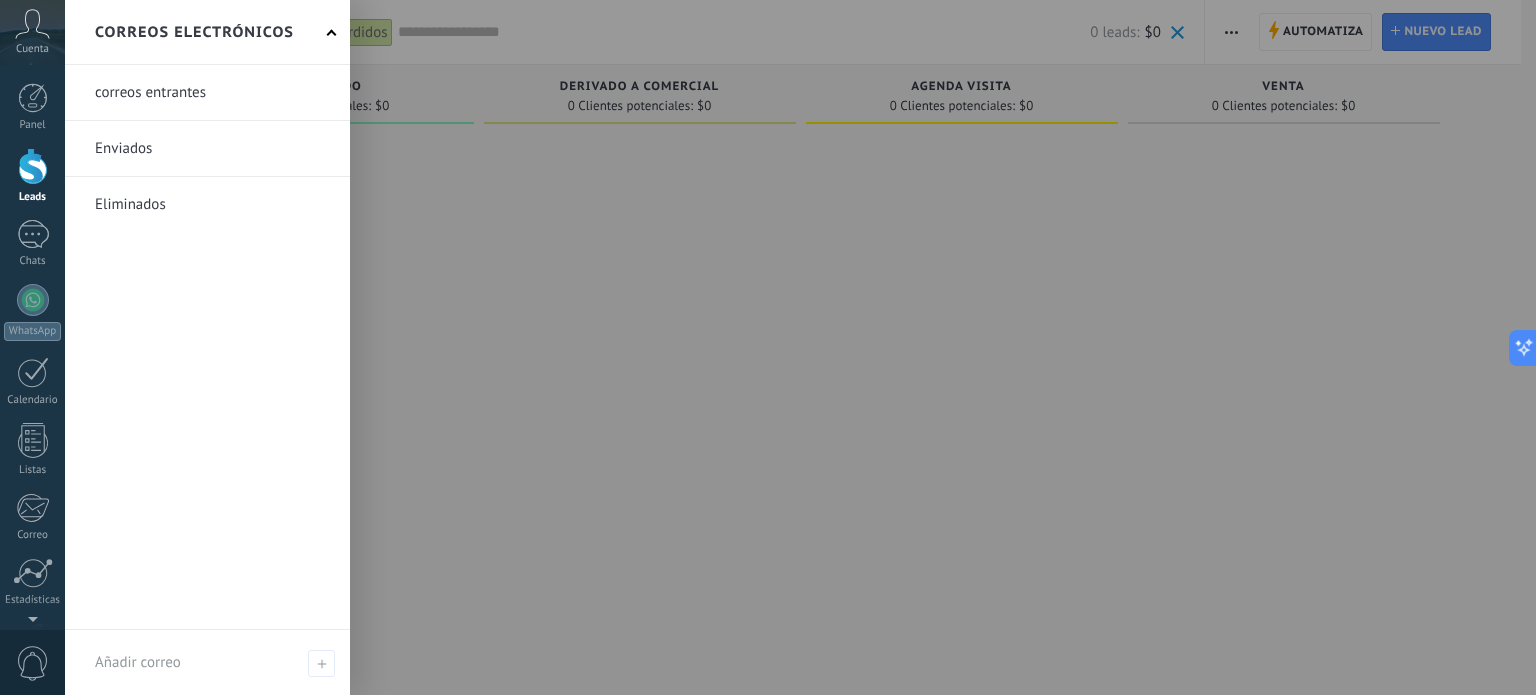 click at bounding box center (332, 34) 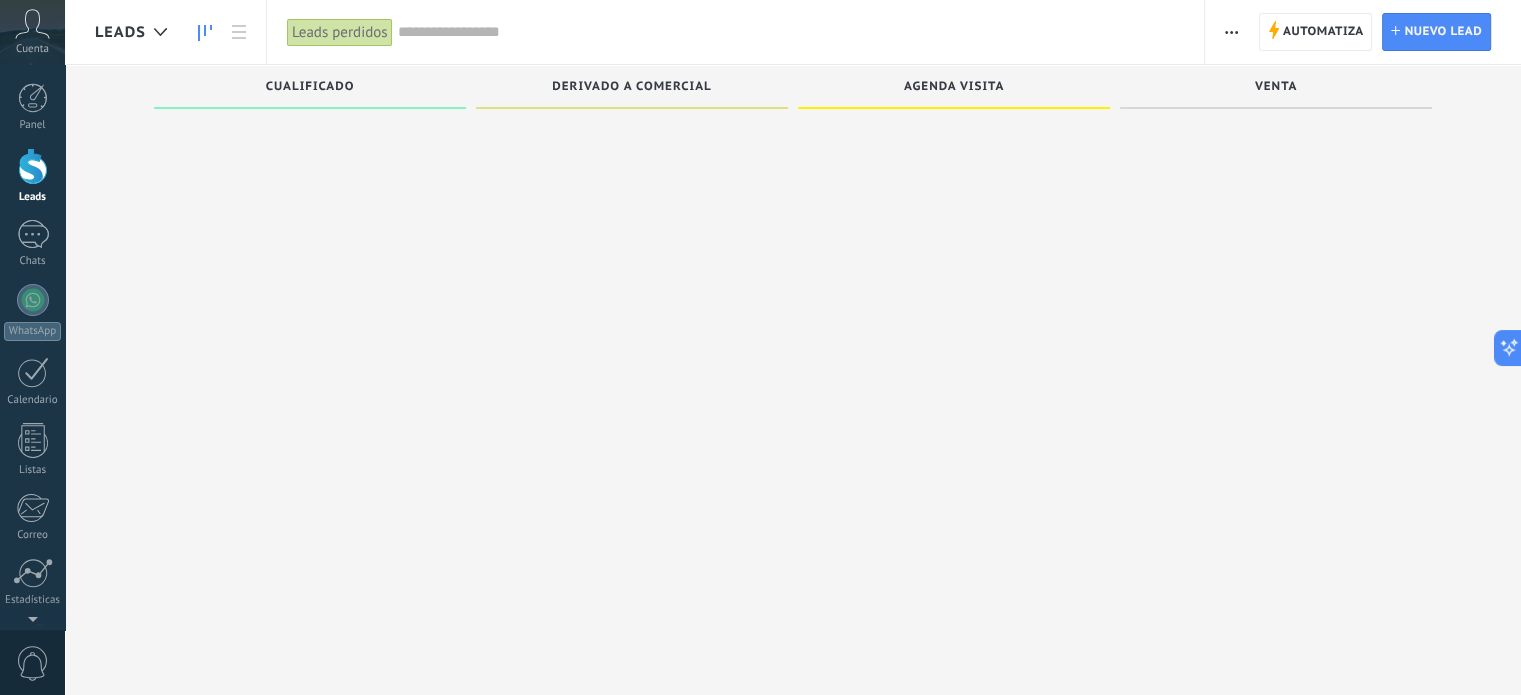 click on "Leads perdidos" at bounding box center [340, 32] 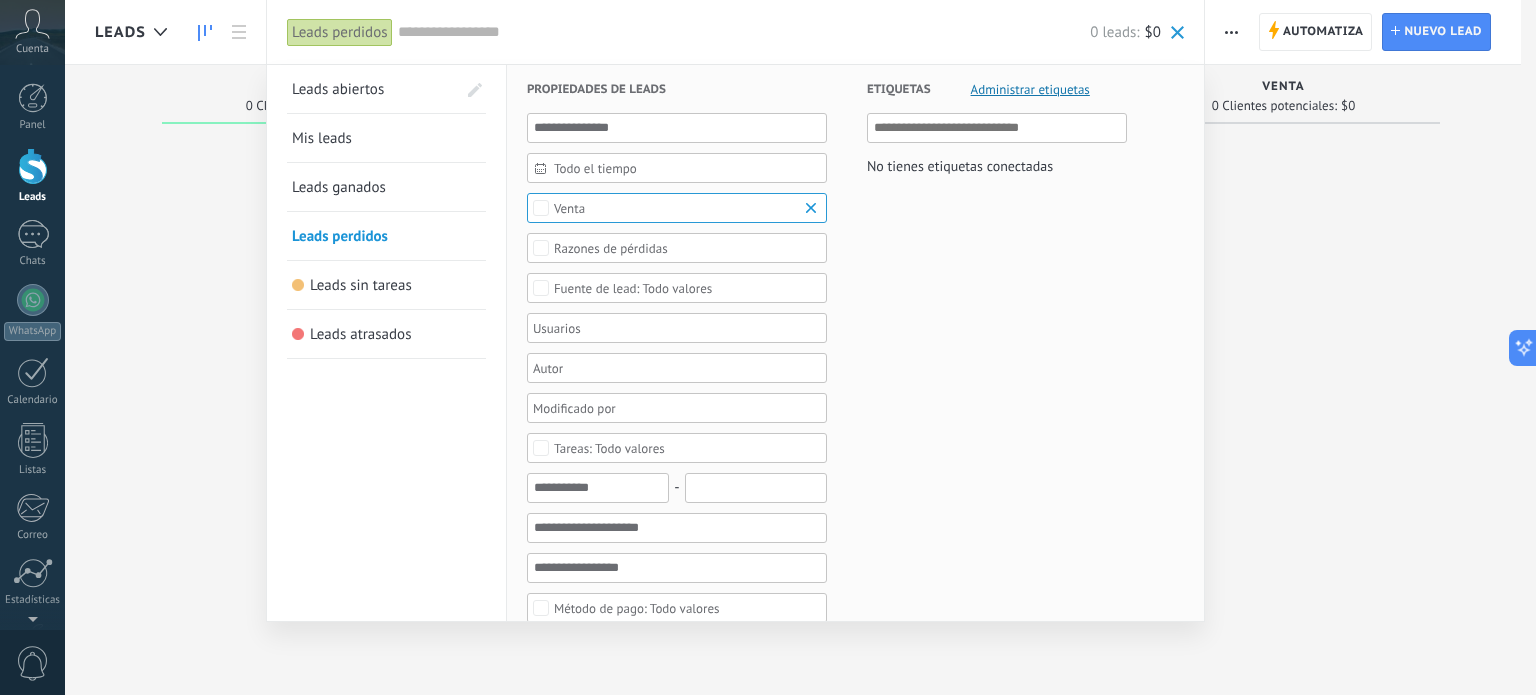 click on "Mis leads" at bounding box center (386, 138) 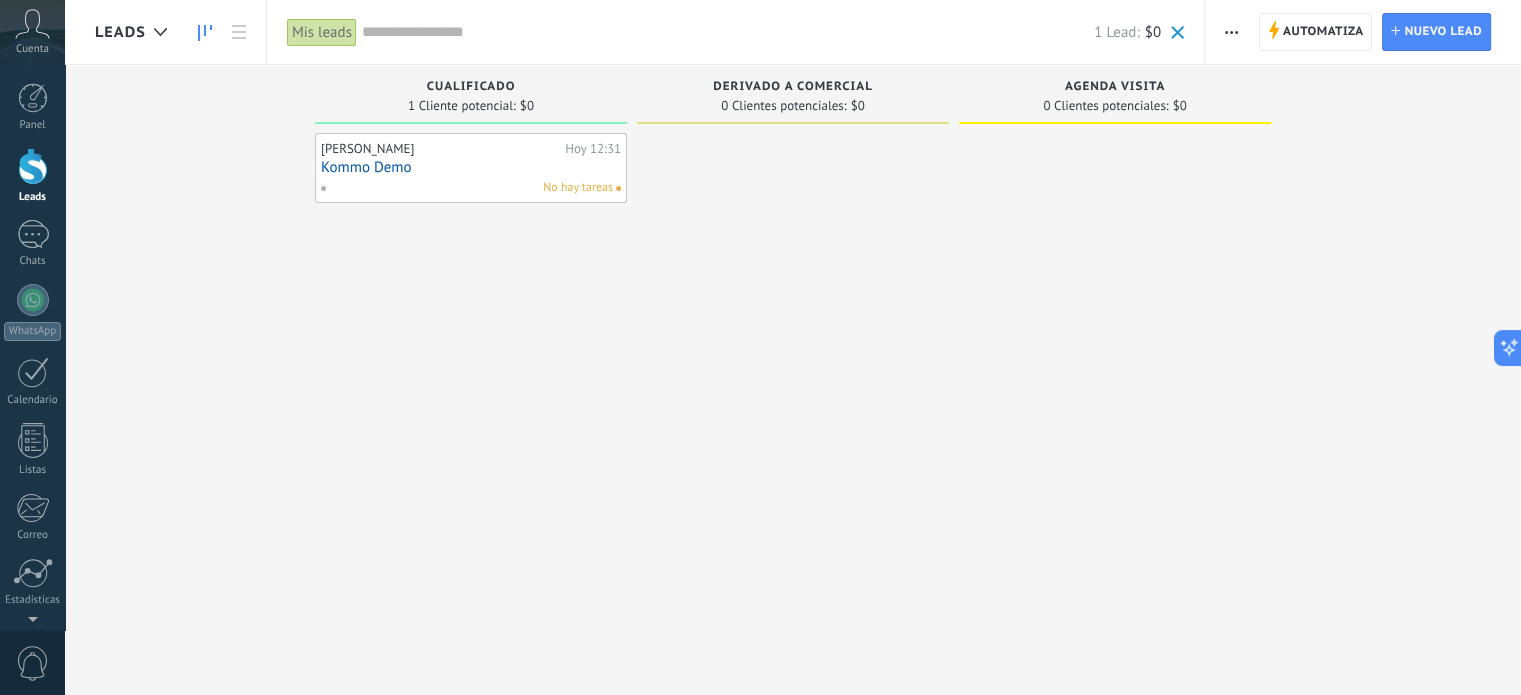 click on "Mis leads" at bounding box center [322, 32] 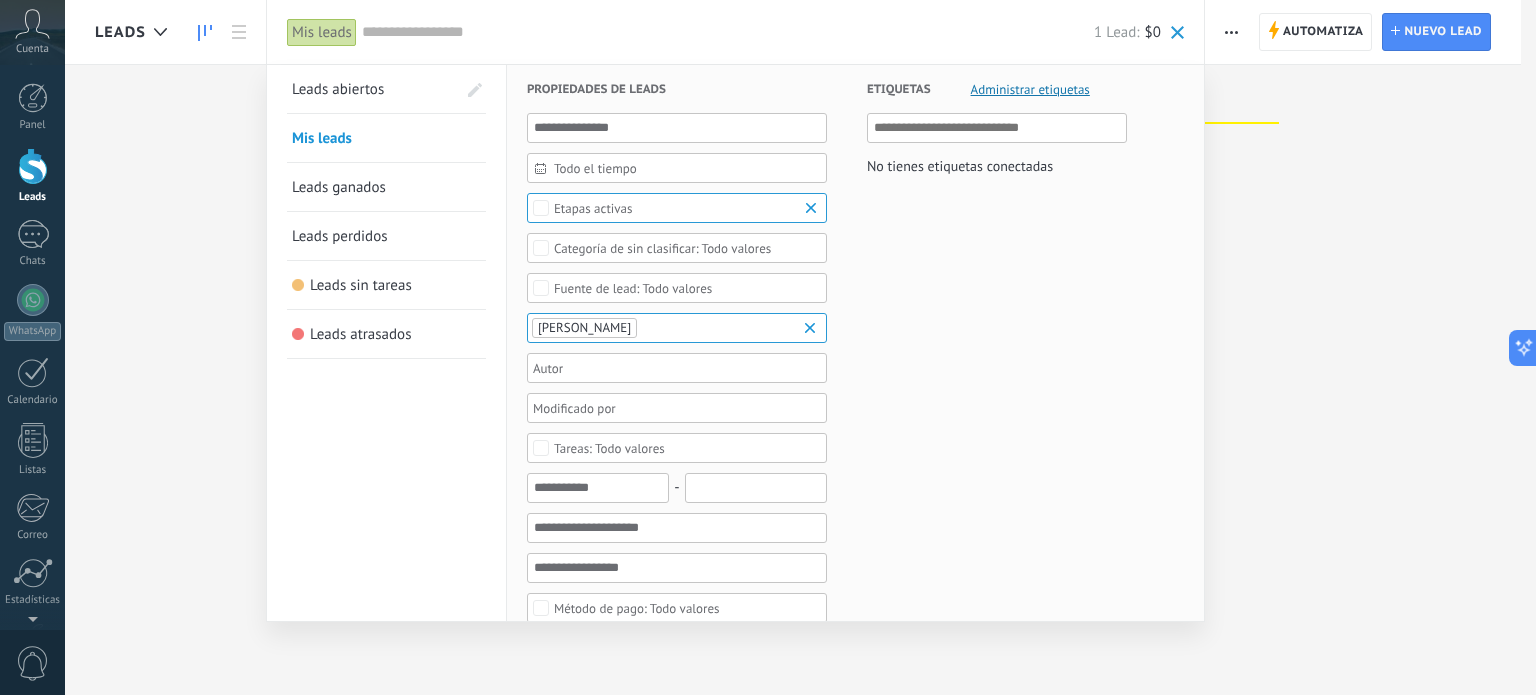 click on "Leads abiertos" at bounding box center [338, 89] 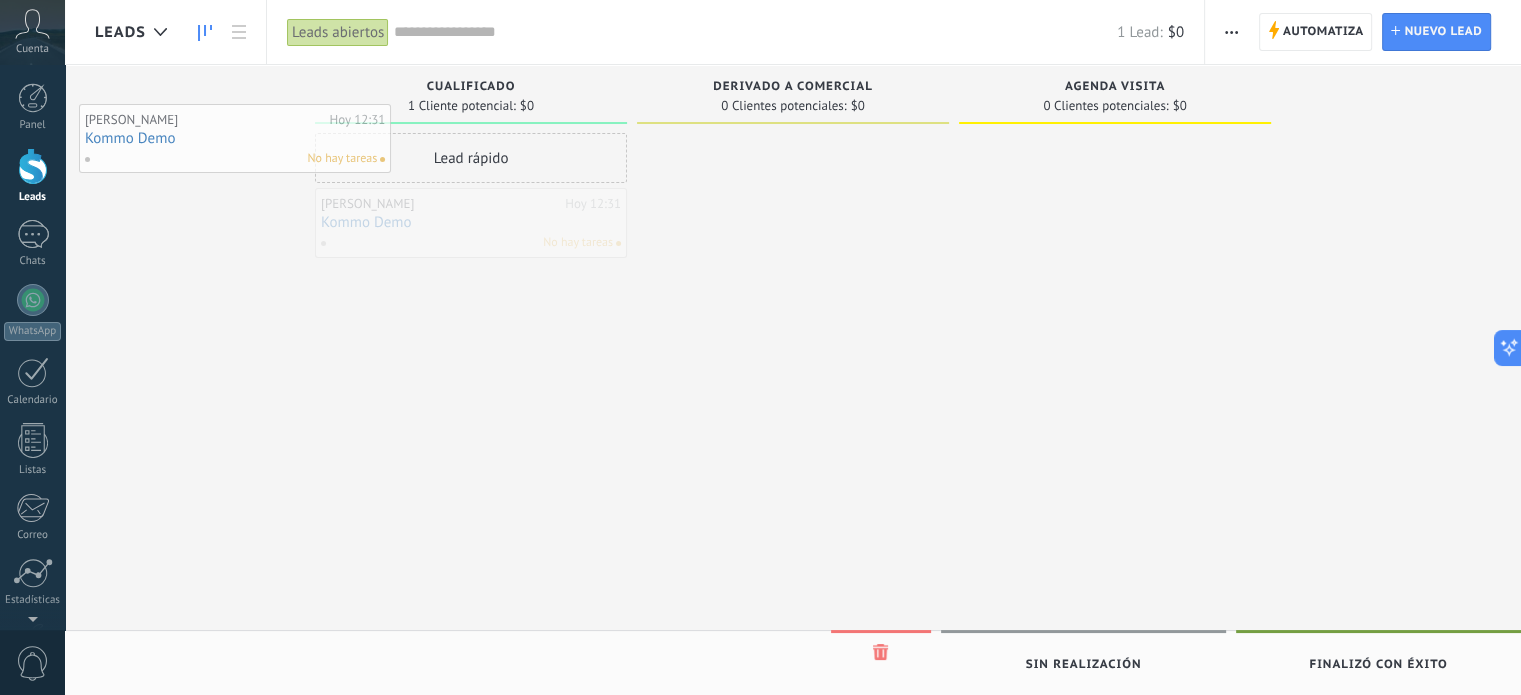 drag, startPoint x: 492, startPoint y: 219, endPoint x: 256, endPoint y: 135, distance: 250.5035 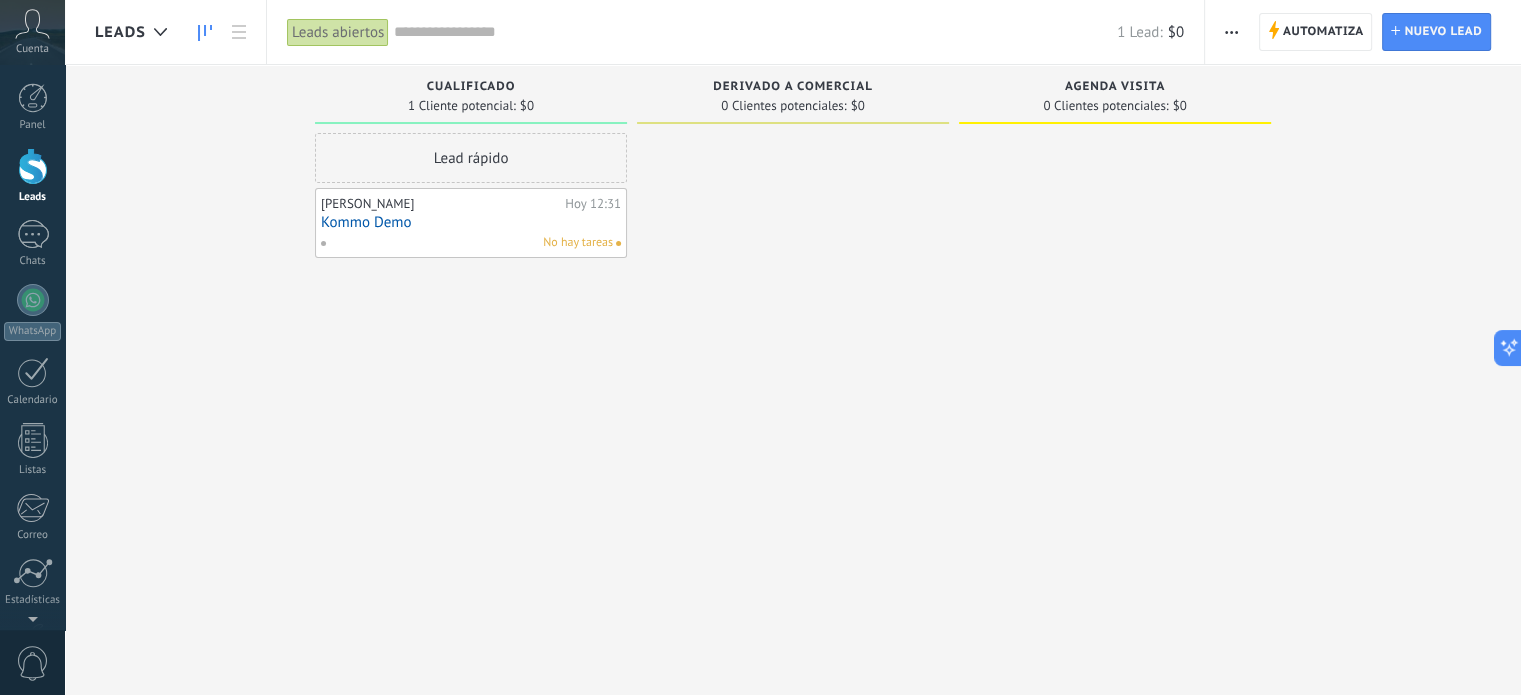 click on "Kommo Demo" at bounding box center (471, 222) 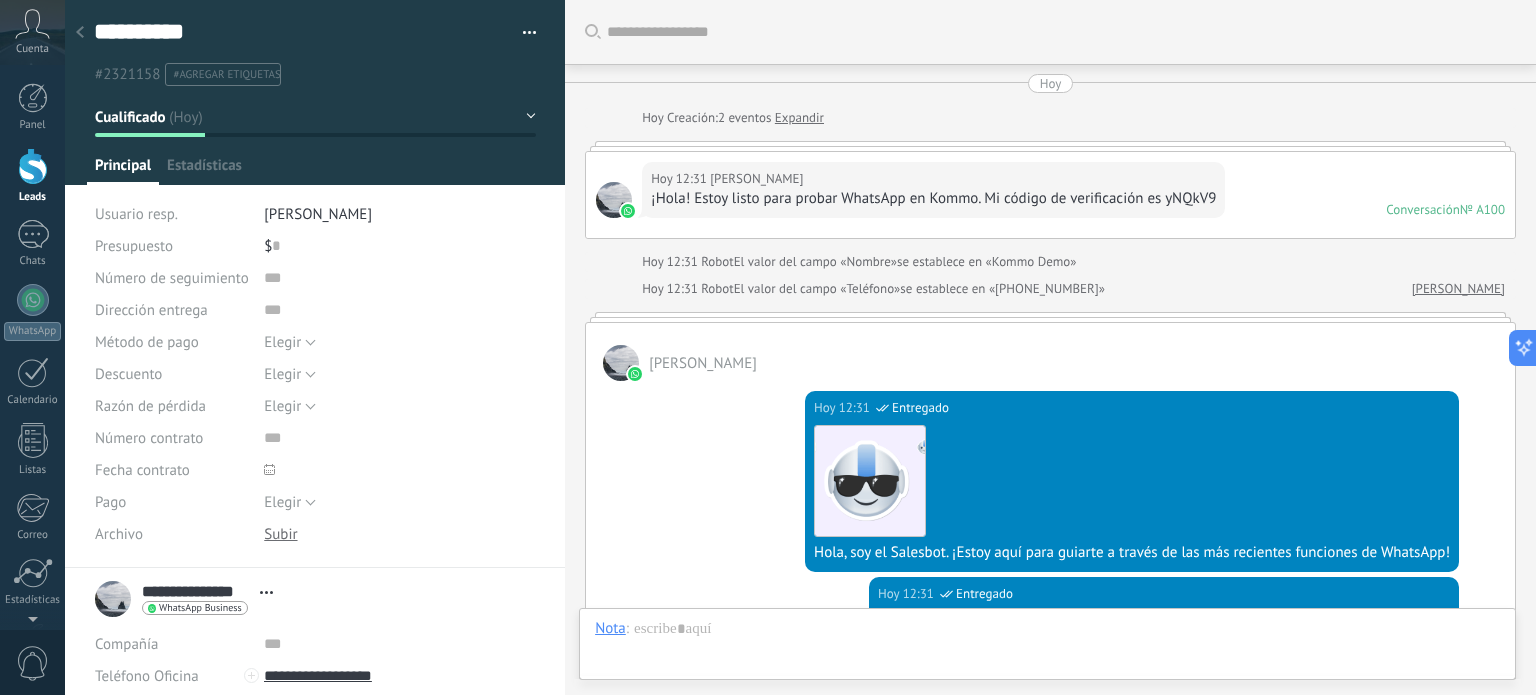 scroll, scrollTop: 828, scrollLeft: 0, axis: vertical 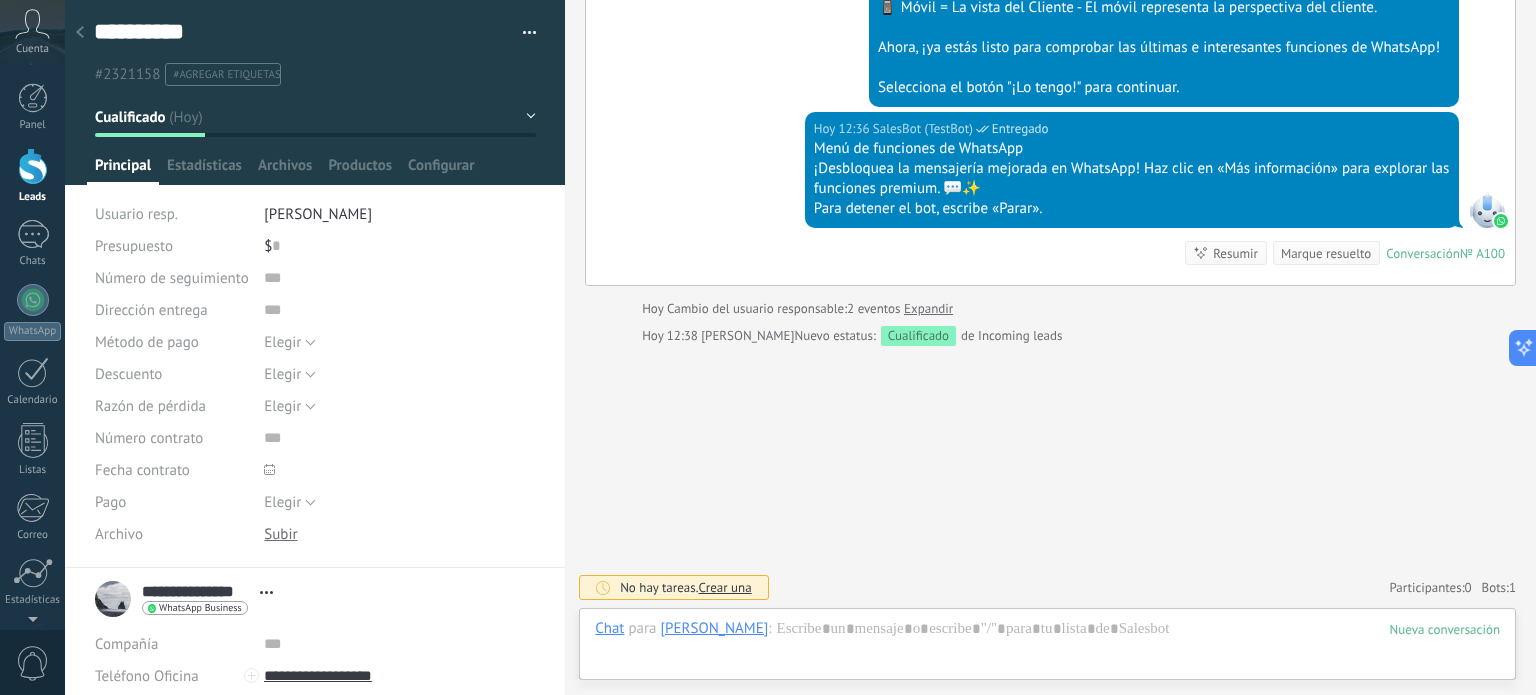 click on "Cualificado" at bounding box center (315, 117) 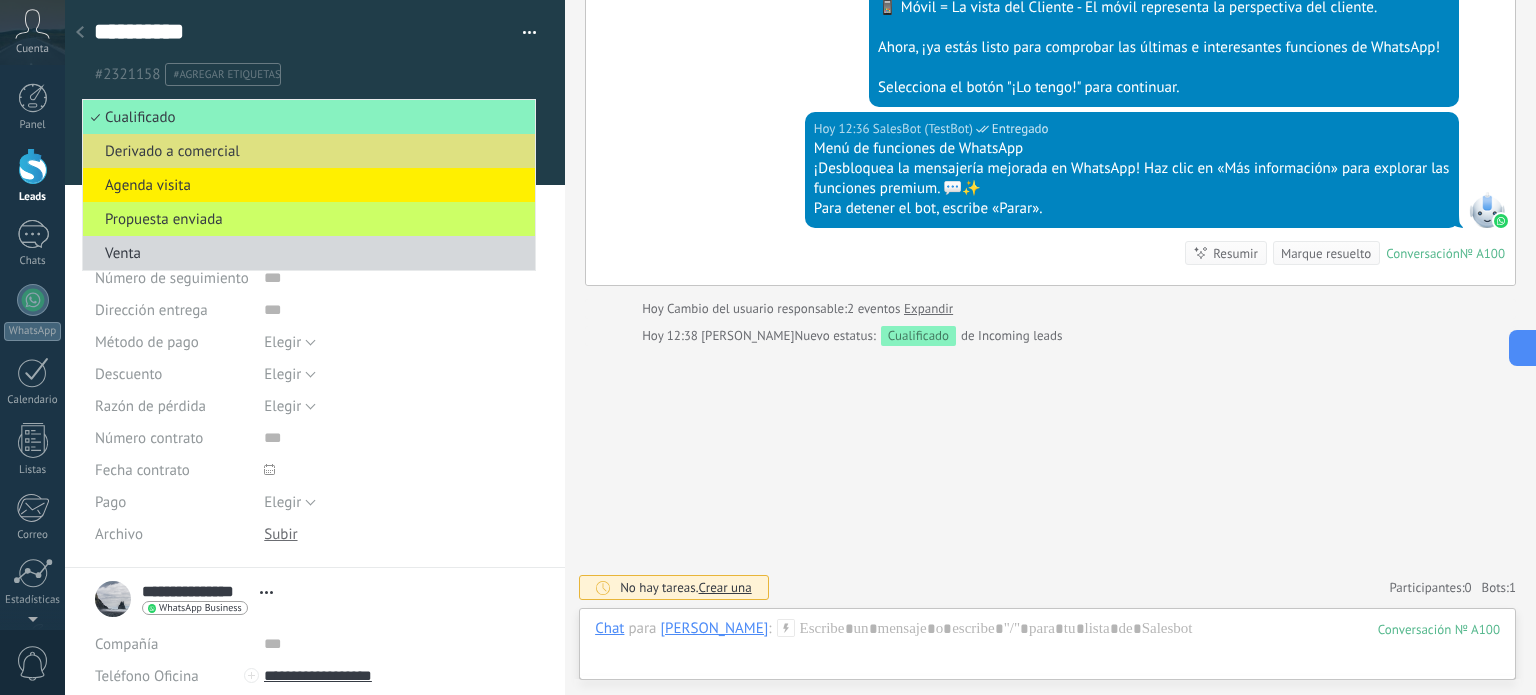 click on "[DATE] 12:31 SalesBot (TestBot)  Entregado Descargar 💡Para empezar, vamos a aclarar cómo funciona esto:    💻 Kommo = La vista del Agente - La tarjeta de lead representa la perspectiva del agente.   📱 Móvil = La vista del Cliente - El móvil representa la perspectiva del cliente.   Ahora, ¡ya estás listo para comprobar las últimas e interesantes funciones de WhatsApp!    Selecciona el botón "¡Lo tengo!" para continuar." at bounding box center [1050, -61] 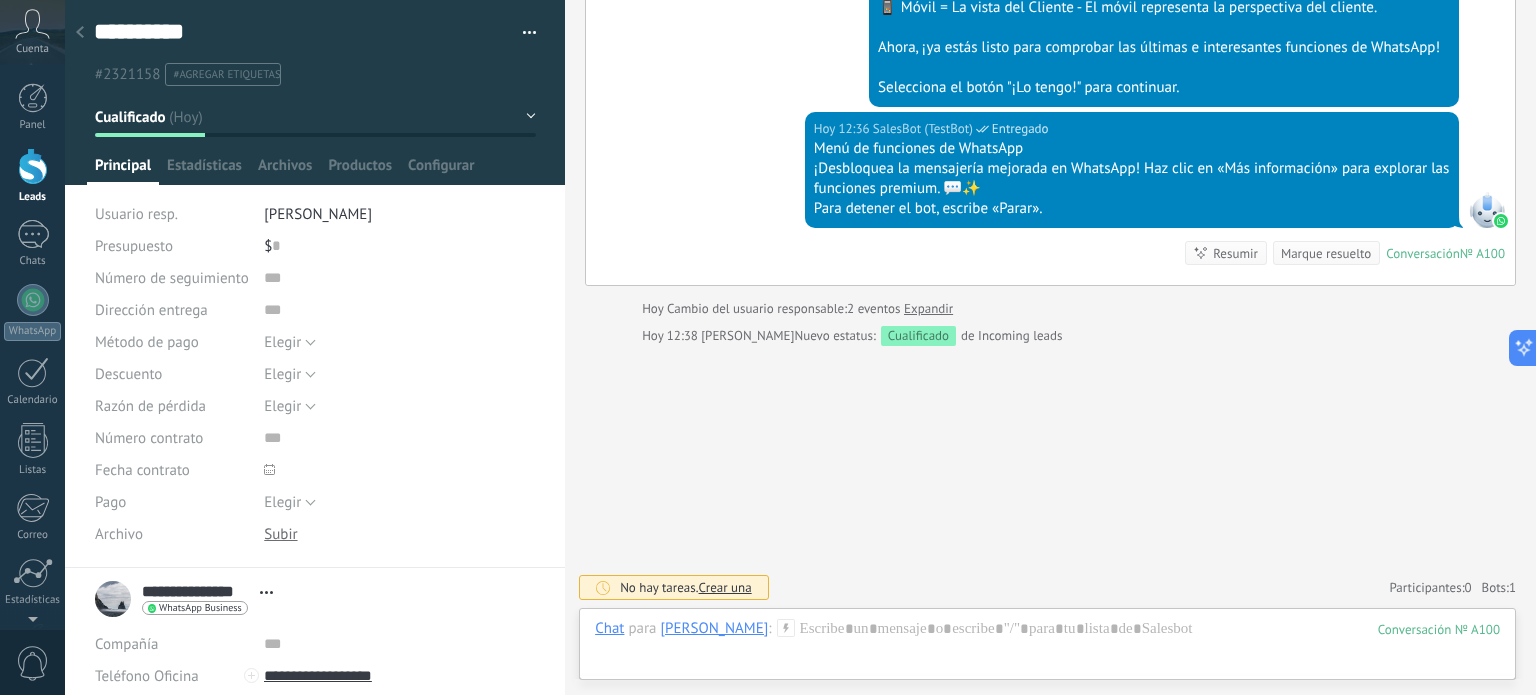click 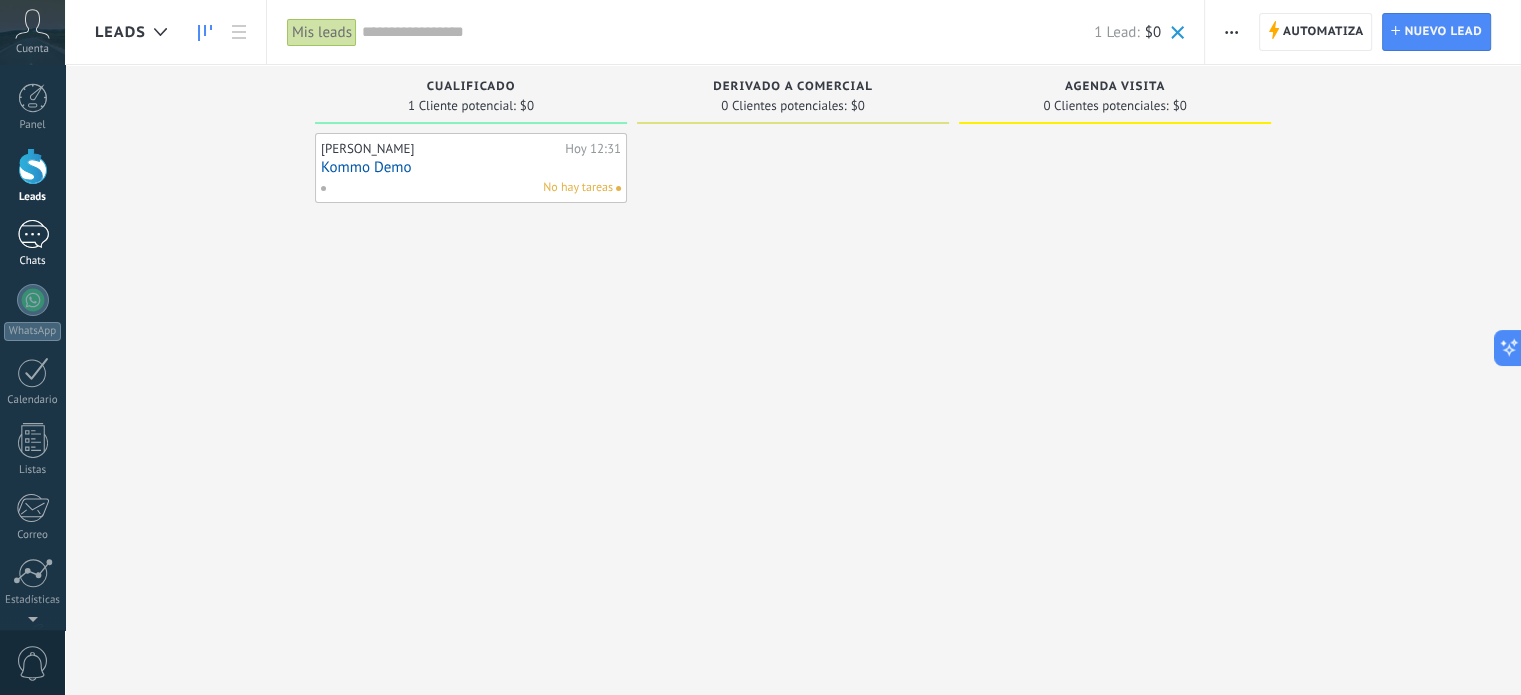 click on "1" at bounding box center [33, 234] 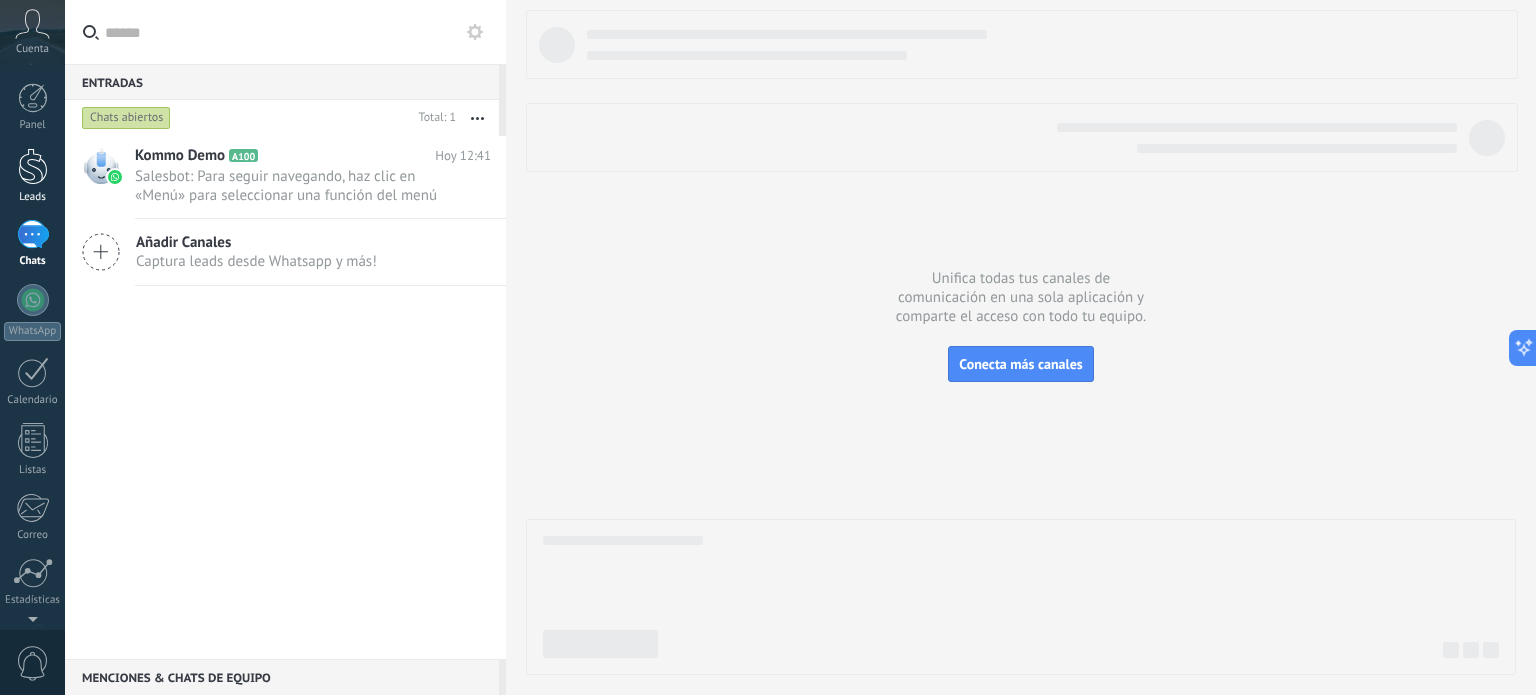 click at bounding box center (33, 166) 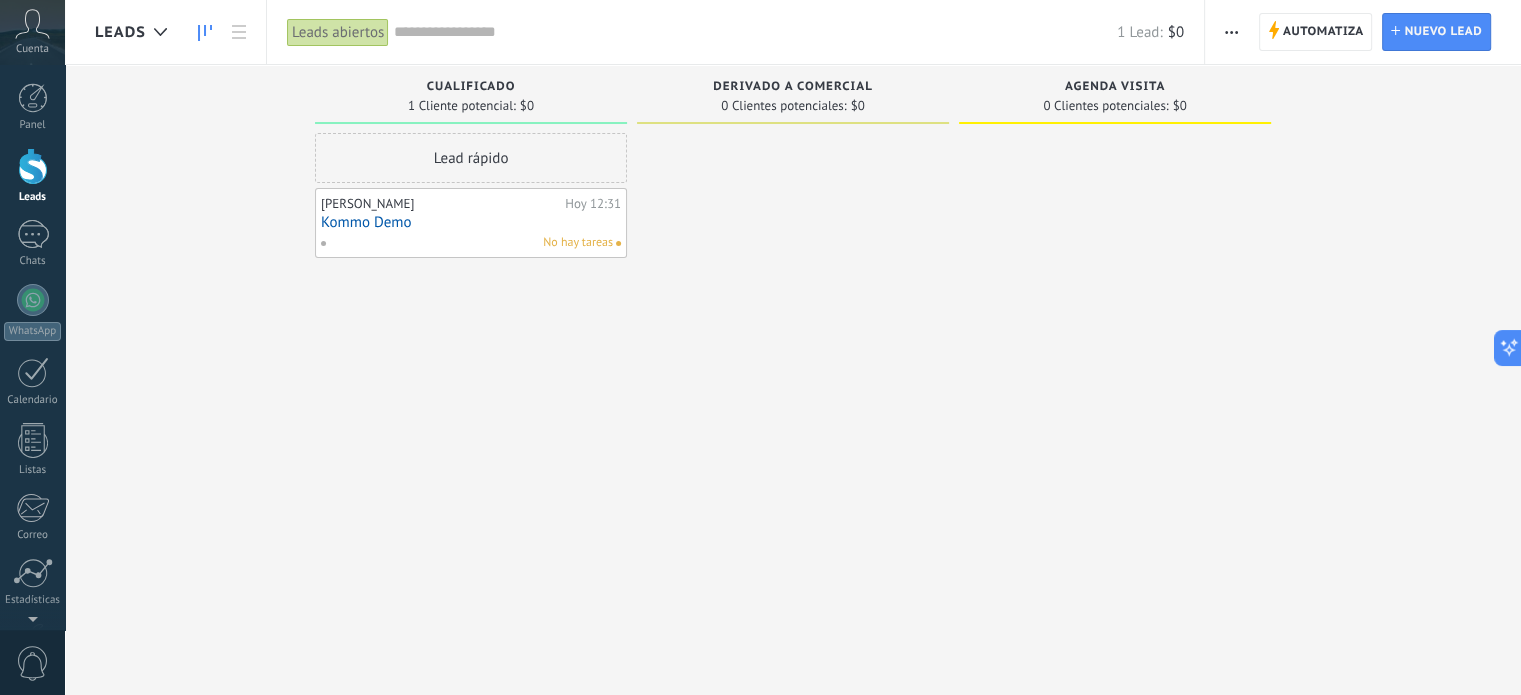 click on "Lead rápido" at bounding box center (471, 158) 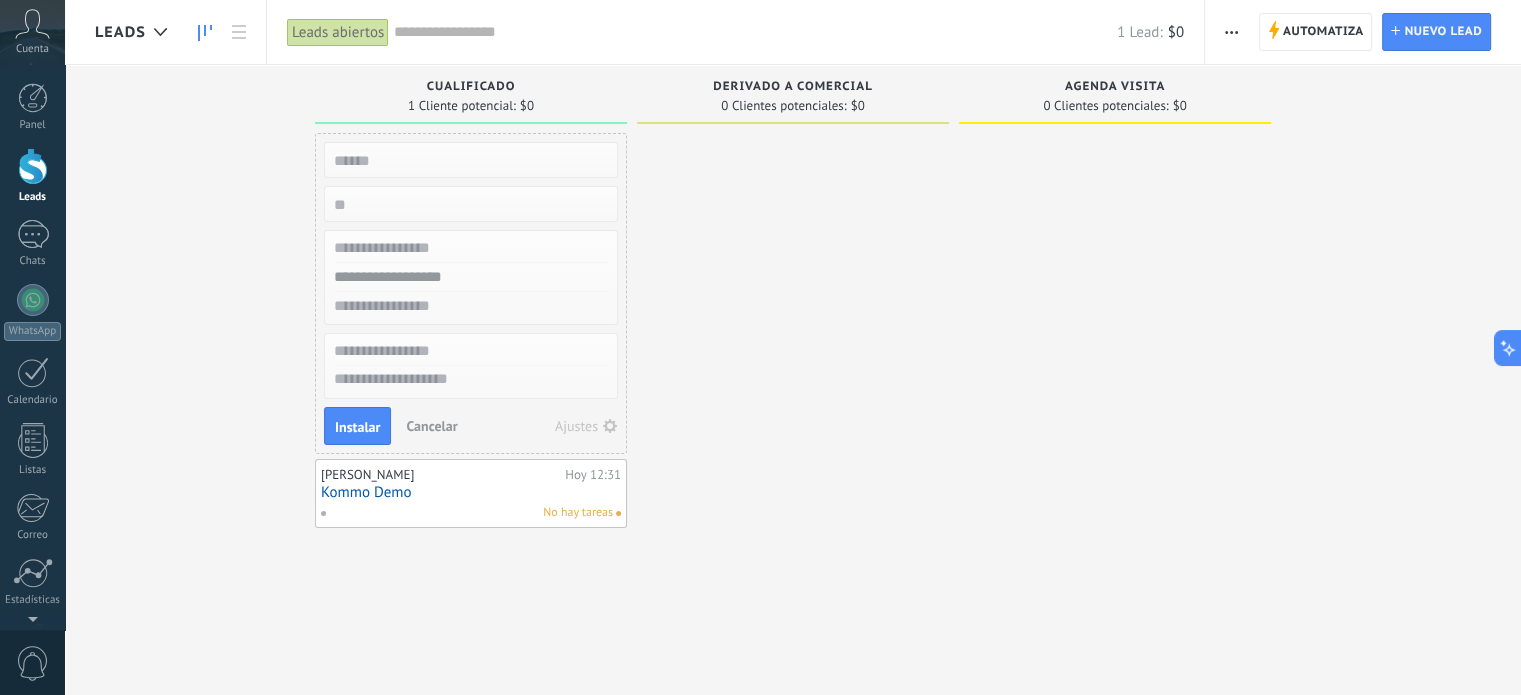 click at bounding box center (469, 160) 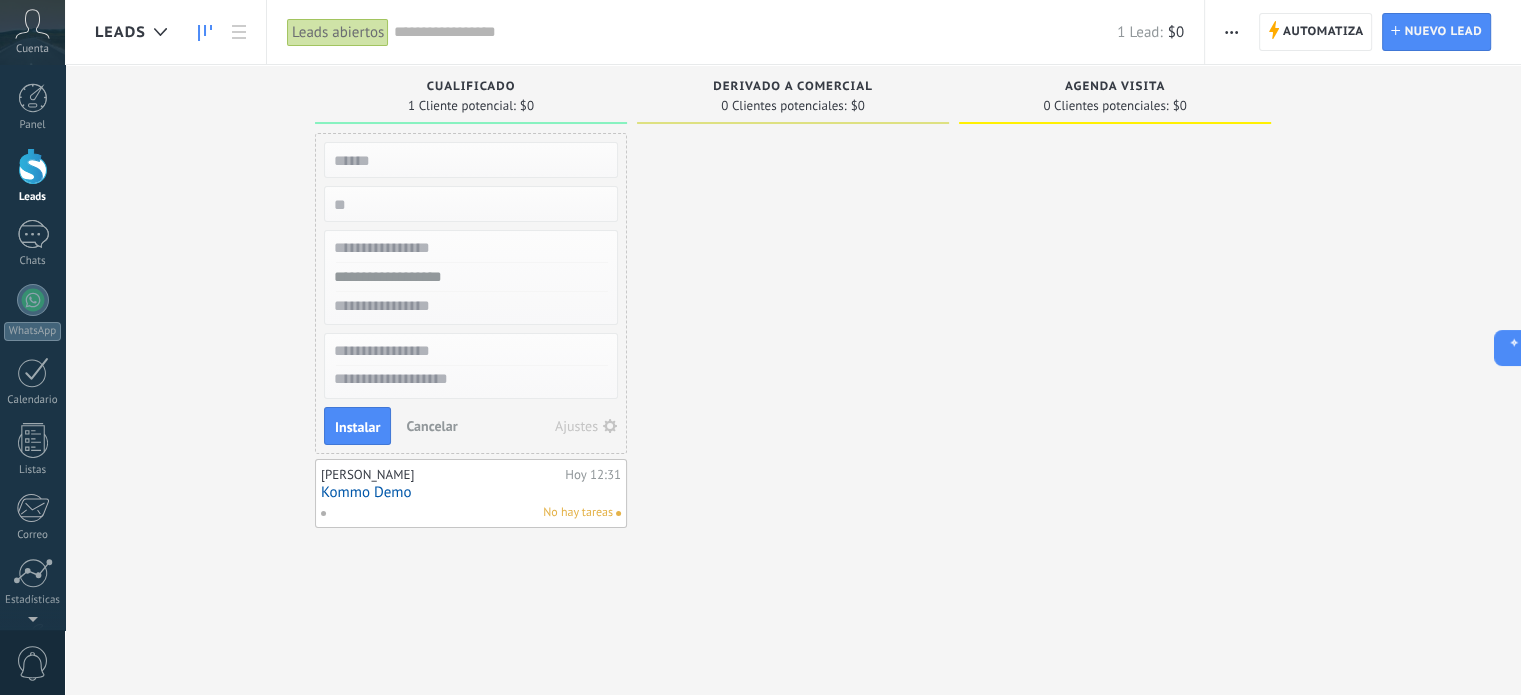 click at bounding box center (793, 350) 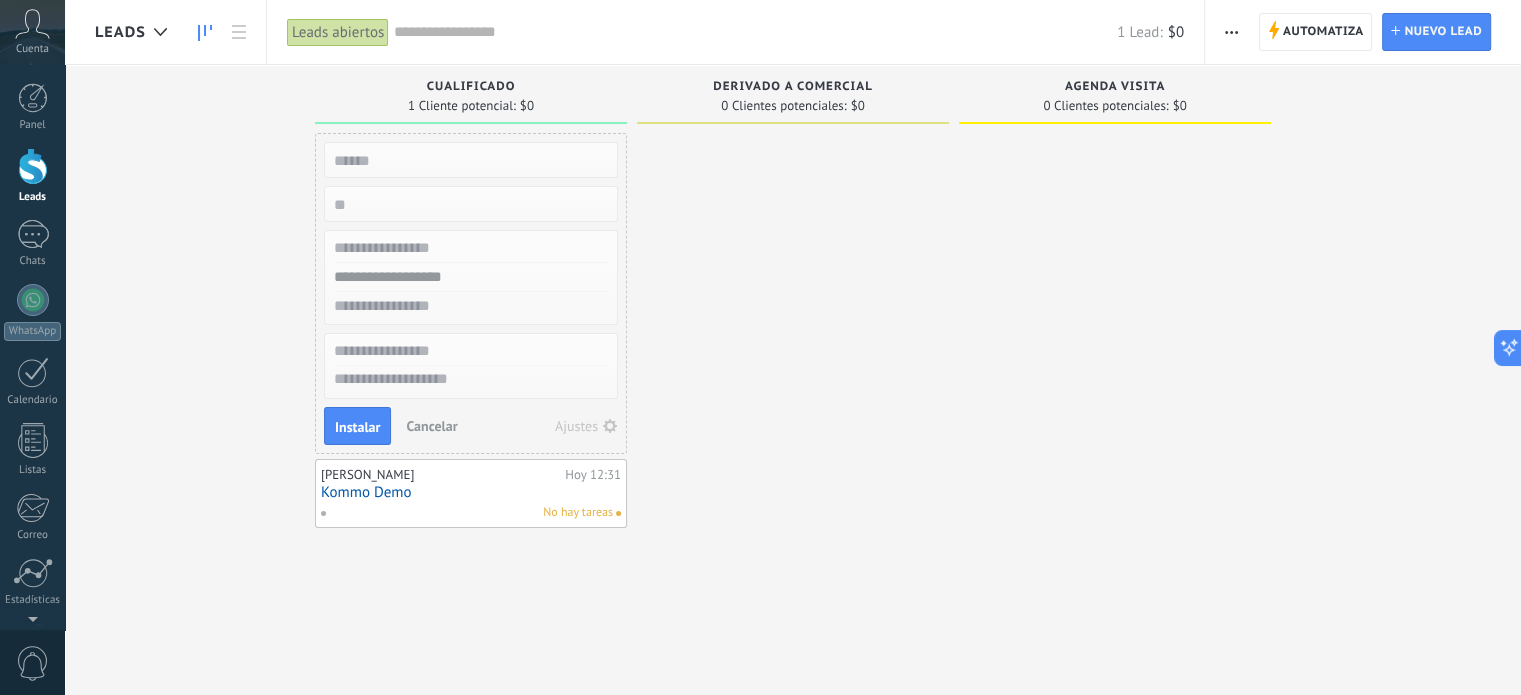 click on "Cancelar" at bounding box center (431, 426) 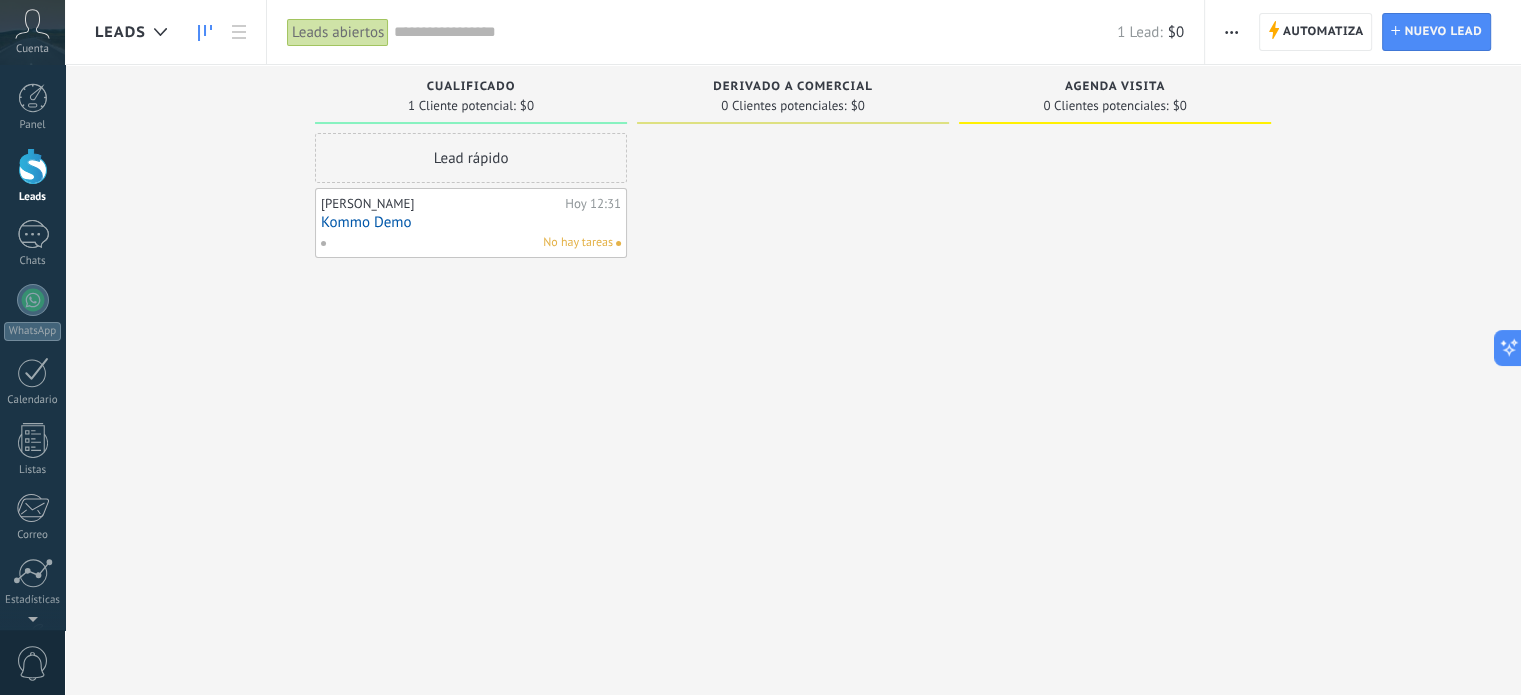 click on "Cualificado" at bounding box center [471, 88] 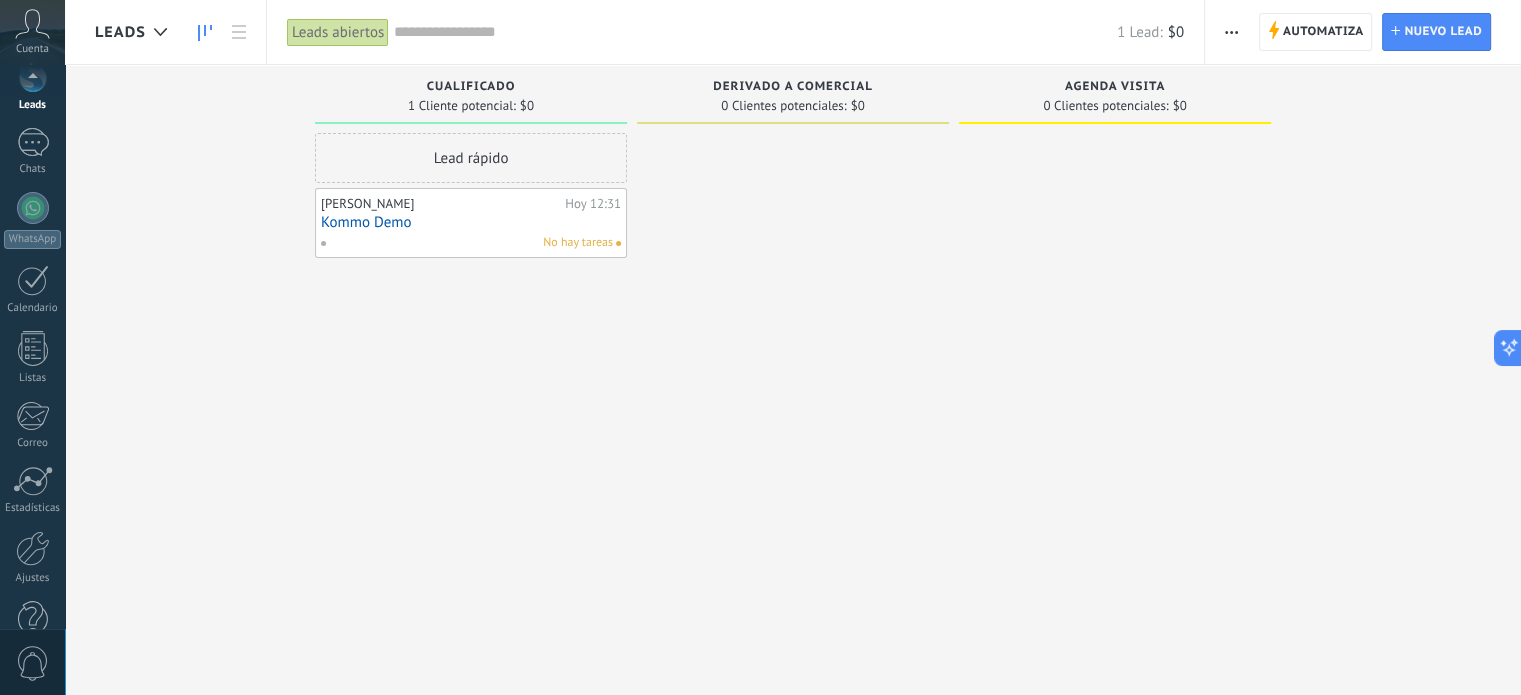scroll, scrollTop: 136, scrollLeft: 0, axis: vertical 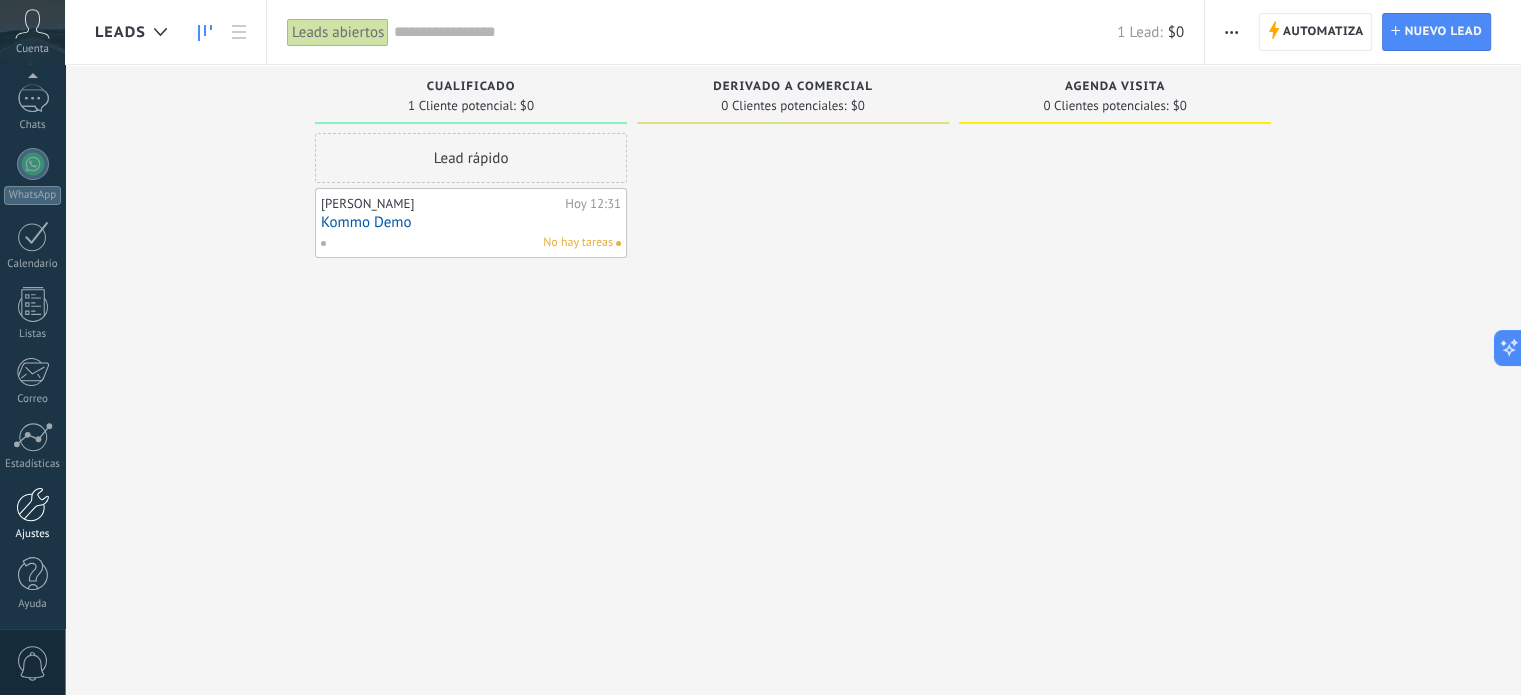 click on "Ajustes" at bounding box center [32, 514] 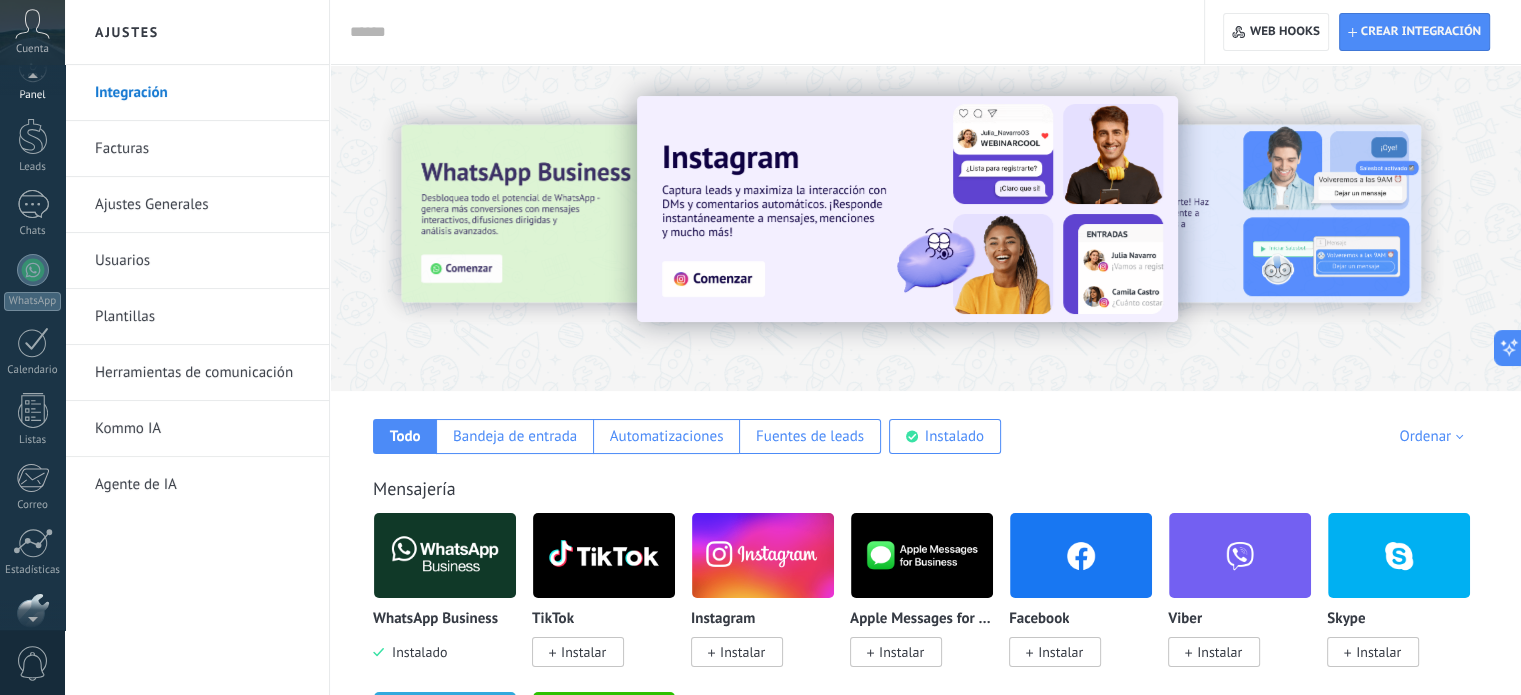 scroll, scrollTop: 0, scrollLeft: 0, axis: both 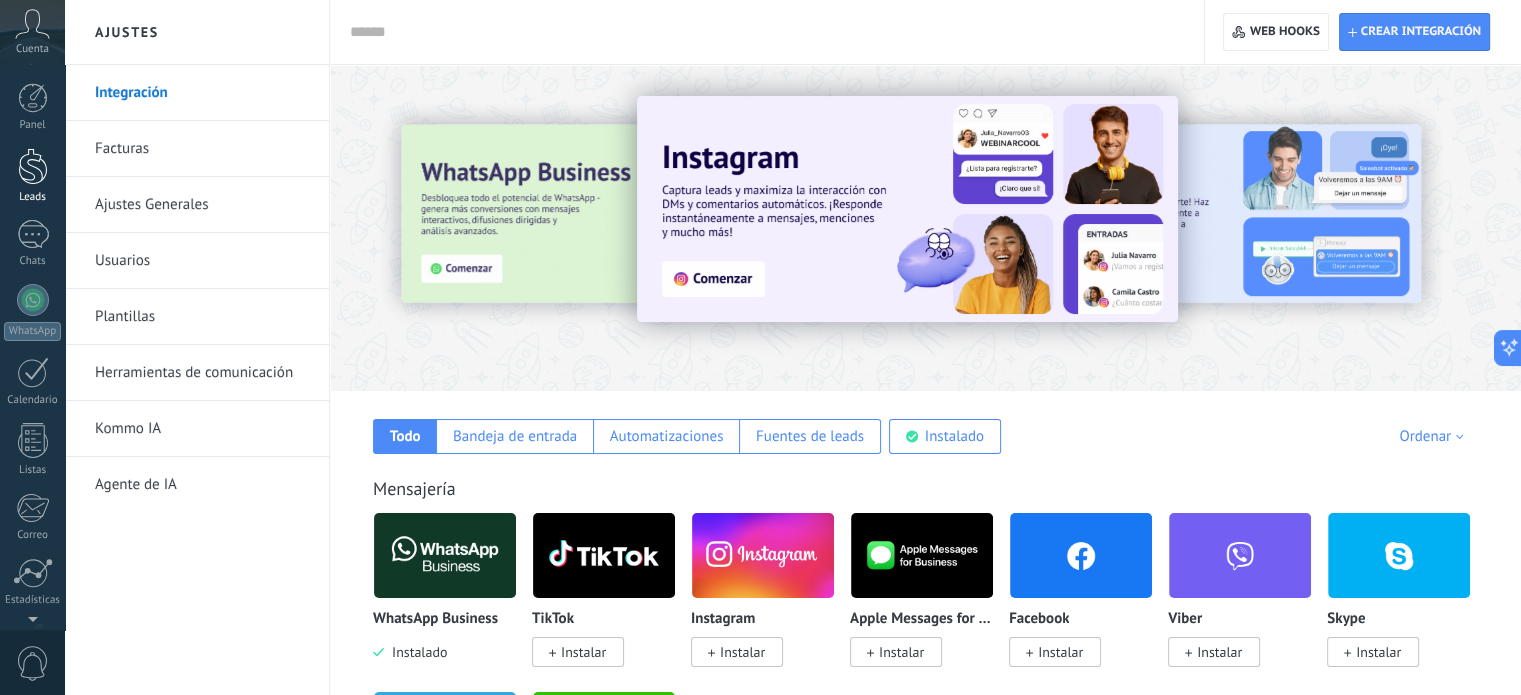 click at bounding box center [33, 166] 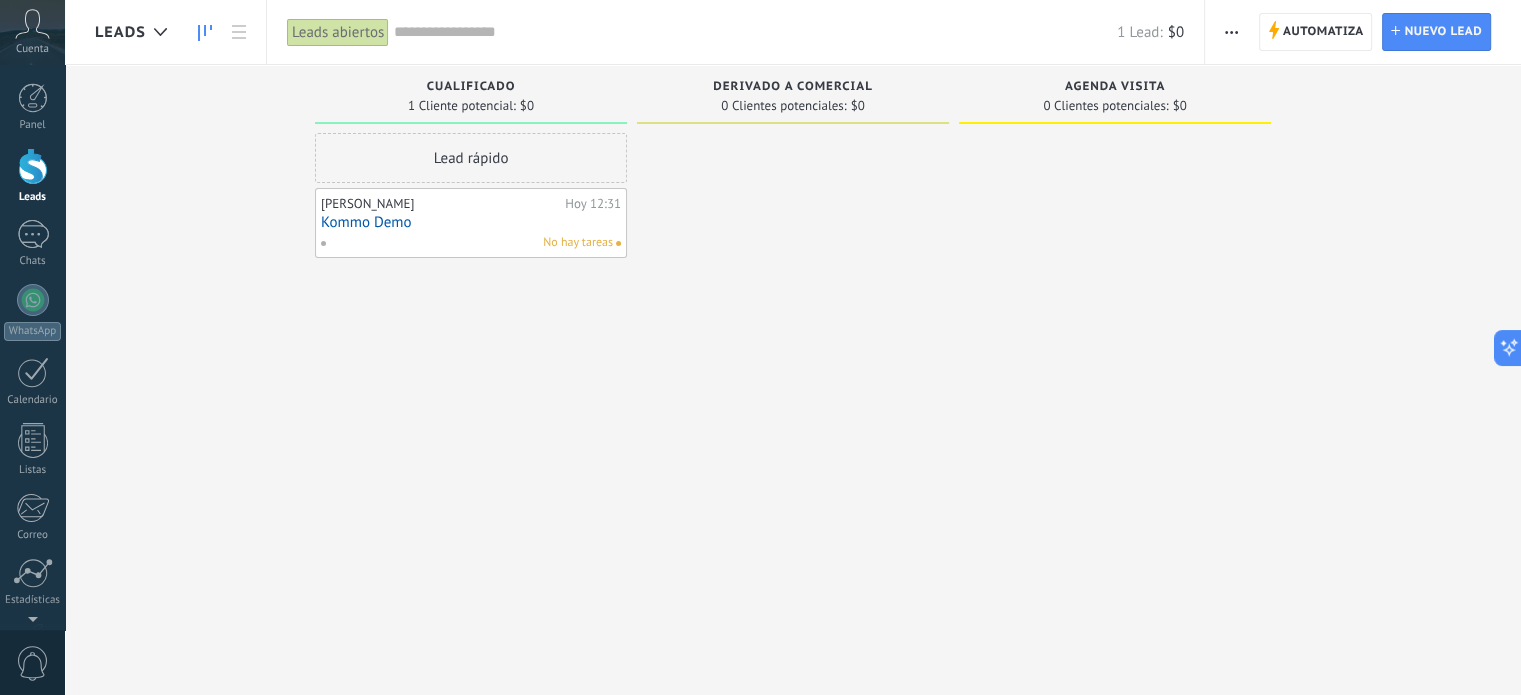click at bounding box center [1115, 350] 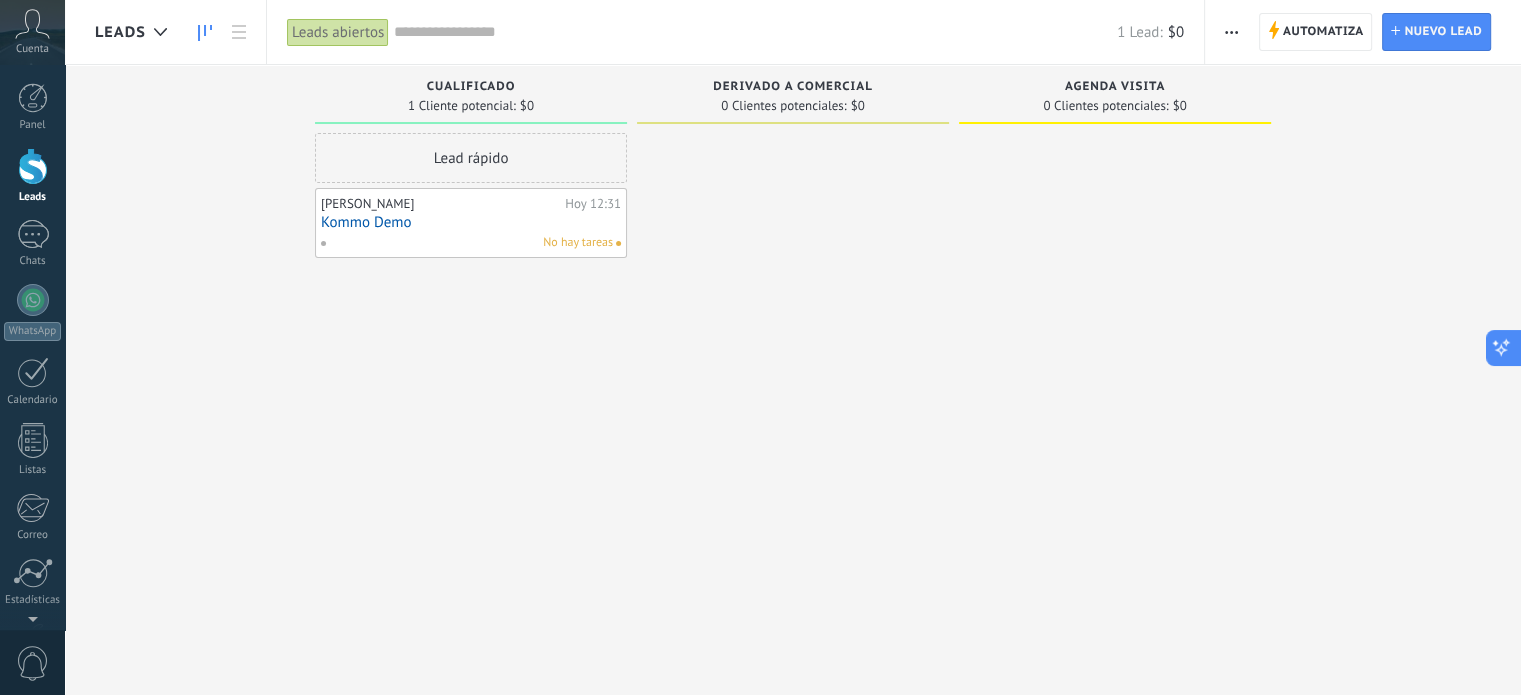 click 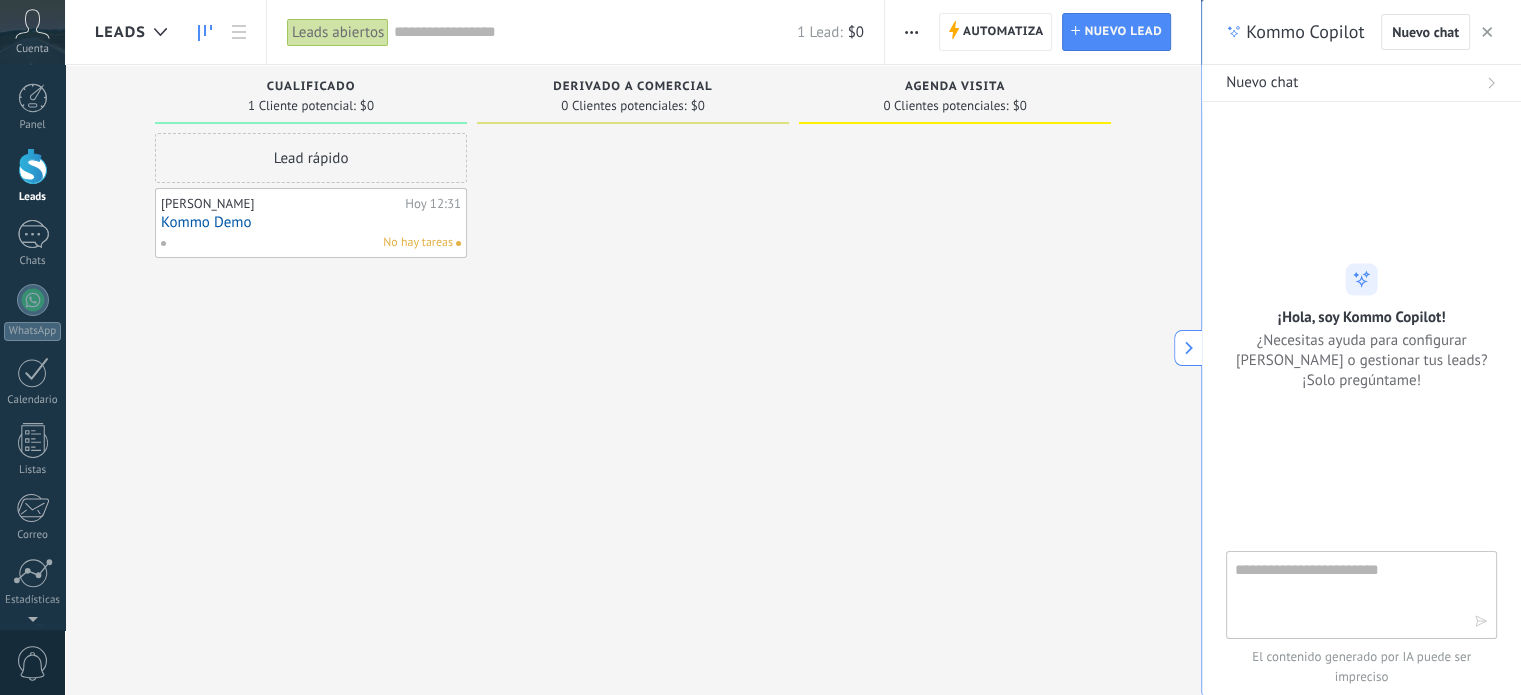 click 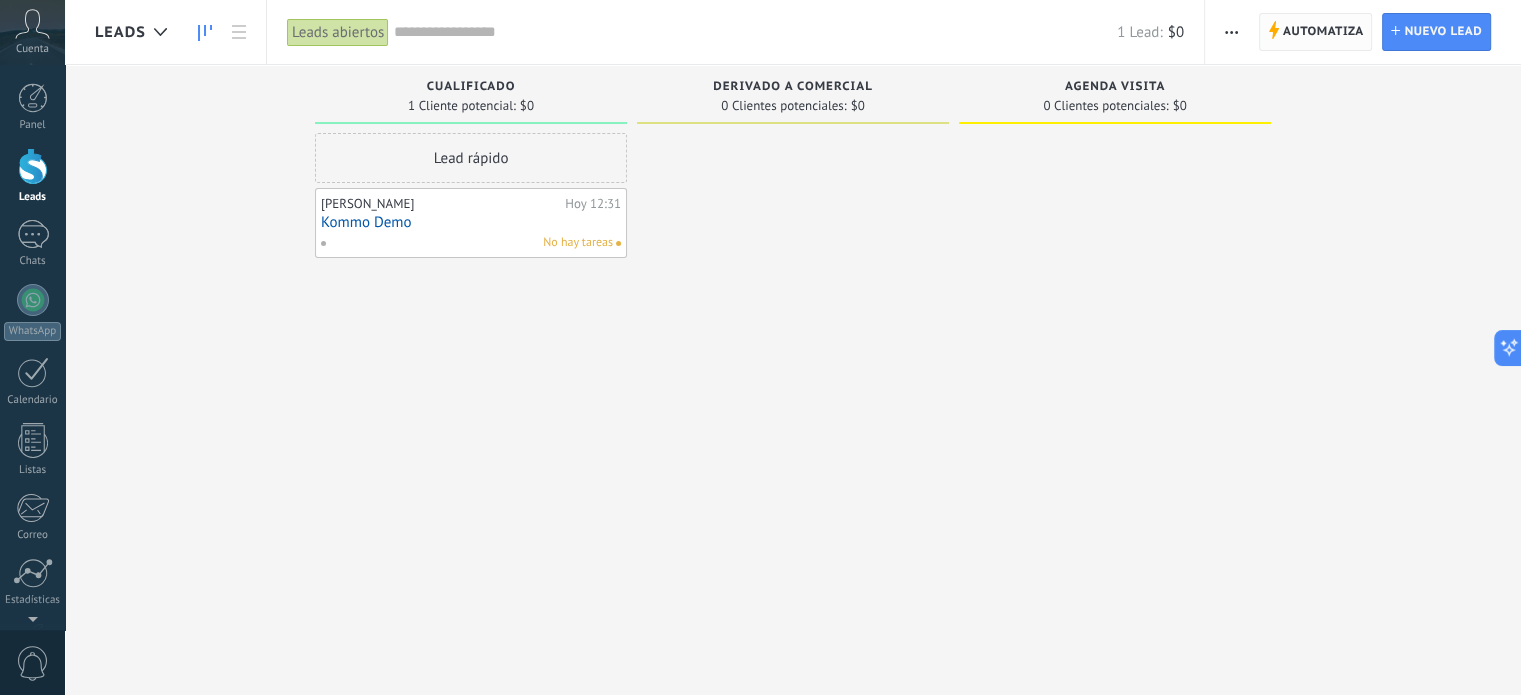 click on "Automatiza" at bounding box center (1323, 32) 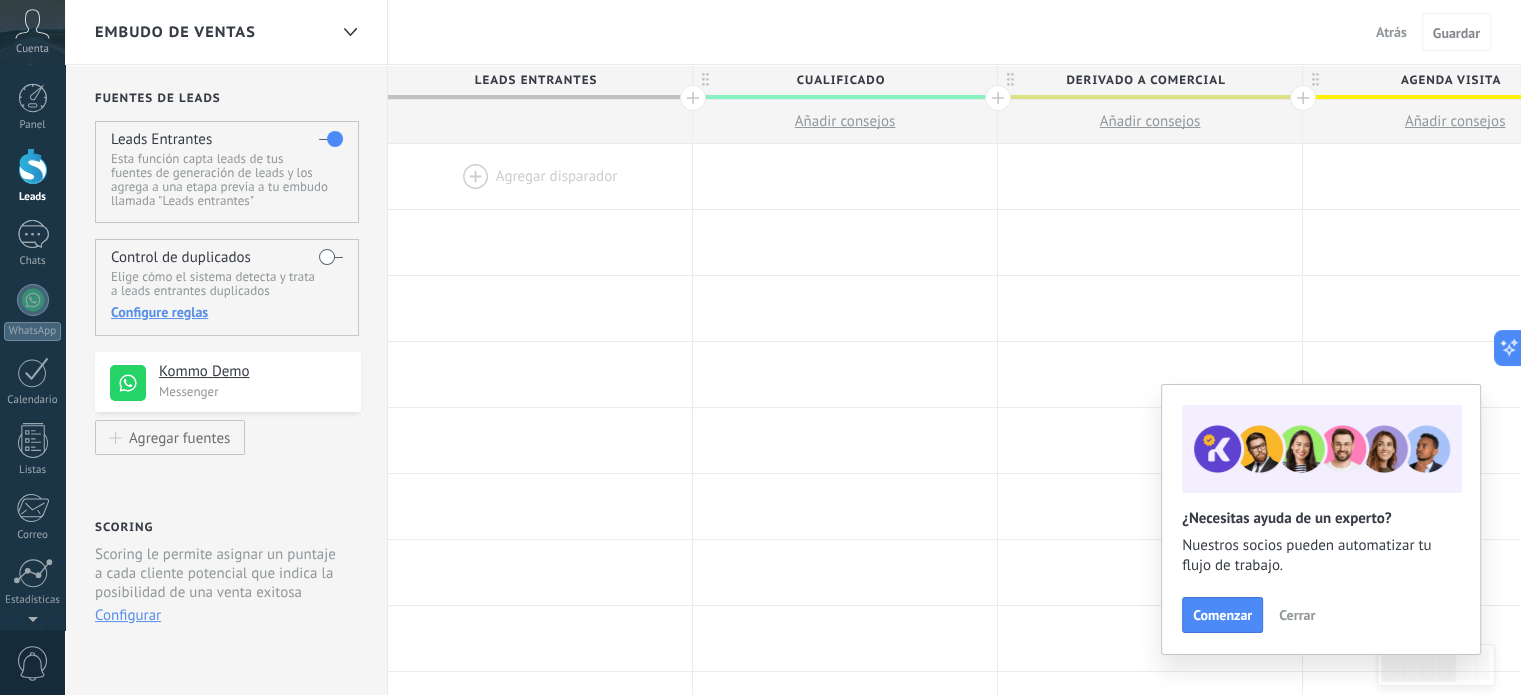 click on "Esta función capta leads de tus fuentes de generación de leads y los agrega a una etapa previa a tu embudo llamada "Leads entrantes"" at bounding box center (226, 180) 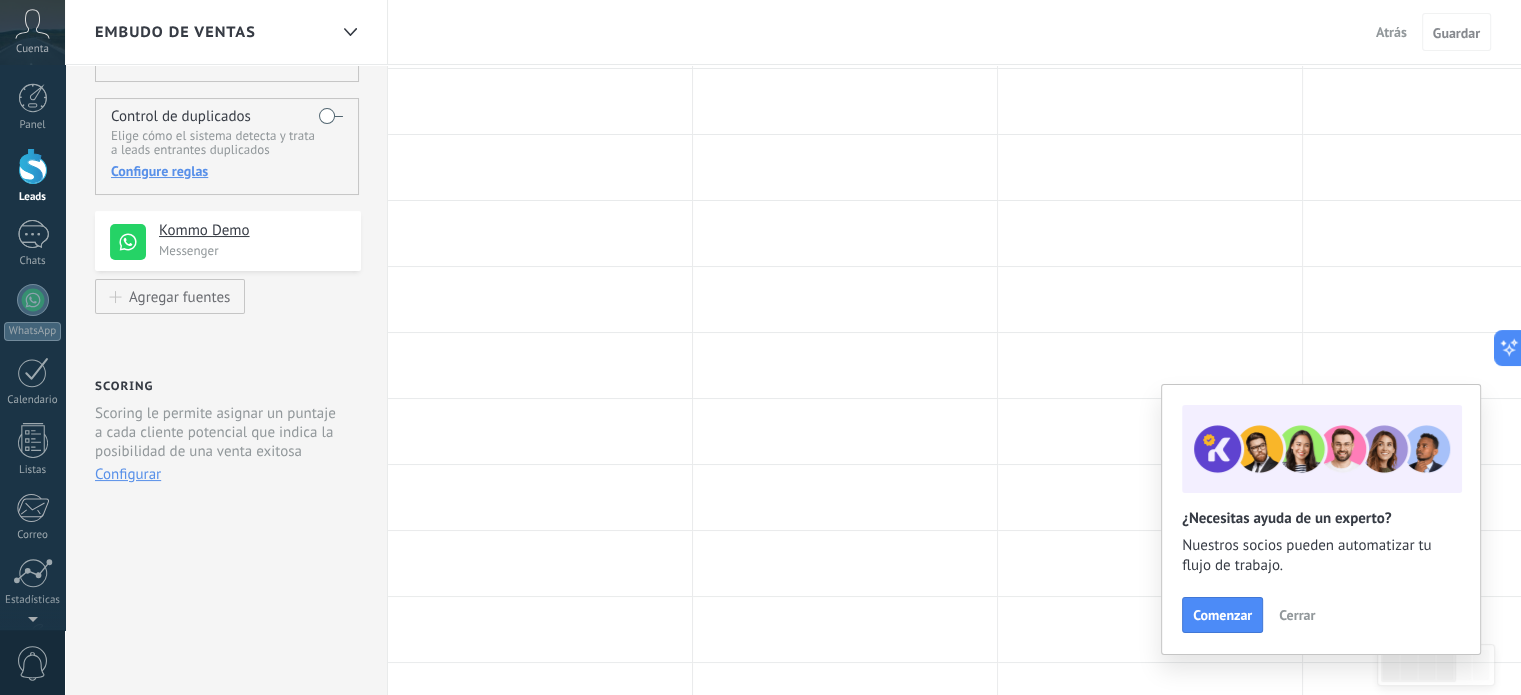 scroll, scrollTop: 0, scrollLeft: 0, axis: both 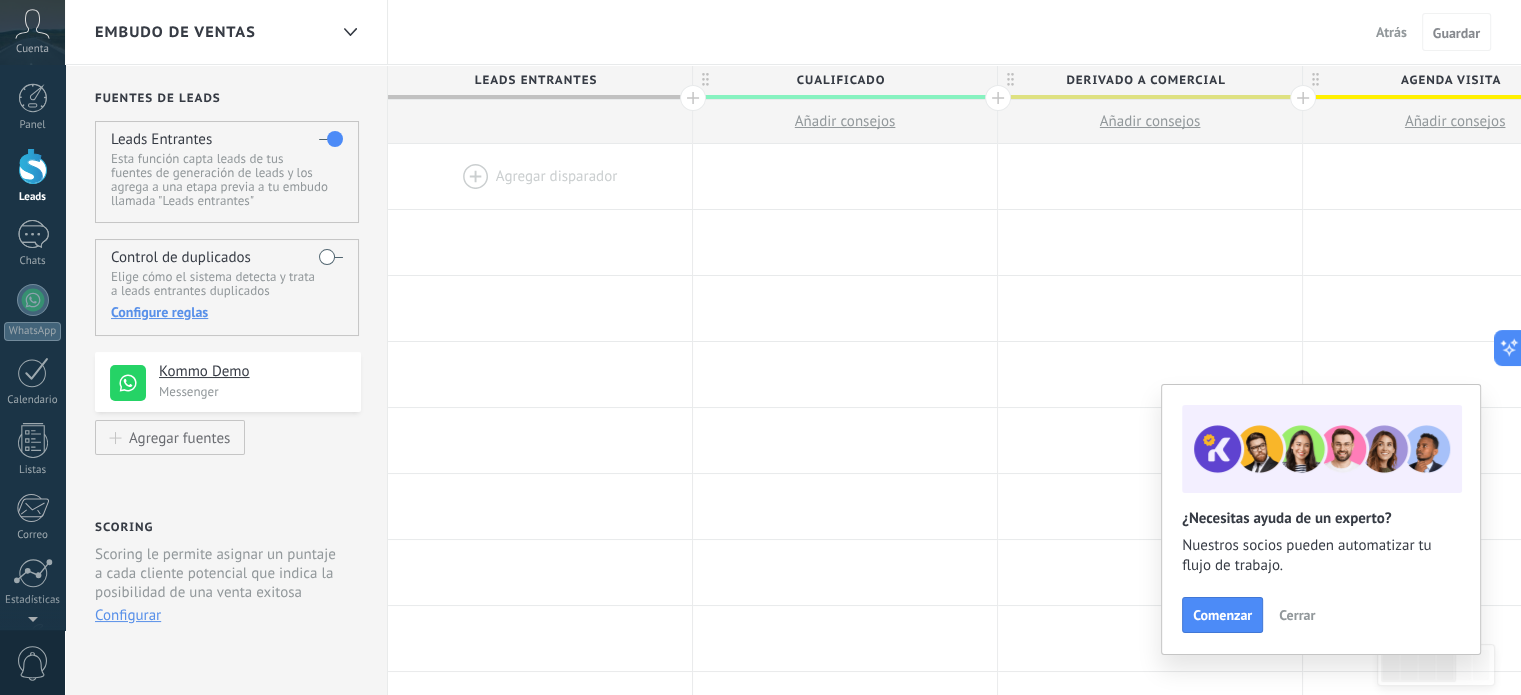click on "Esta función capta leads de tus fuentes de generación de leads y los agrega a una etapa previa a tu embudo llamada "Leads entrantes"" at bounding box center (226, 180) 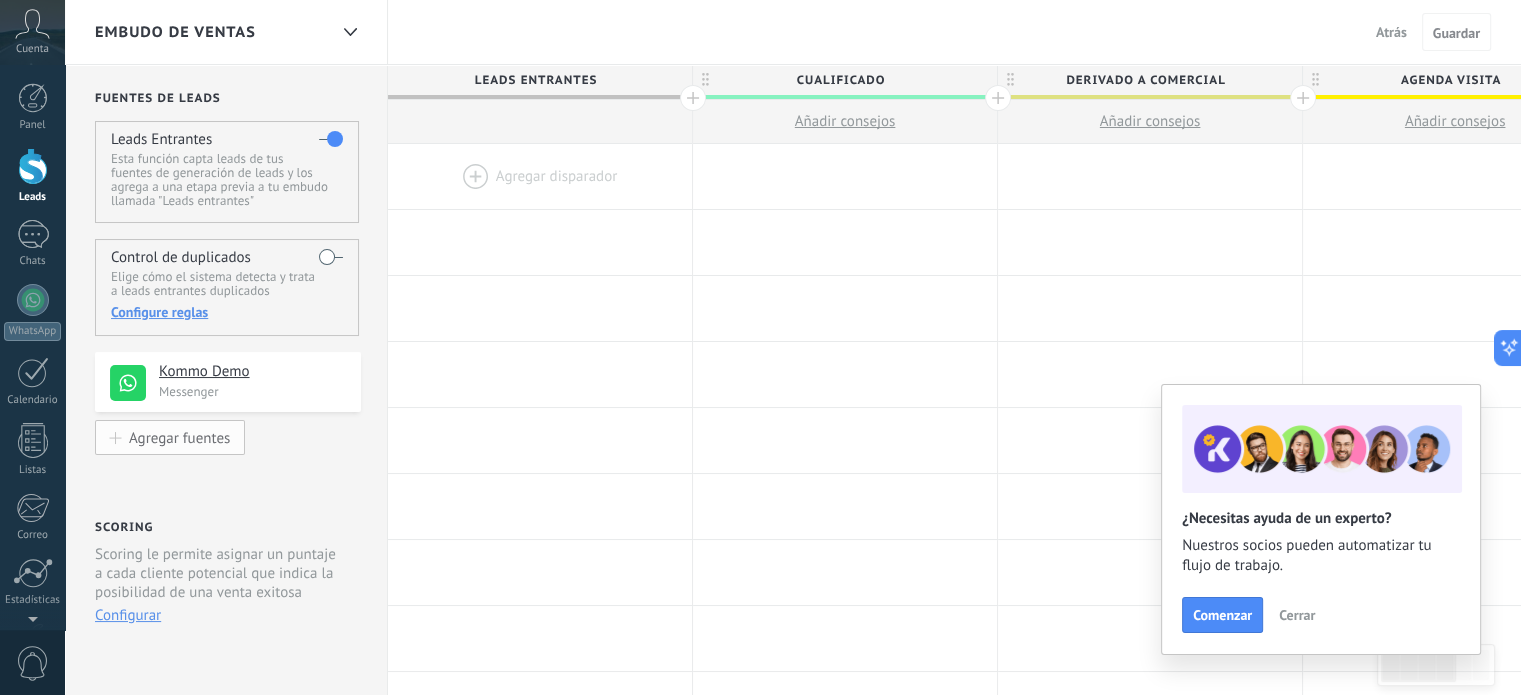 click on "Agregar fuentes" at bounding box center [179, 437] 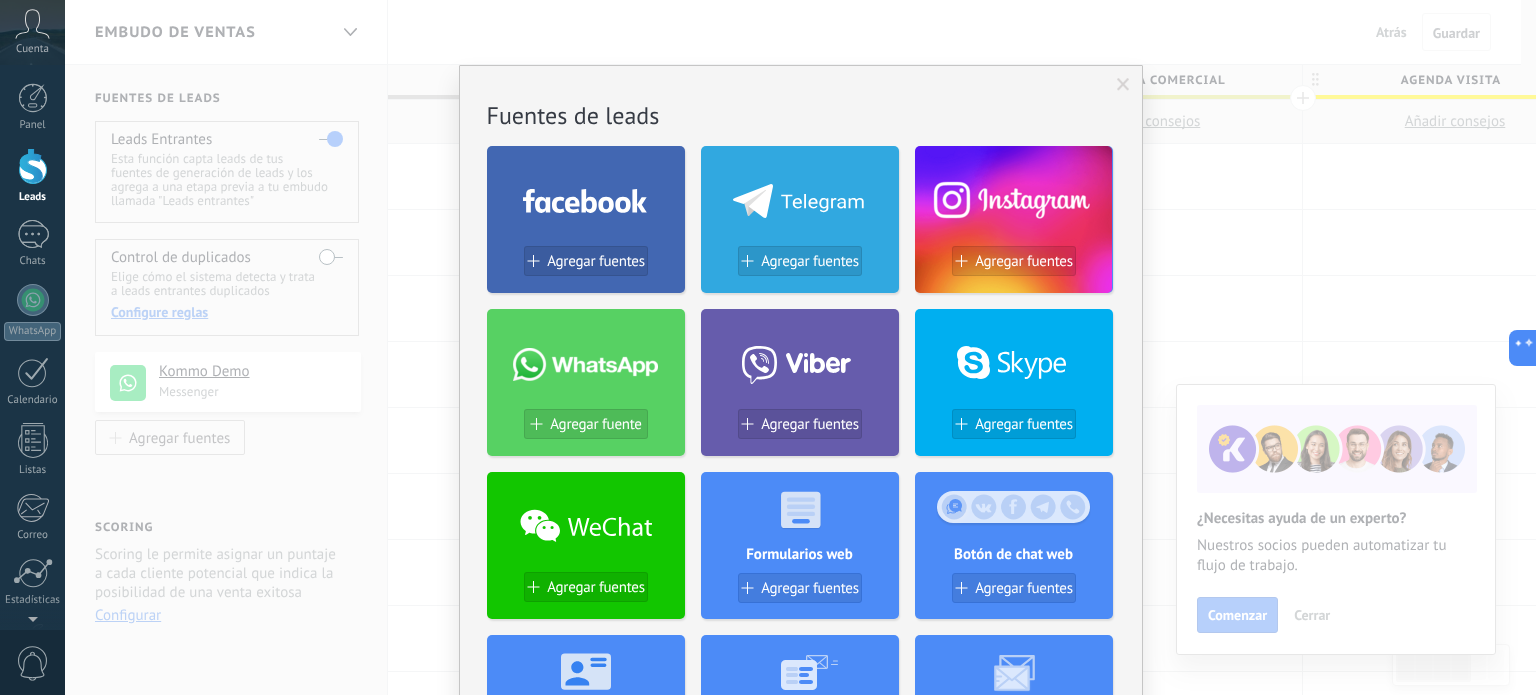 click at bounding box center [1123, 85] 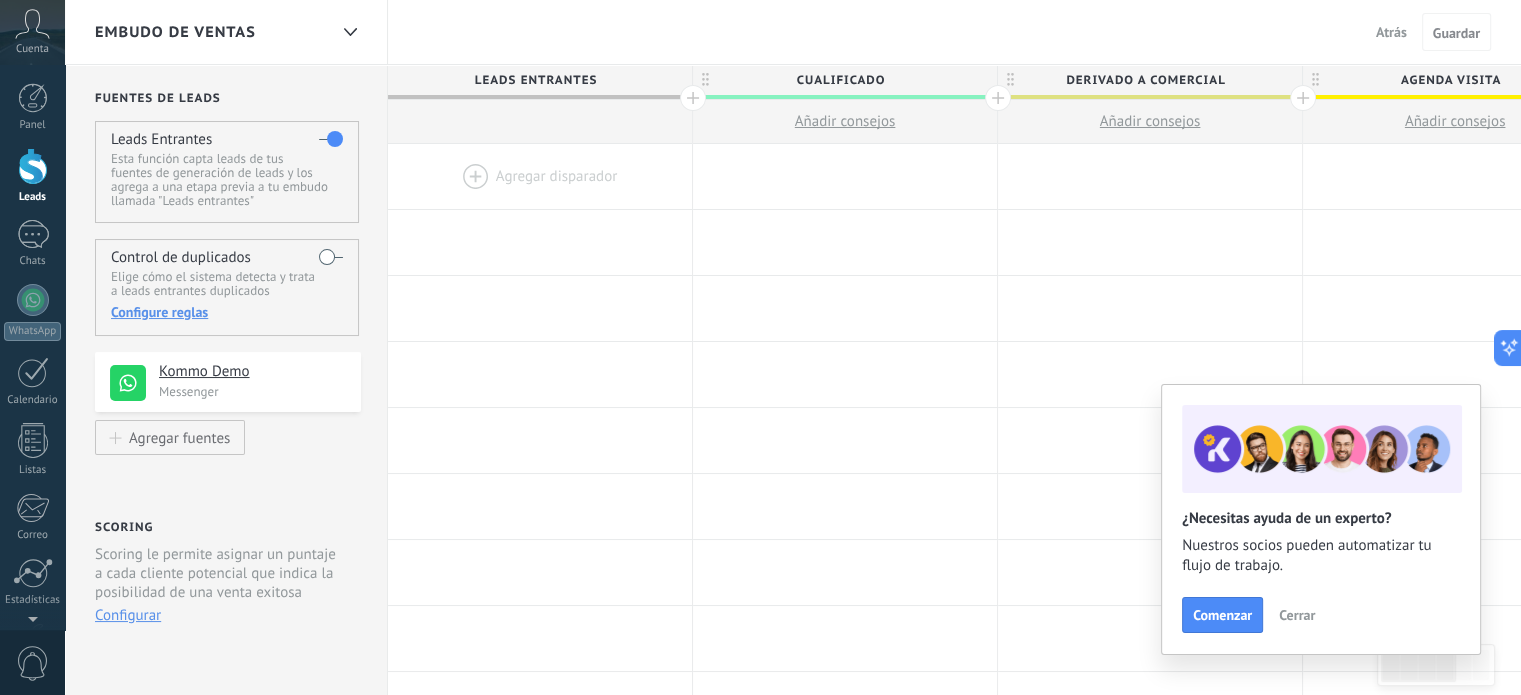 click on "Cerrar" at bounding box center [1297, 615] 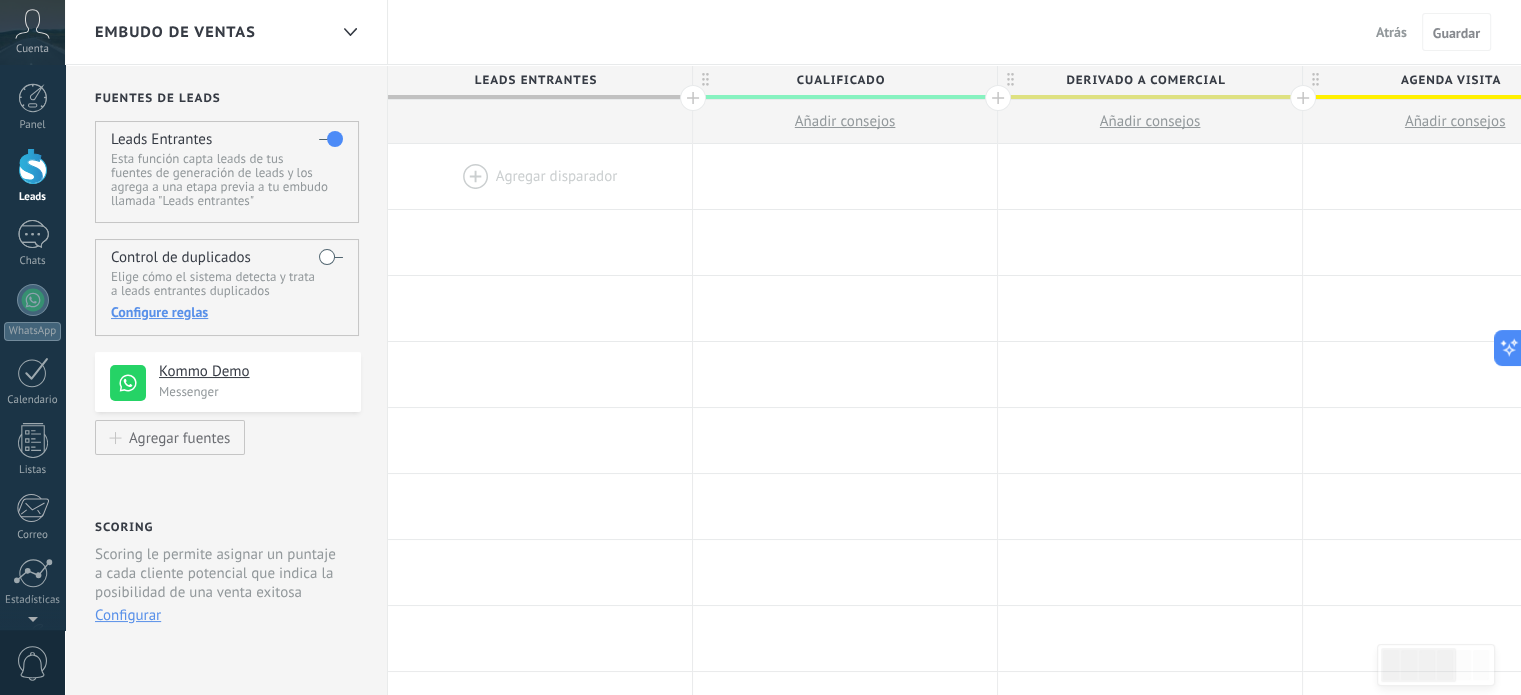 click on "Atrás Cancelar Guardar" at bounding box center [1429, 32] 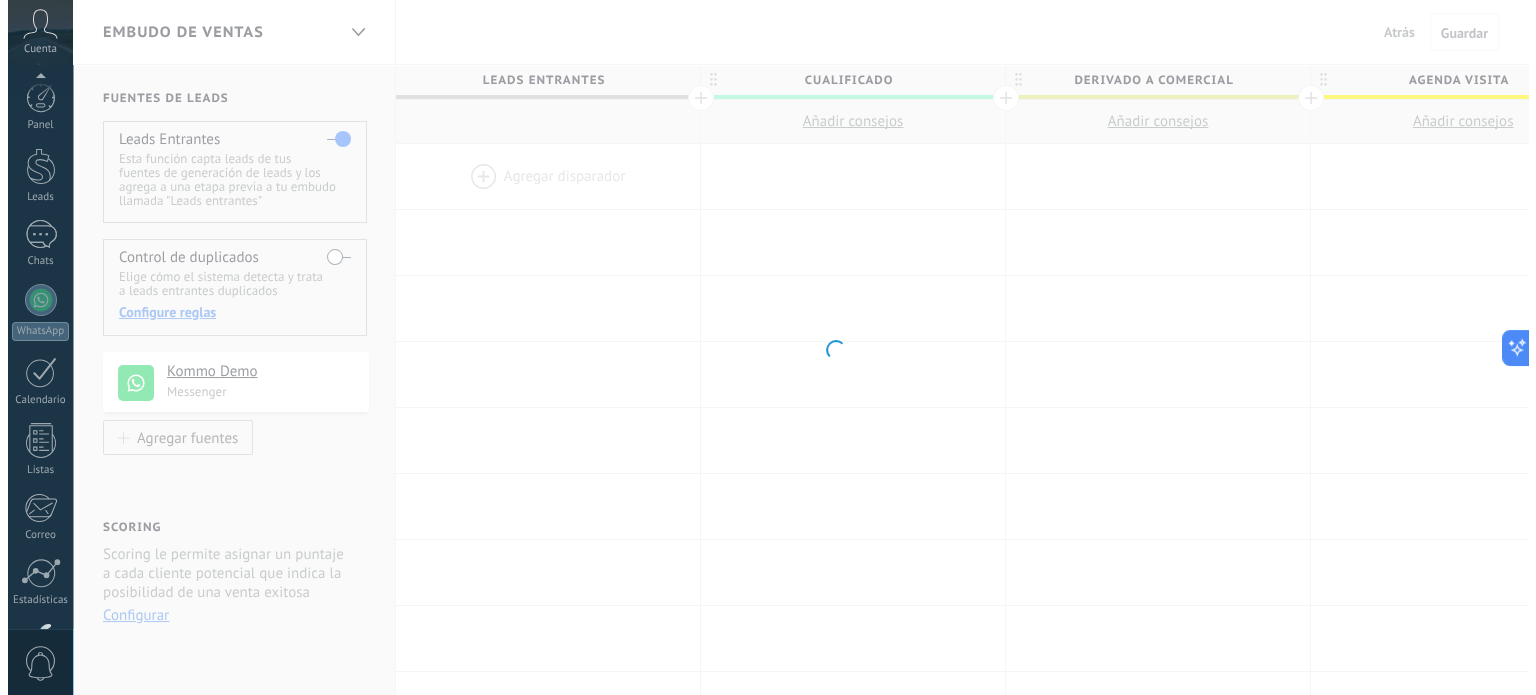 scroll, scrollTop: 136, scrollLeft: 0, axis: vertical 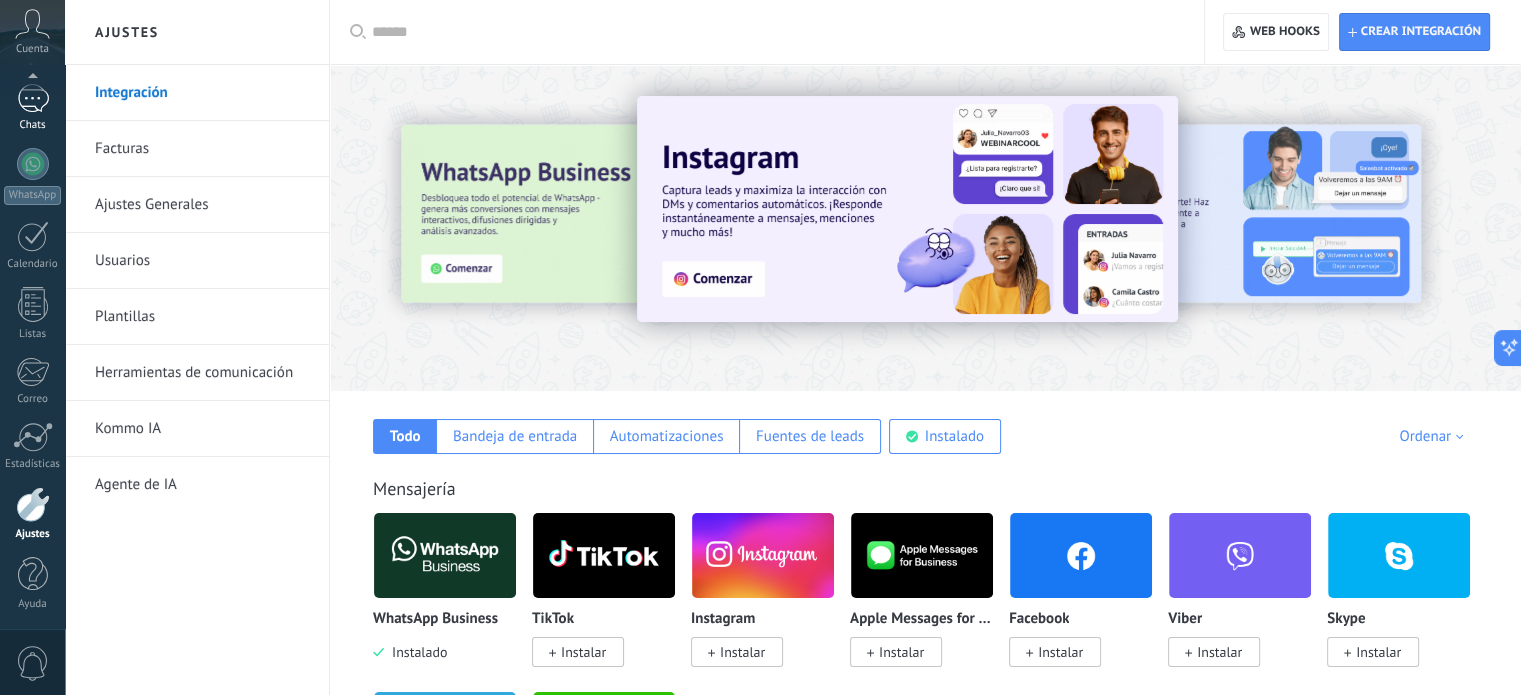 click on "1" at bounding box center (33, 98) 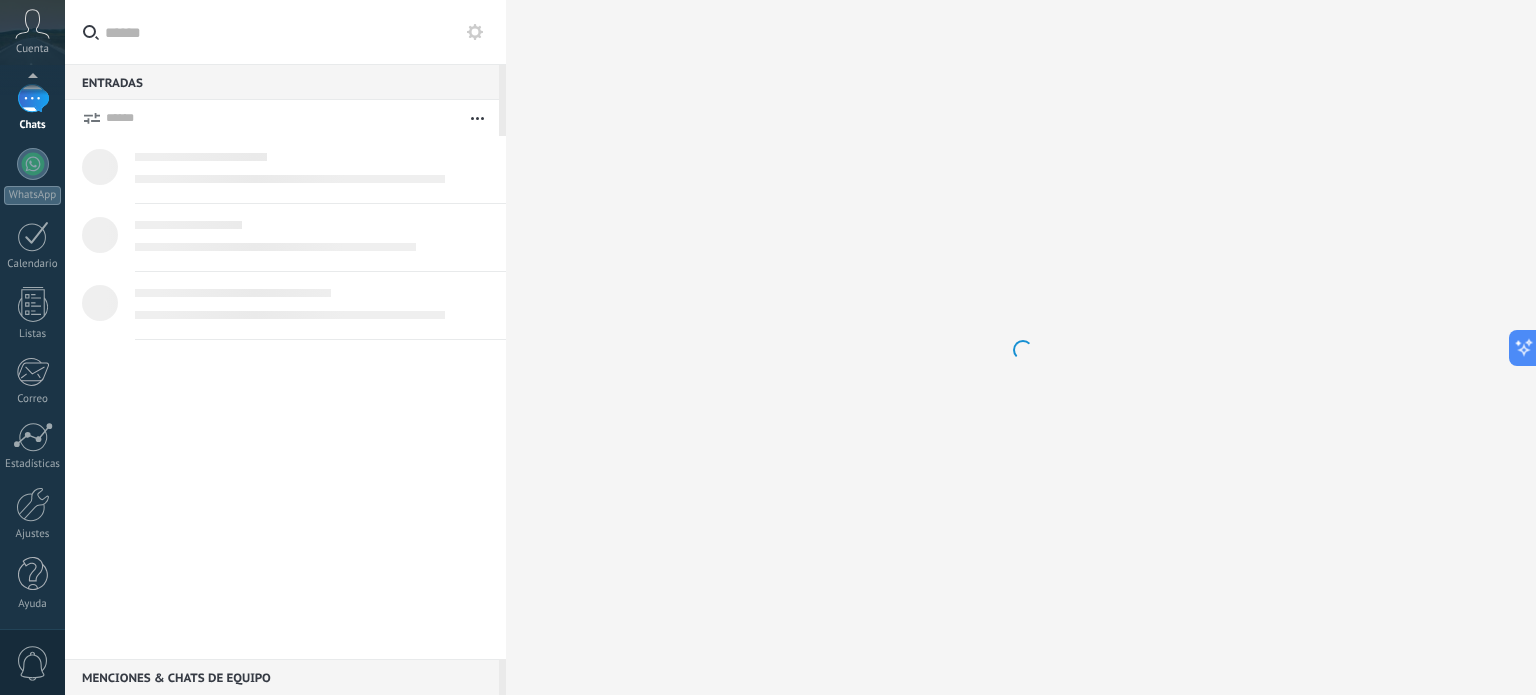 scroll, scrollTop: 0, scrollLeft: 0, axis: both 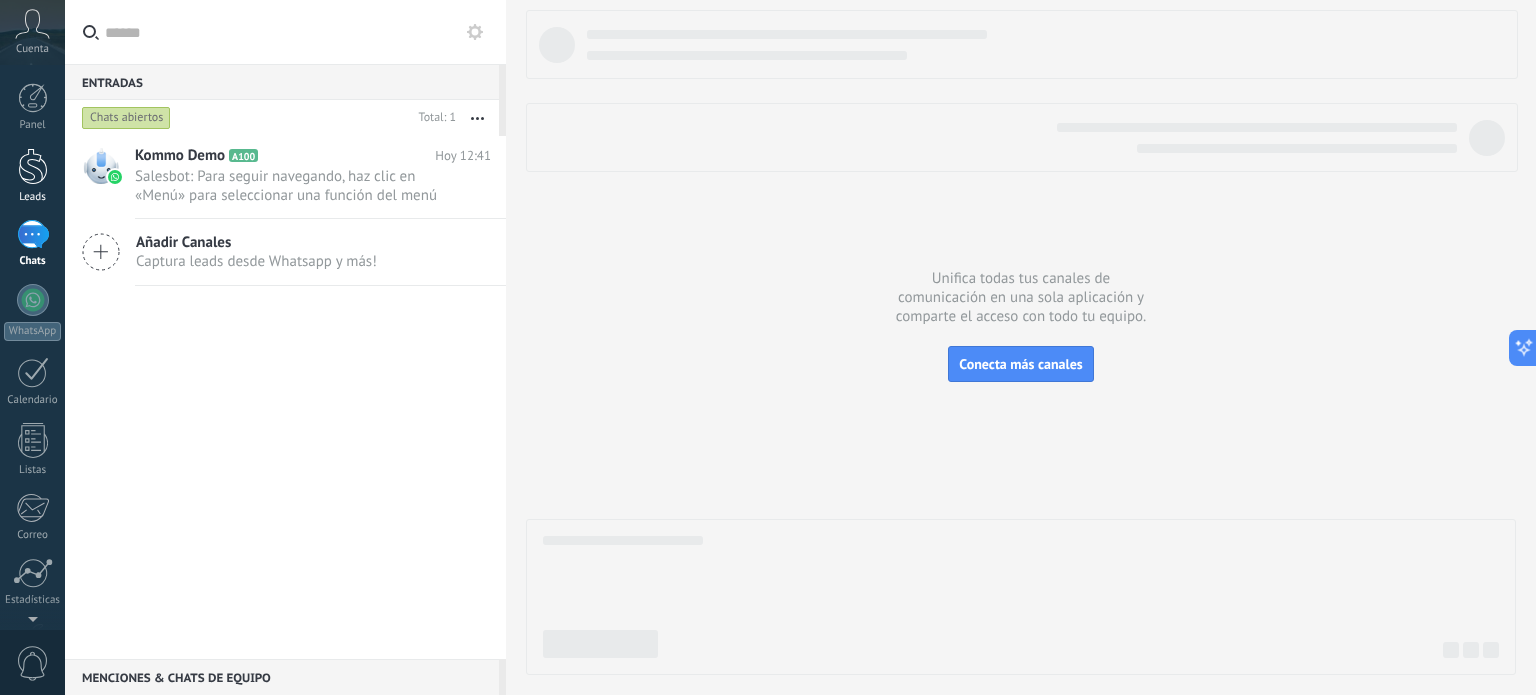 click at bounding box center (33, 166) 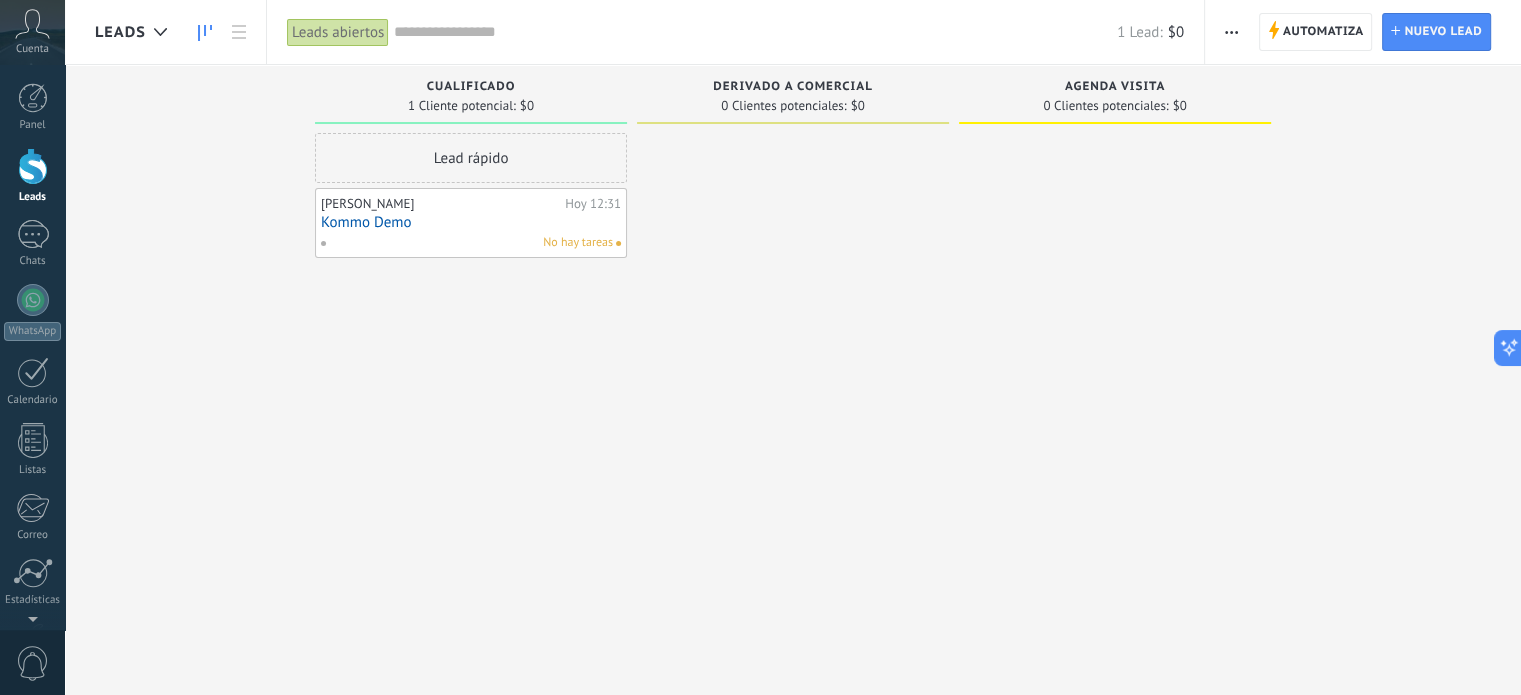 click on "Leads abiertos" at bounding box center (338, 32) 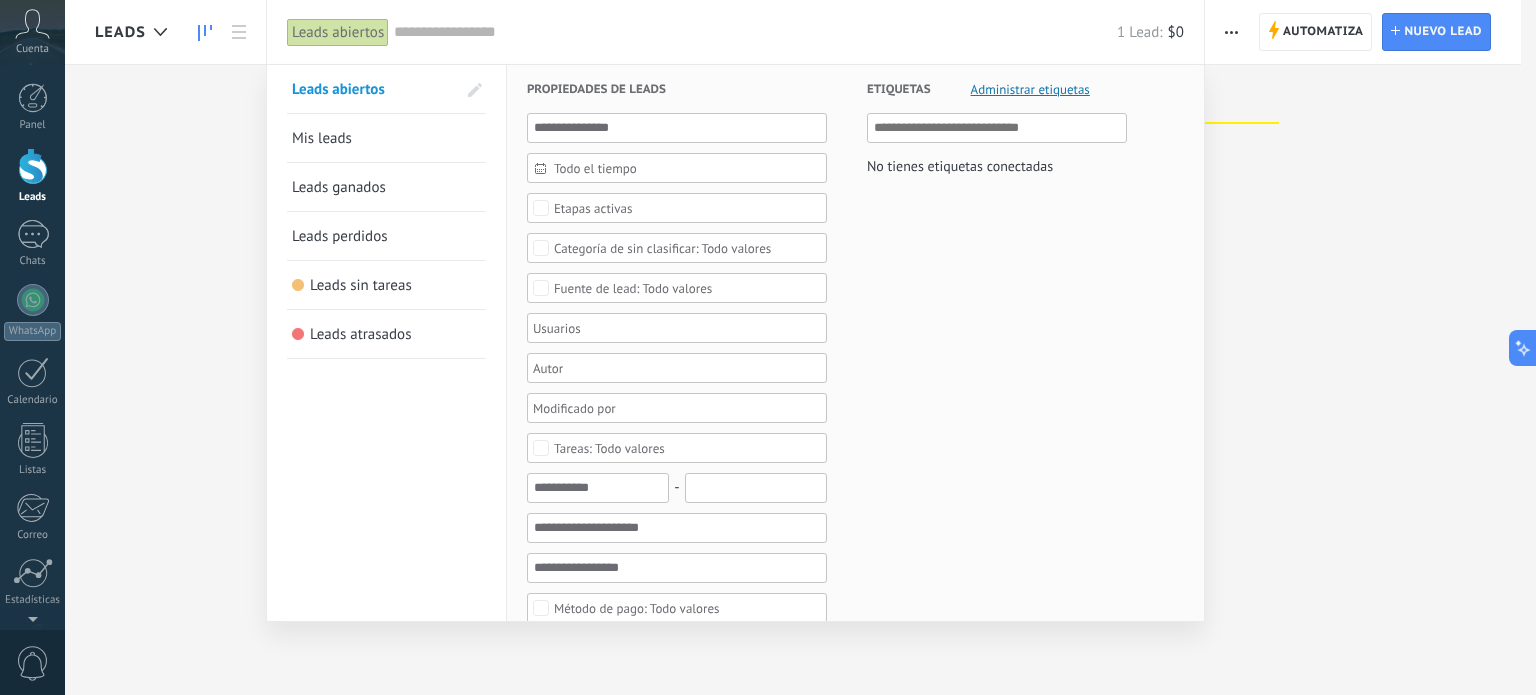 click at bounding box center (768, 347) 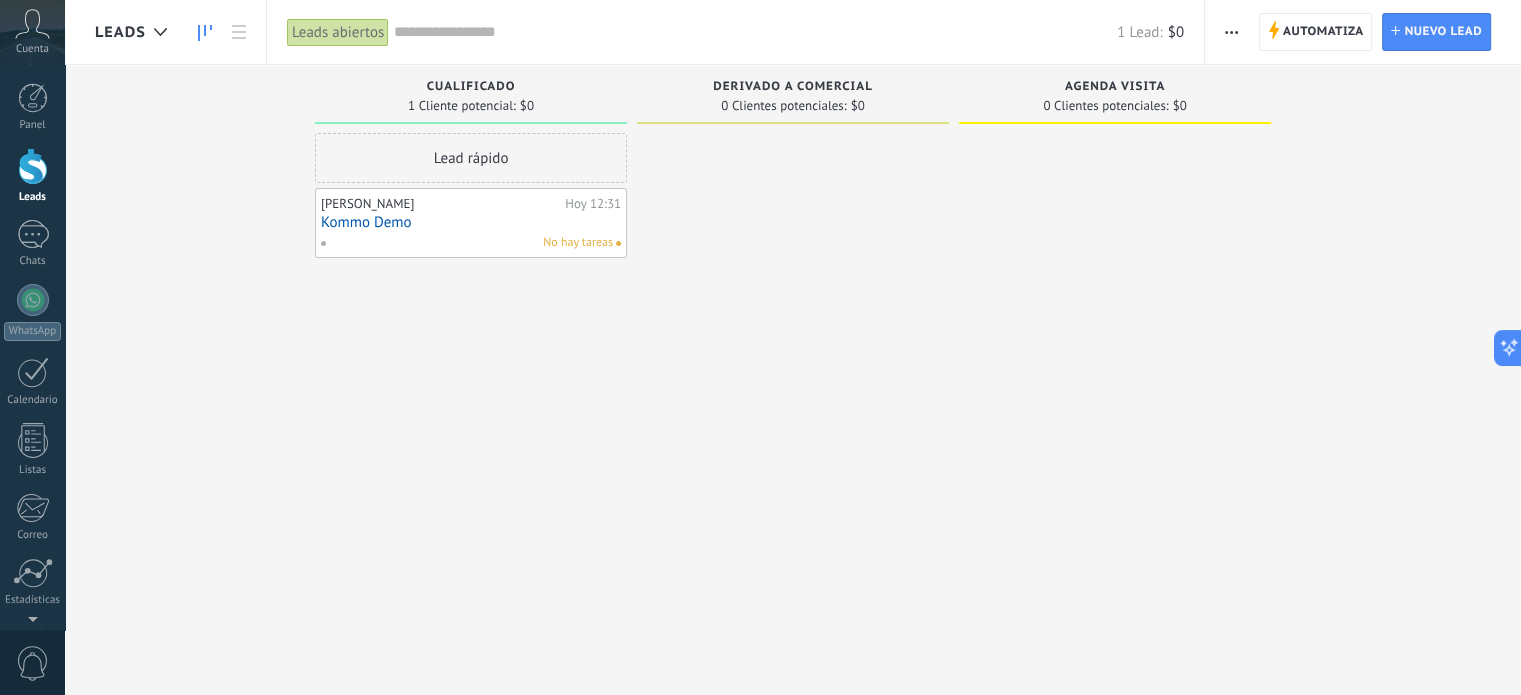 click on "Hoy 12:31" at bounding box center [593, 204] 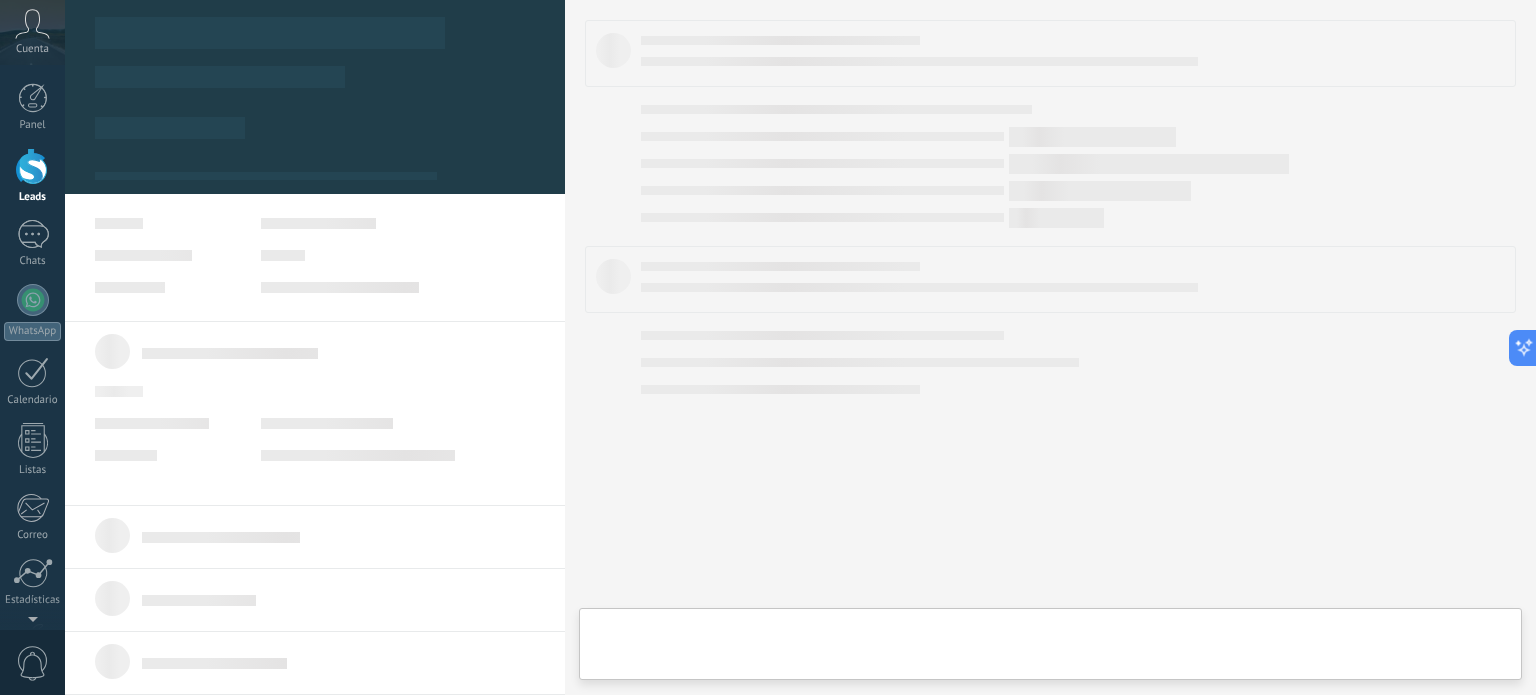 type on "**********" 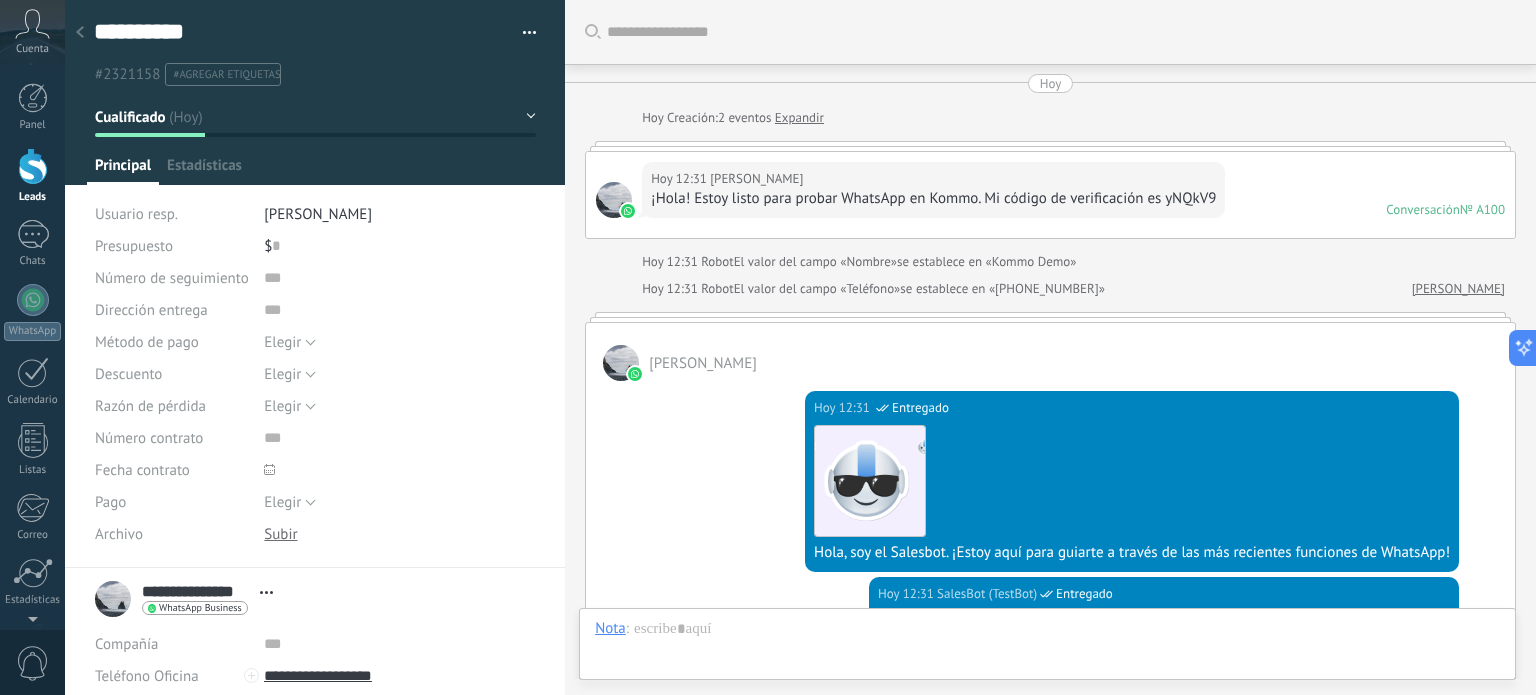 scroll, scrollTop: 29, scrollLeft: 0, axis: vertical 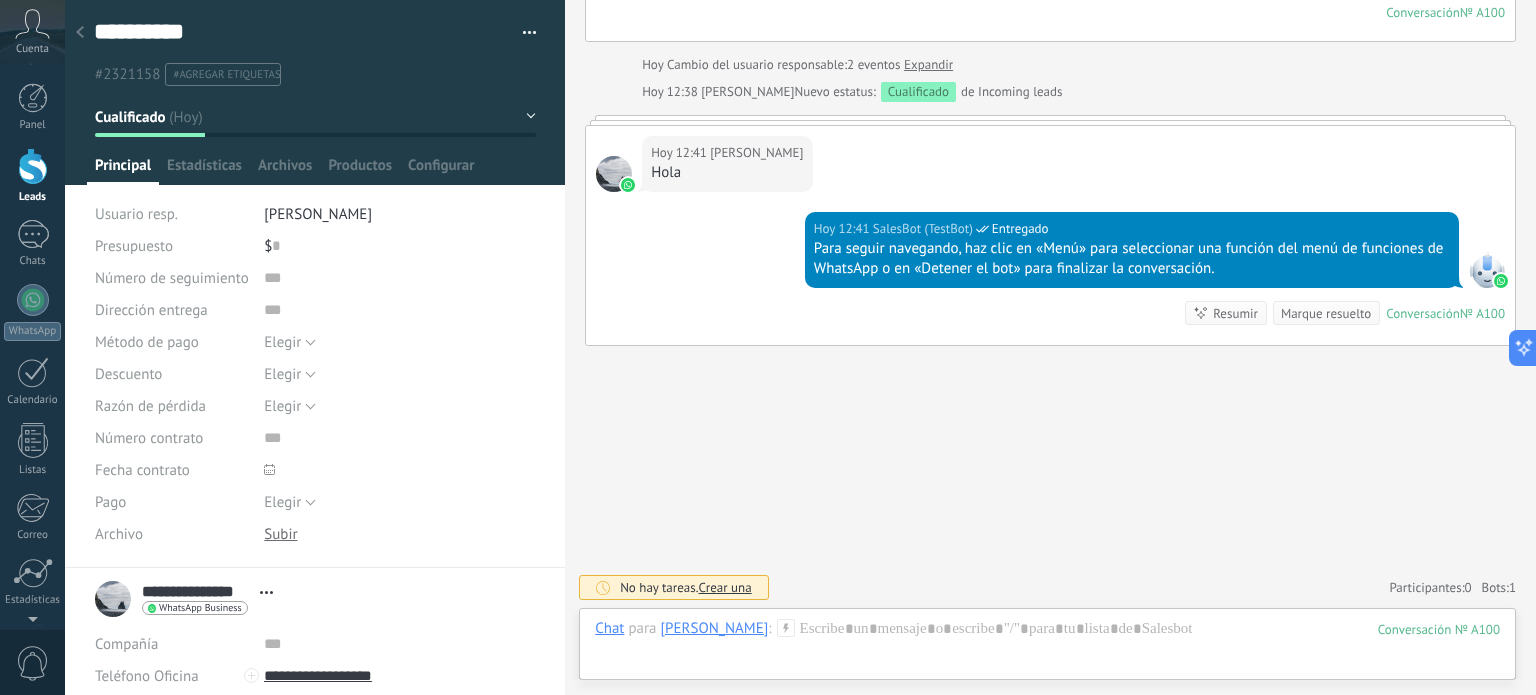 click at bounding box center (80, 33) 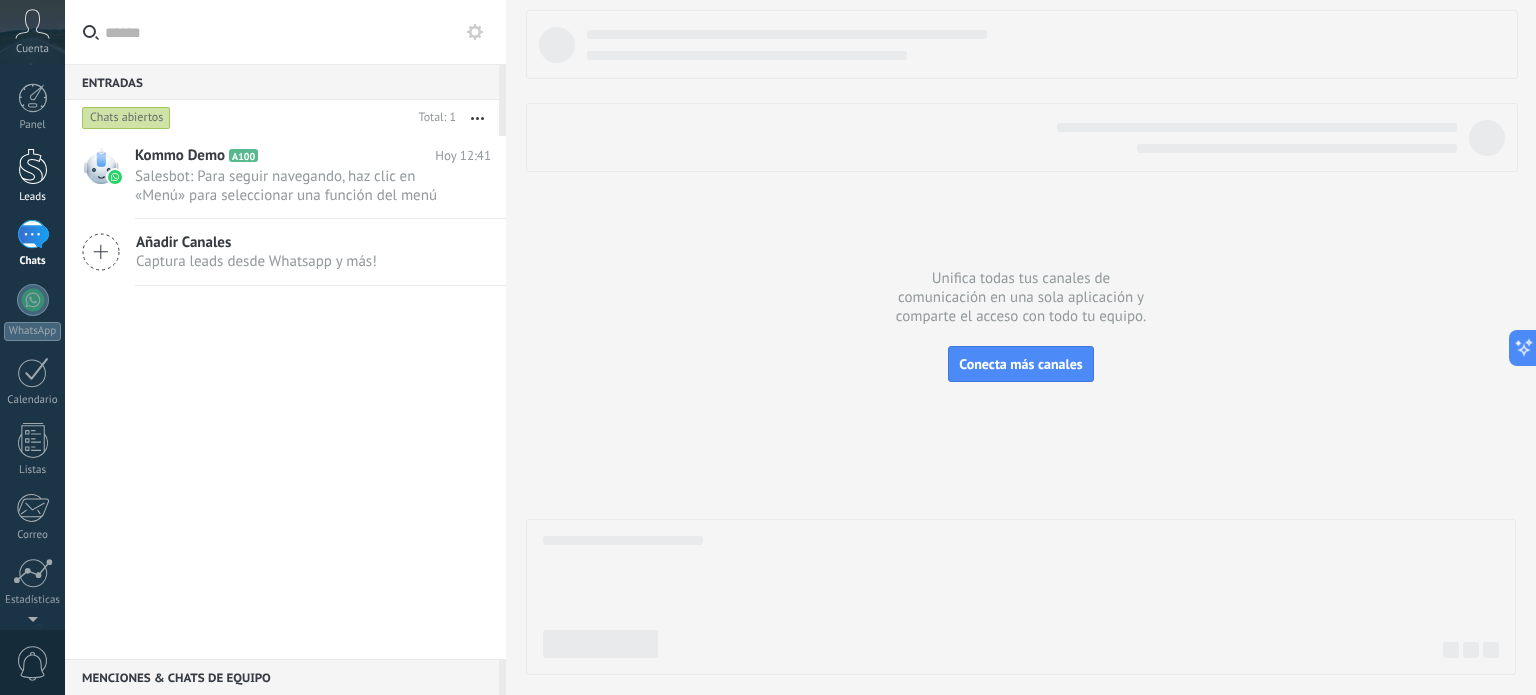 click at bounding box center [33, 166] 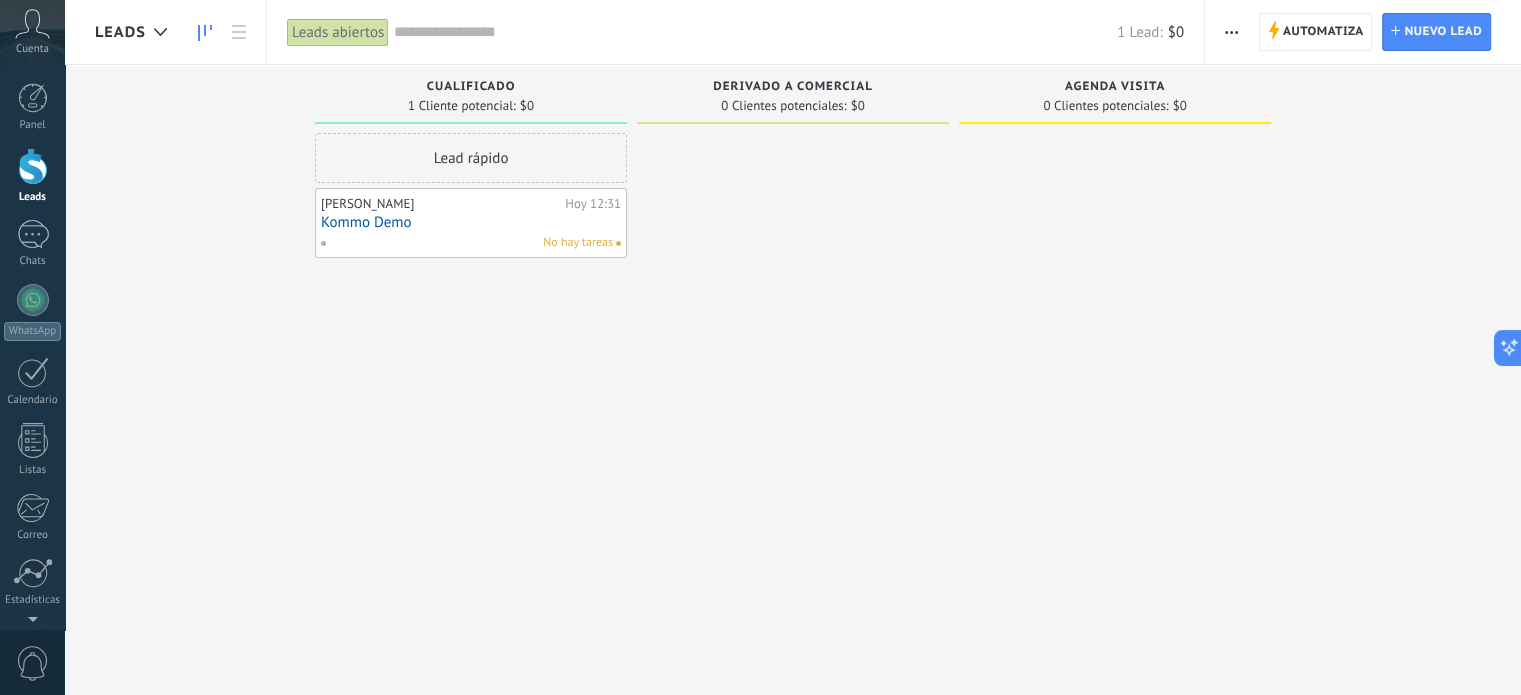 click on "Derivado a comercial" at bounding box center (792, 87) 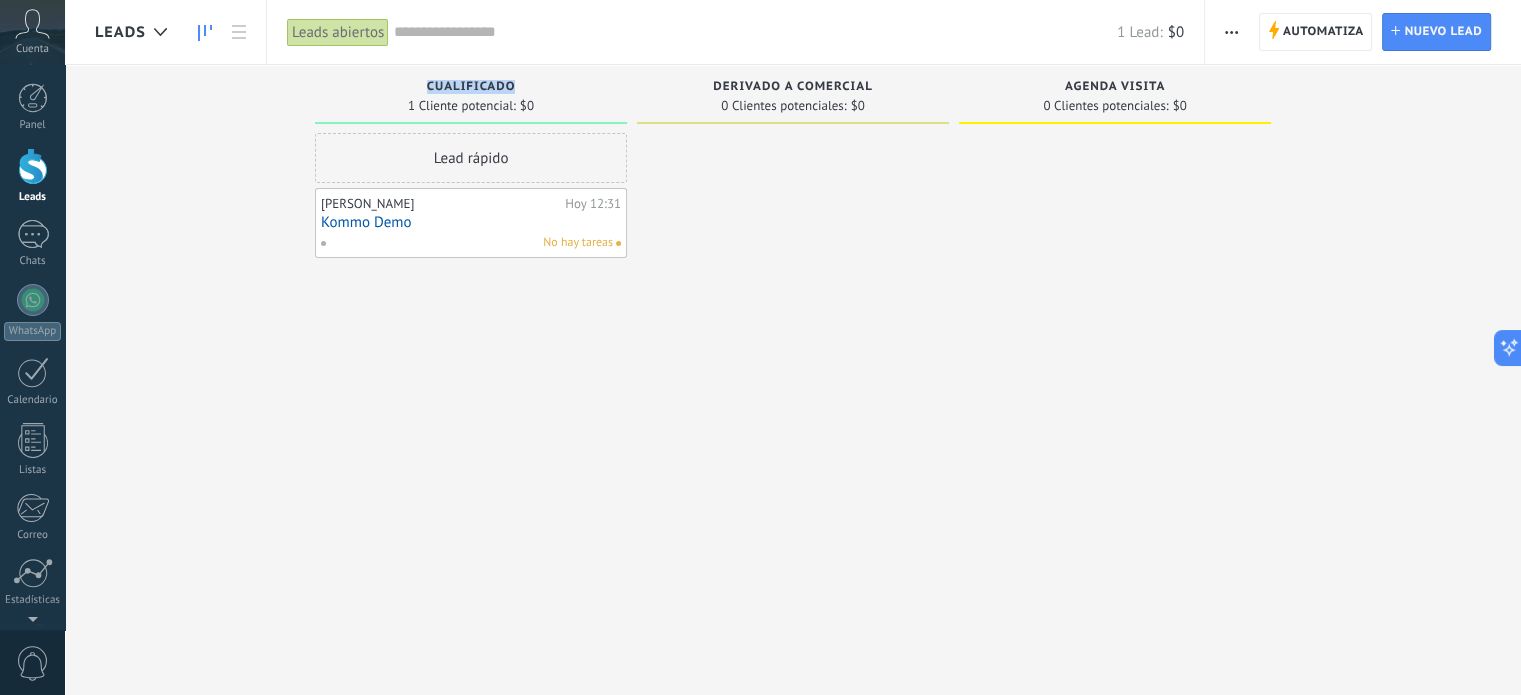 click on "Cualificado" at bounding box center [471, 87] 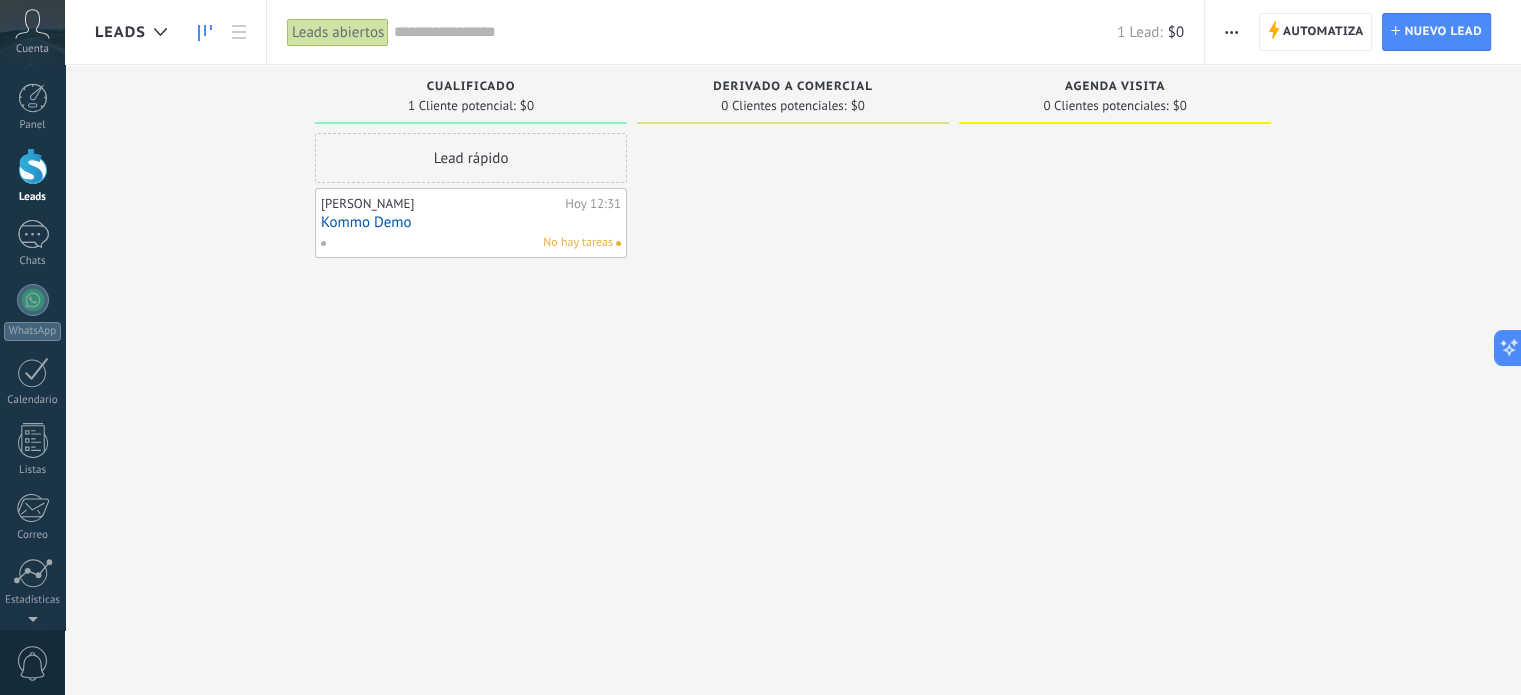 click at bounding box center (755, 32) 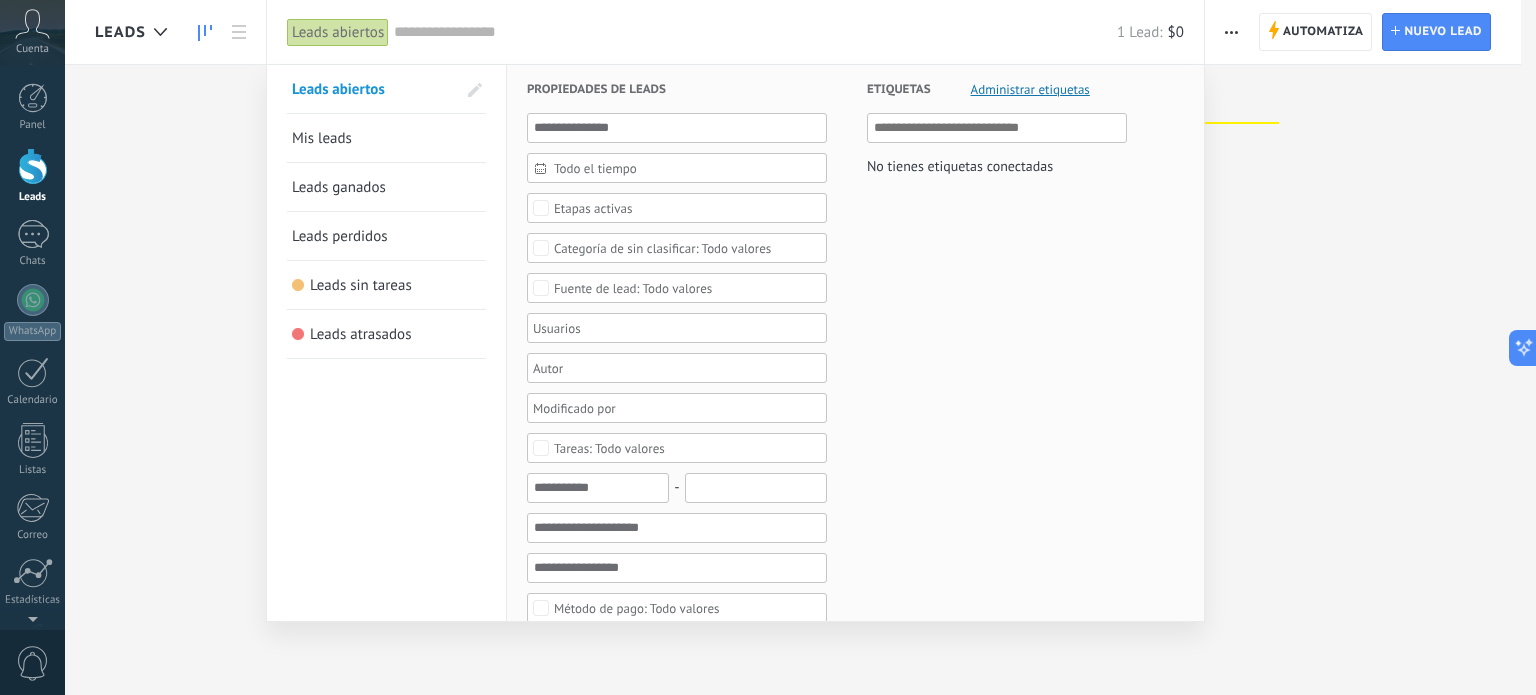 click at bounding box center (768, 347) 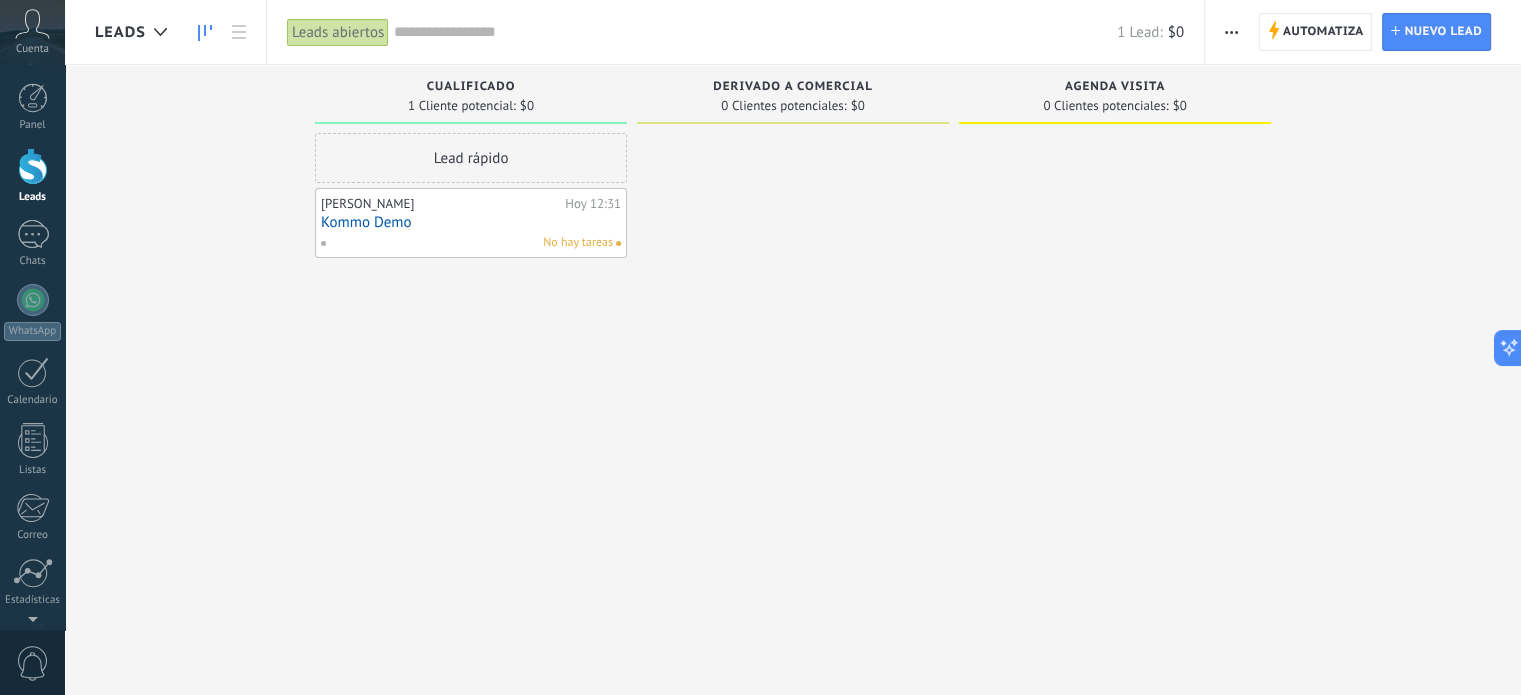 click 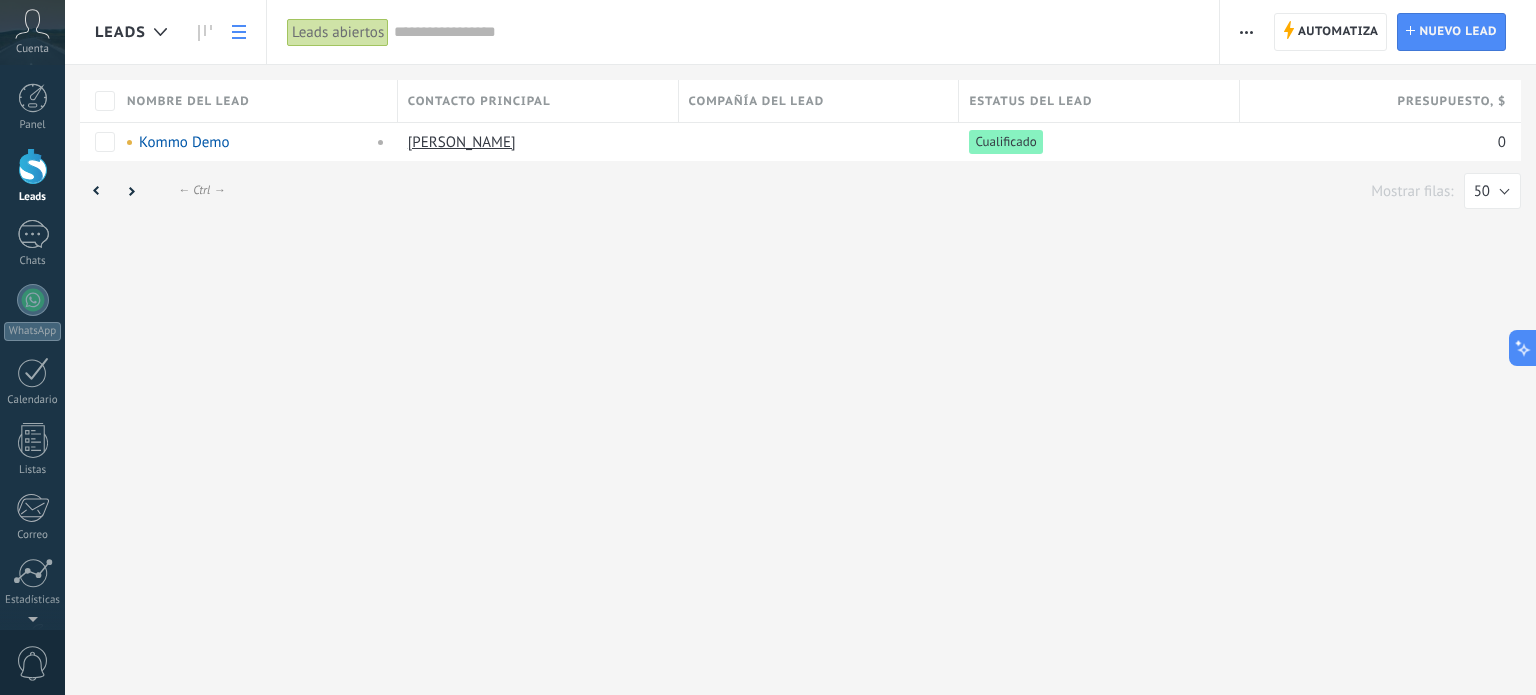 click on "Leads" at bounding box center (120, 32) 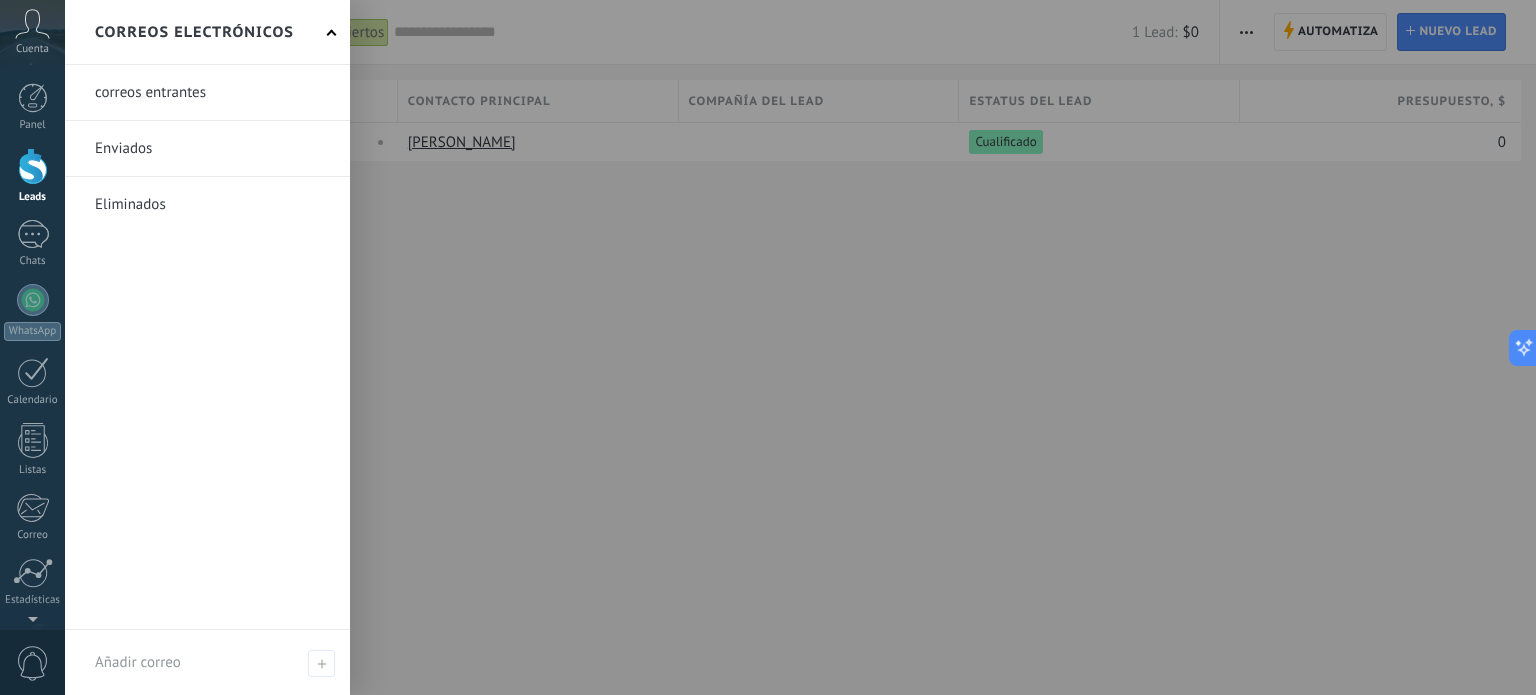 click at bounding box center [207, 92] 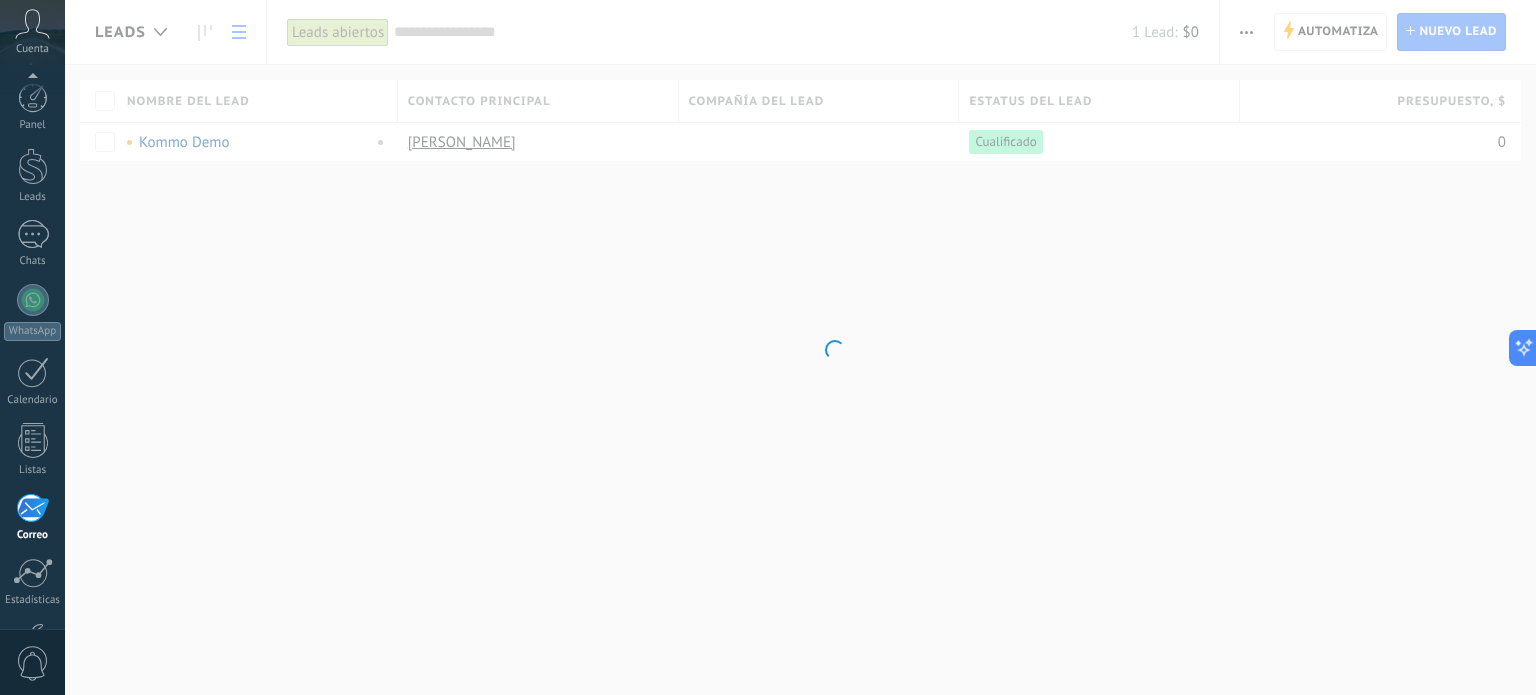 scroll, scrollTop: 136, scrollLeft: 0, axis: vertical 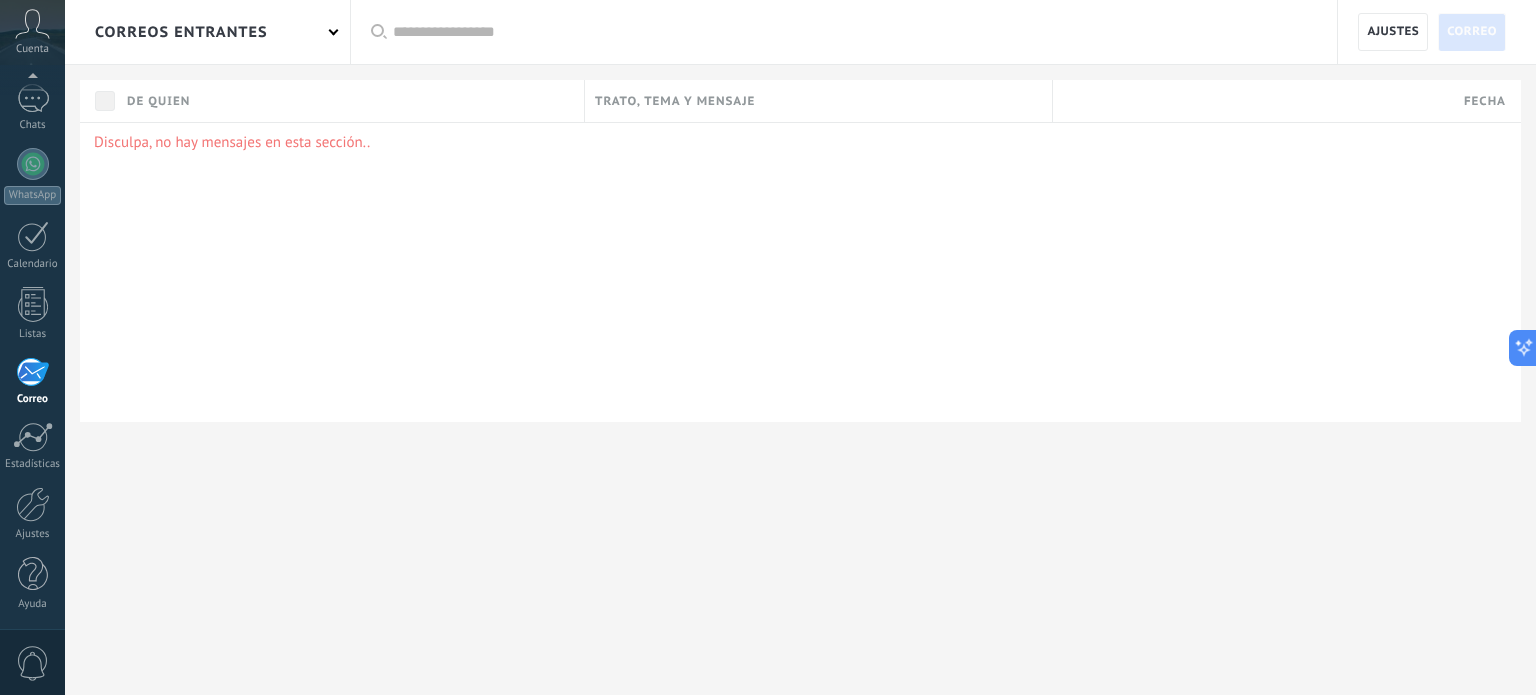 click on "correos entrantes" at bounding box center (181, 32) 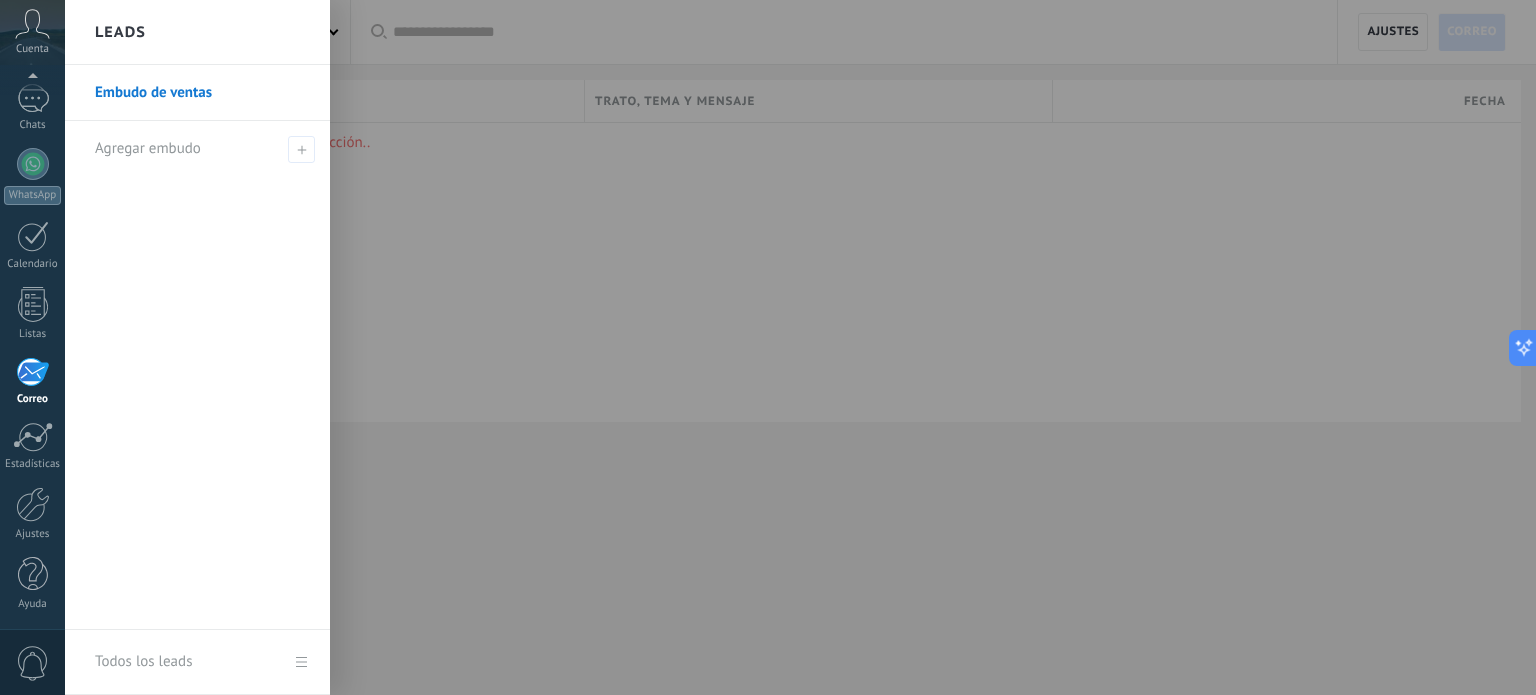 click on "Leads" at bounding box center [197, 32] 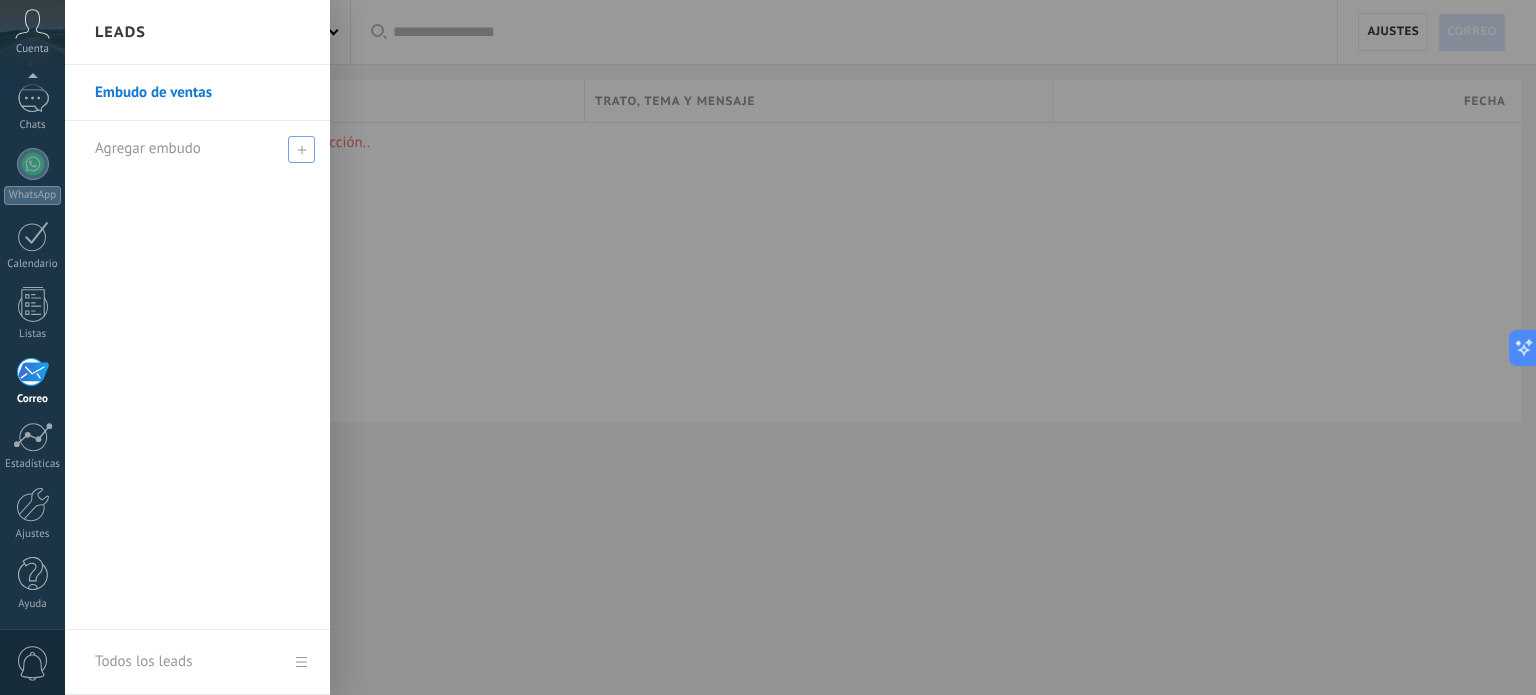click on "Agregar embudo" at bounding box center [148, 148] 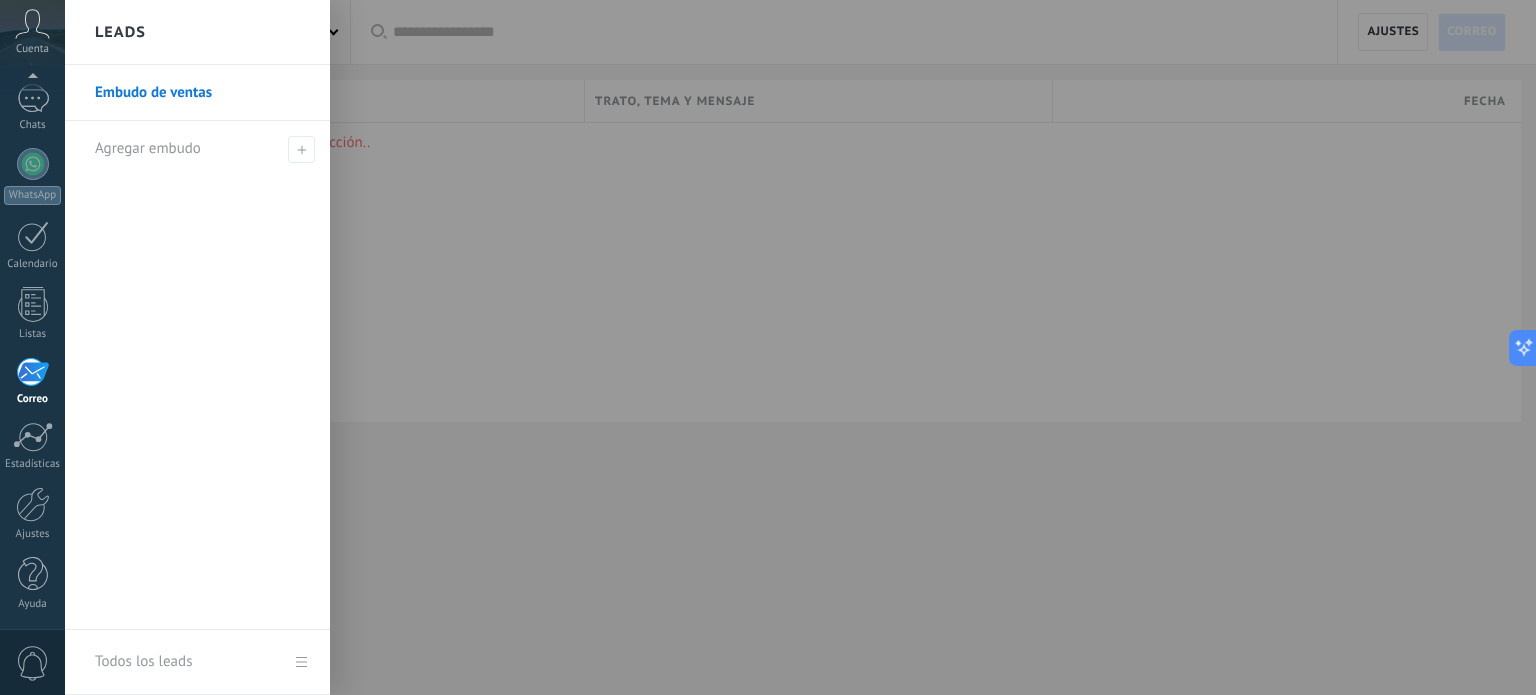 click on "Embudo de ventas" at bounding box center [202, 93] 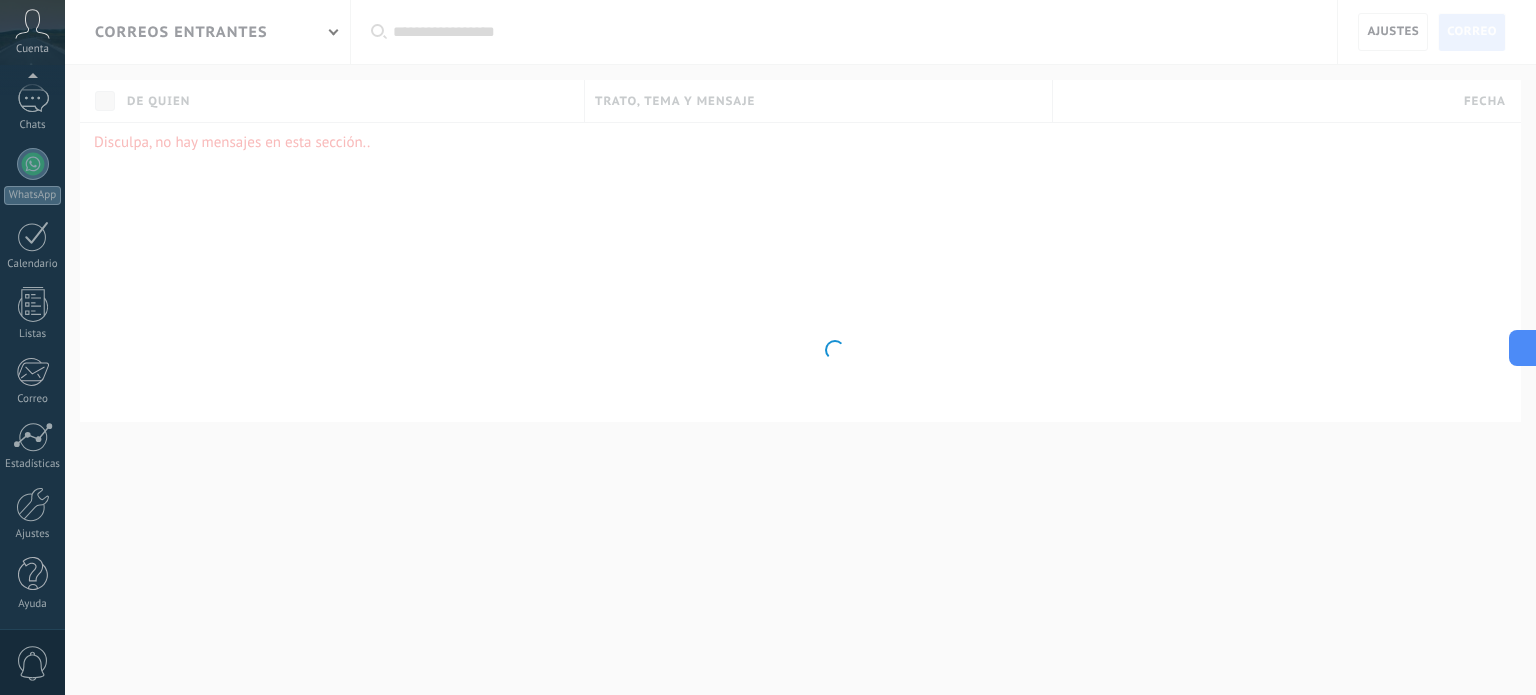 scroll, scrollTop: 0, scrollLeft: 0, axis: both 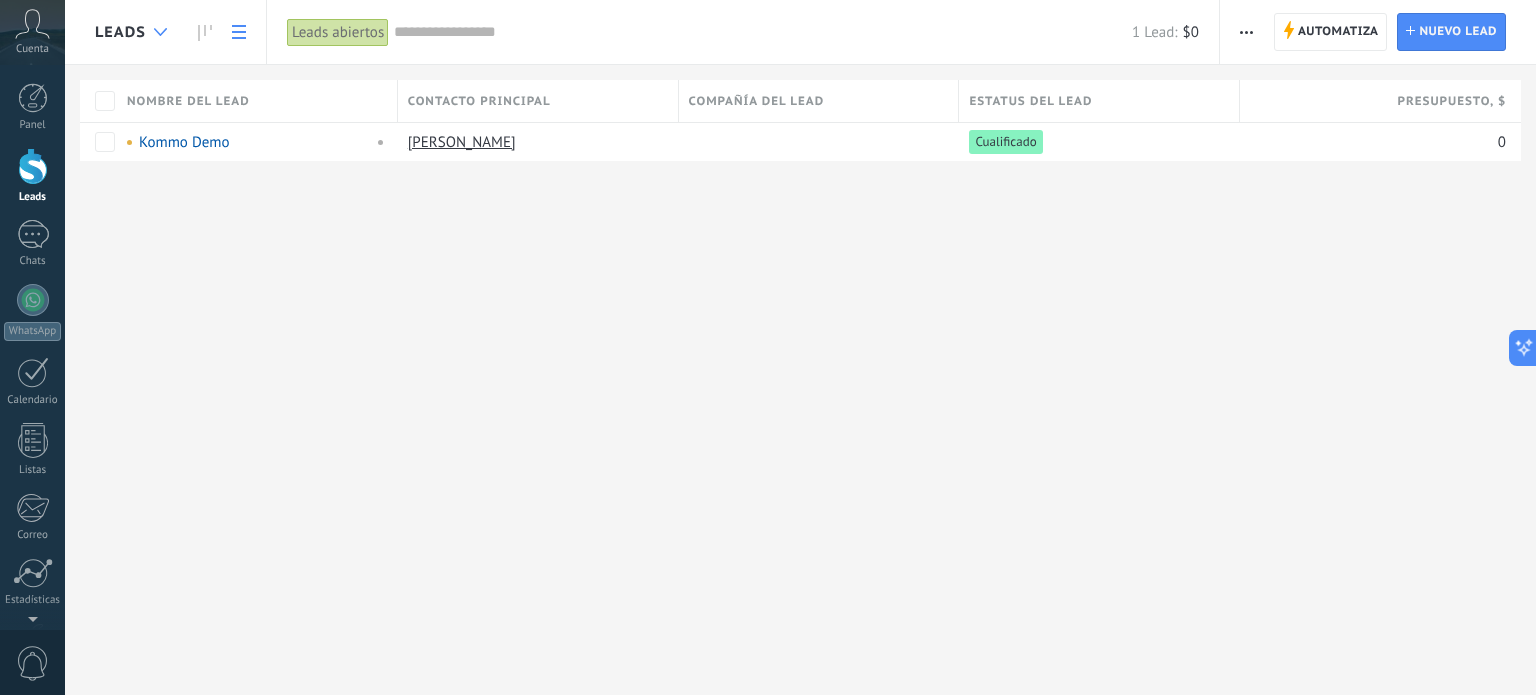click at bounding box center [160, 32] 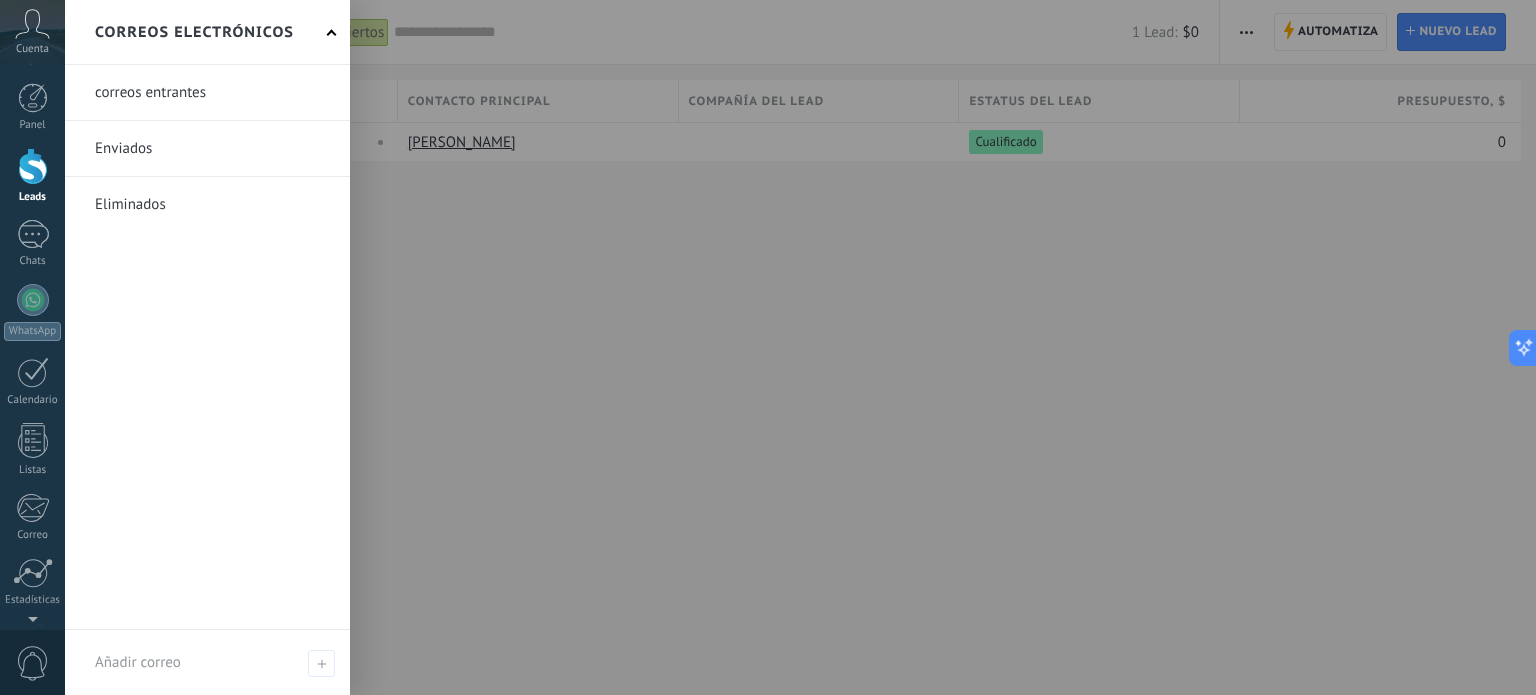 click on "Correos electrónicos" at bounding box center (194, 32) 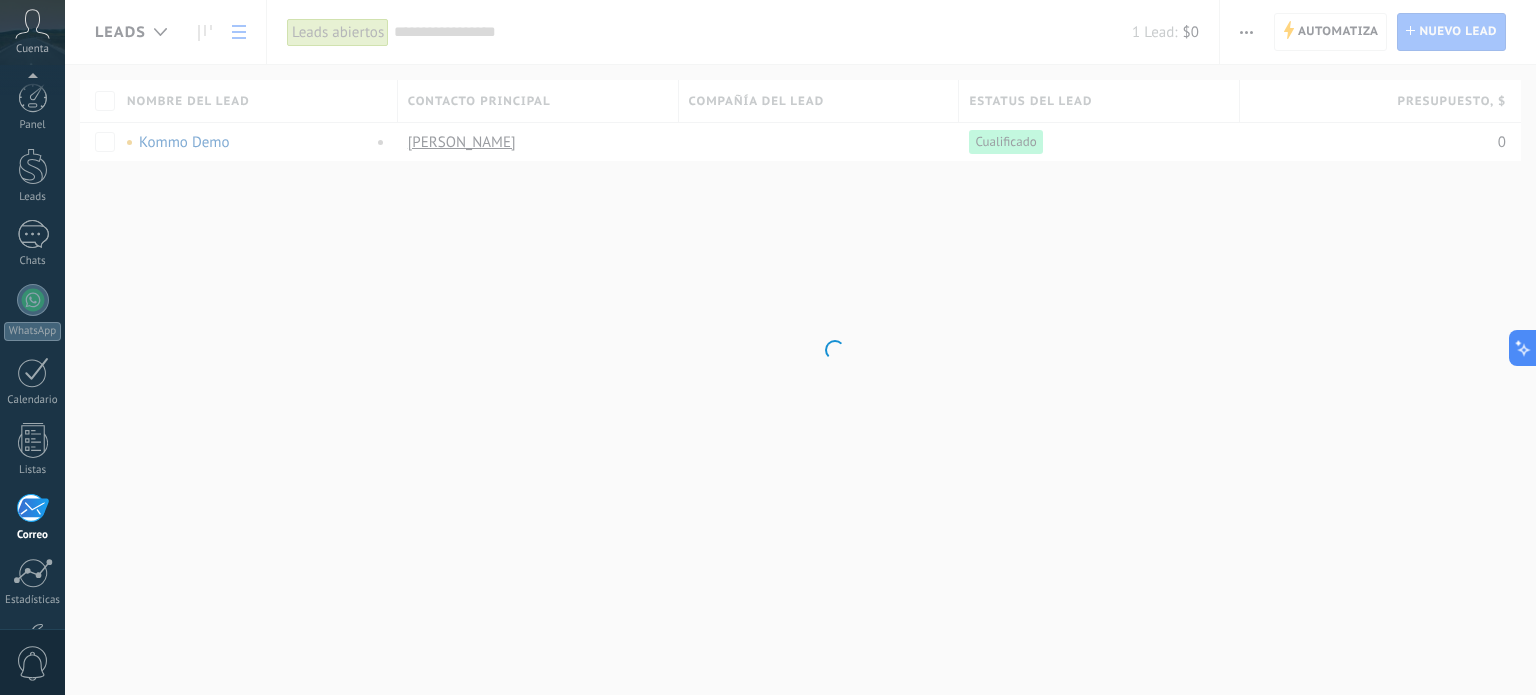 scroll, scrollTop: 136, scrollLeft: 0, axis: vertical 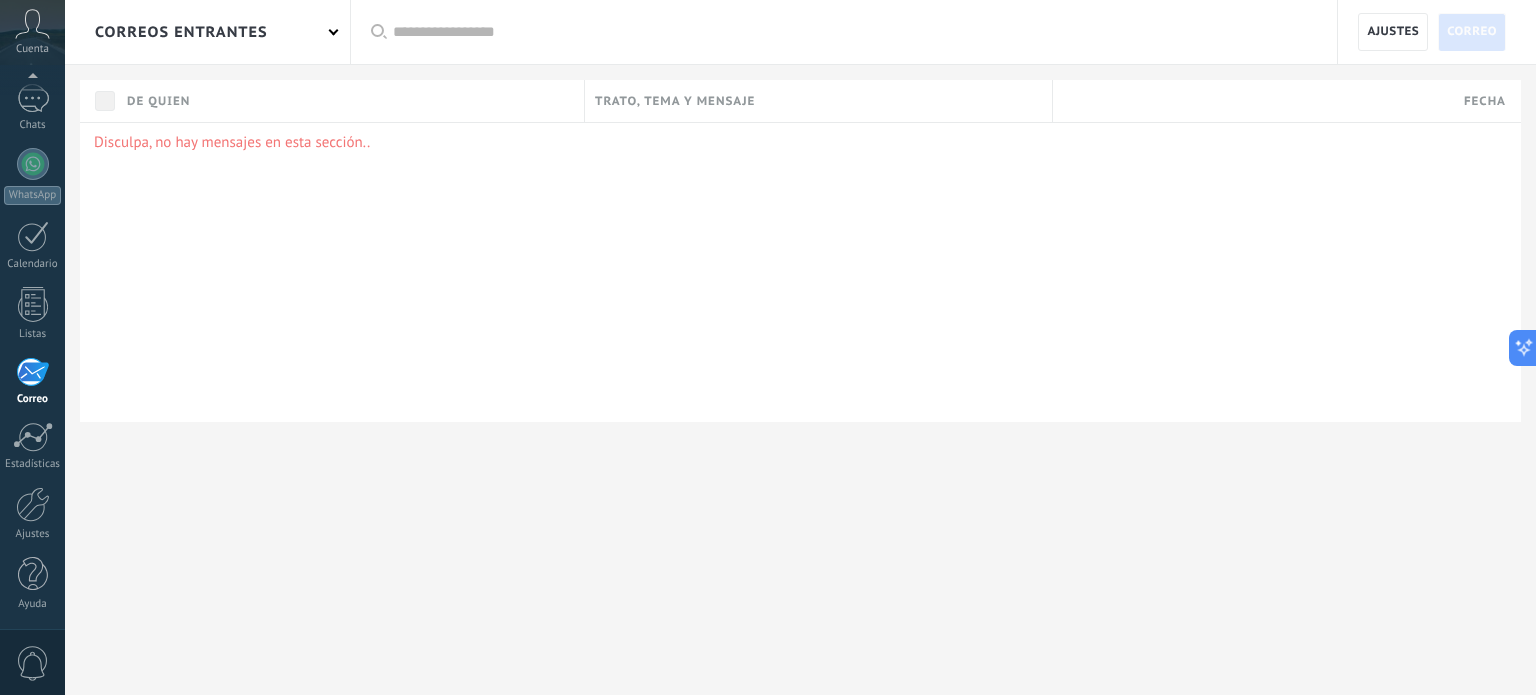 click on "Disculpa, no hay mensajes en esta sección.." at bounding box center (800, 272) 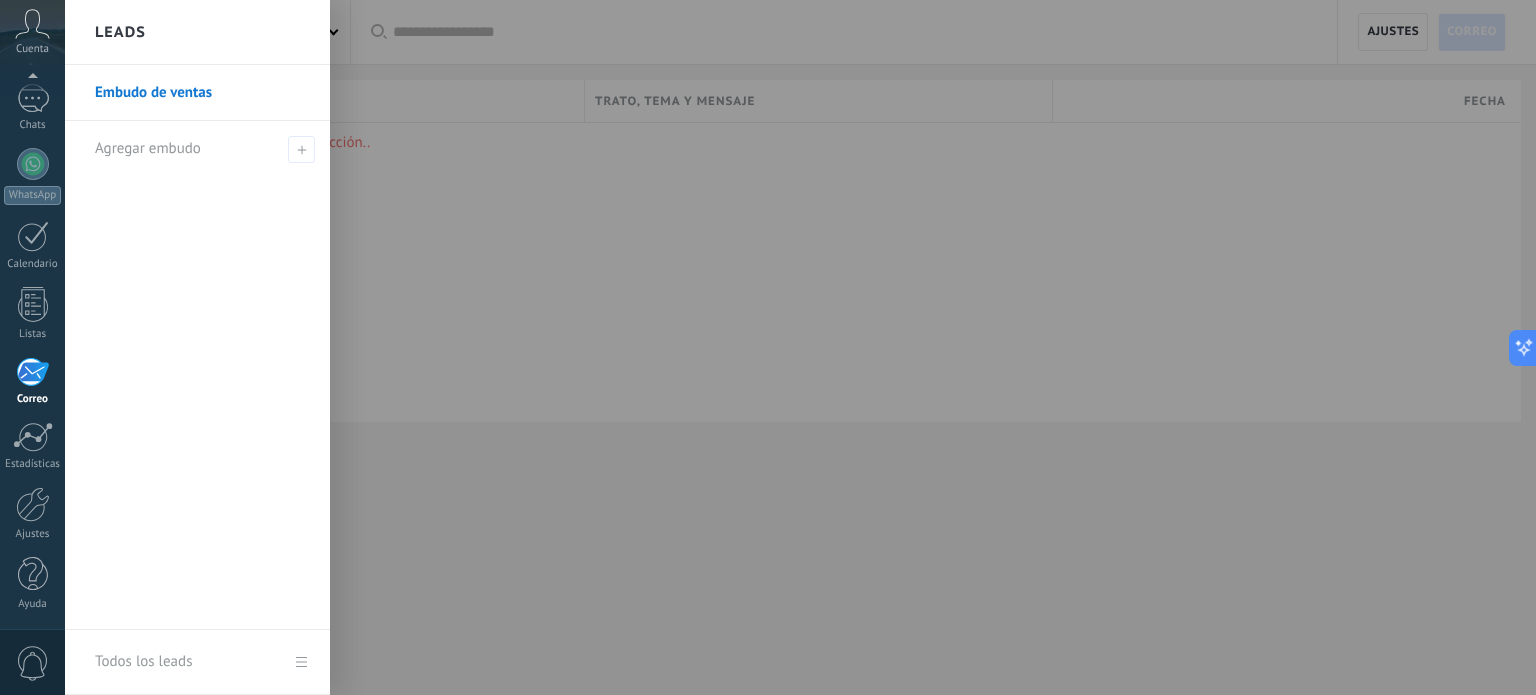 click on "Embudo de ventas" at bounding box center [202, 93] 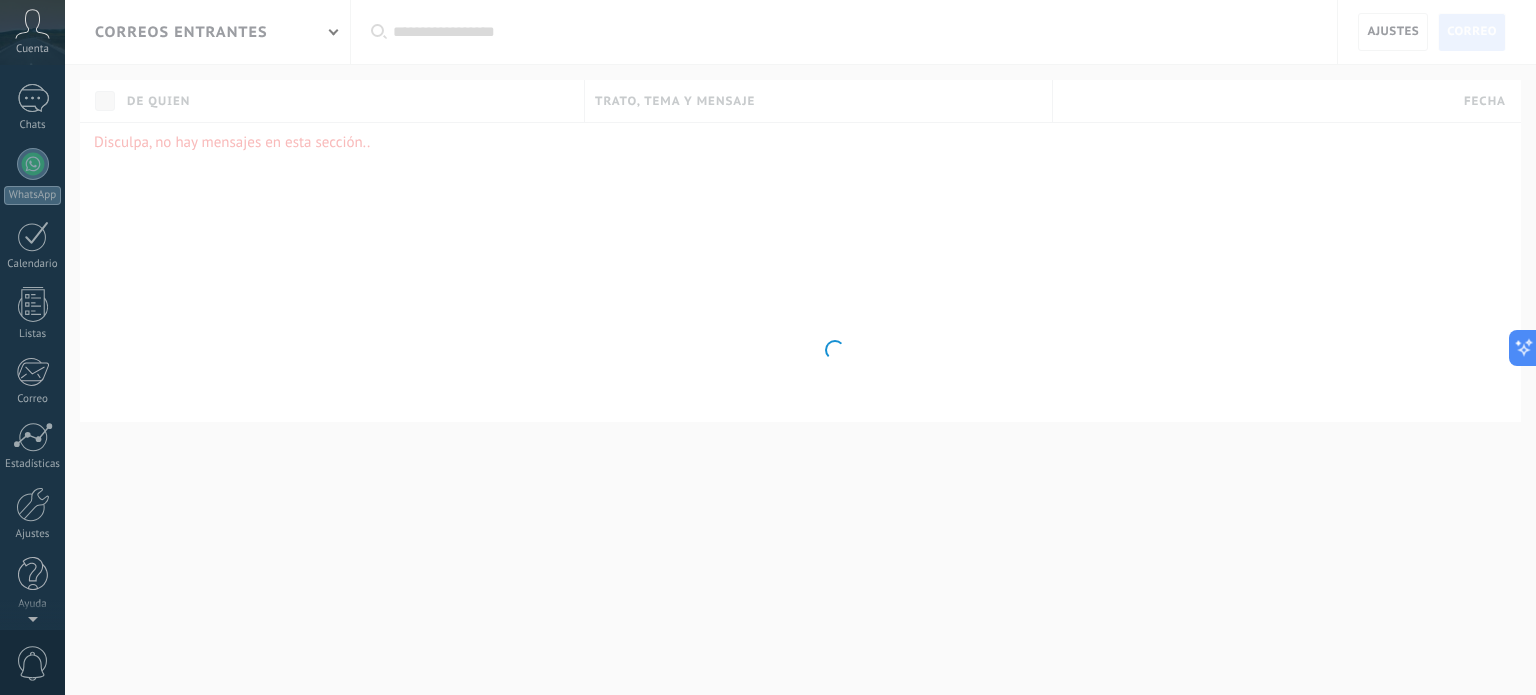 scroll, scrollTop: 0, scrollLeft: 0, axis: both 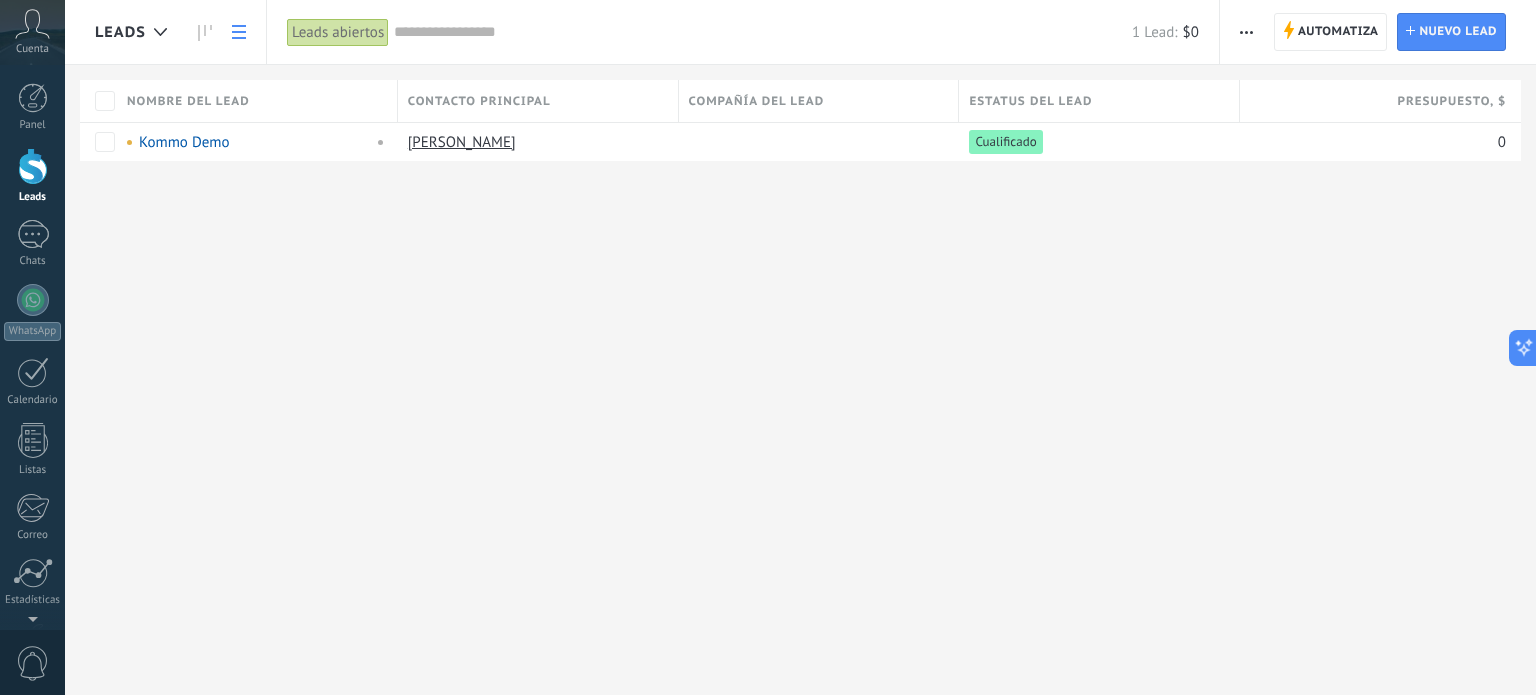 click on "Leads abiertos" at bounding box center (338, 32) 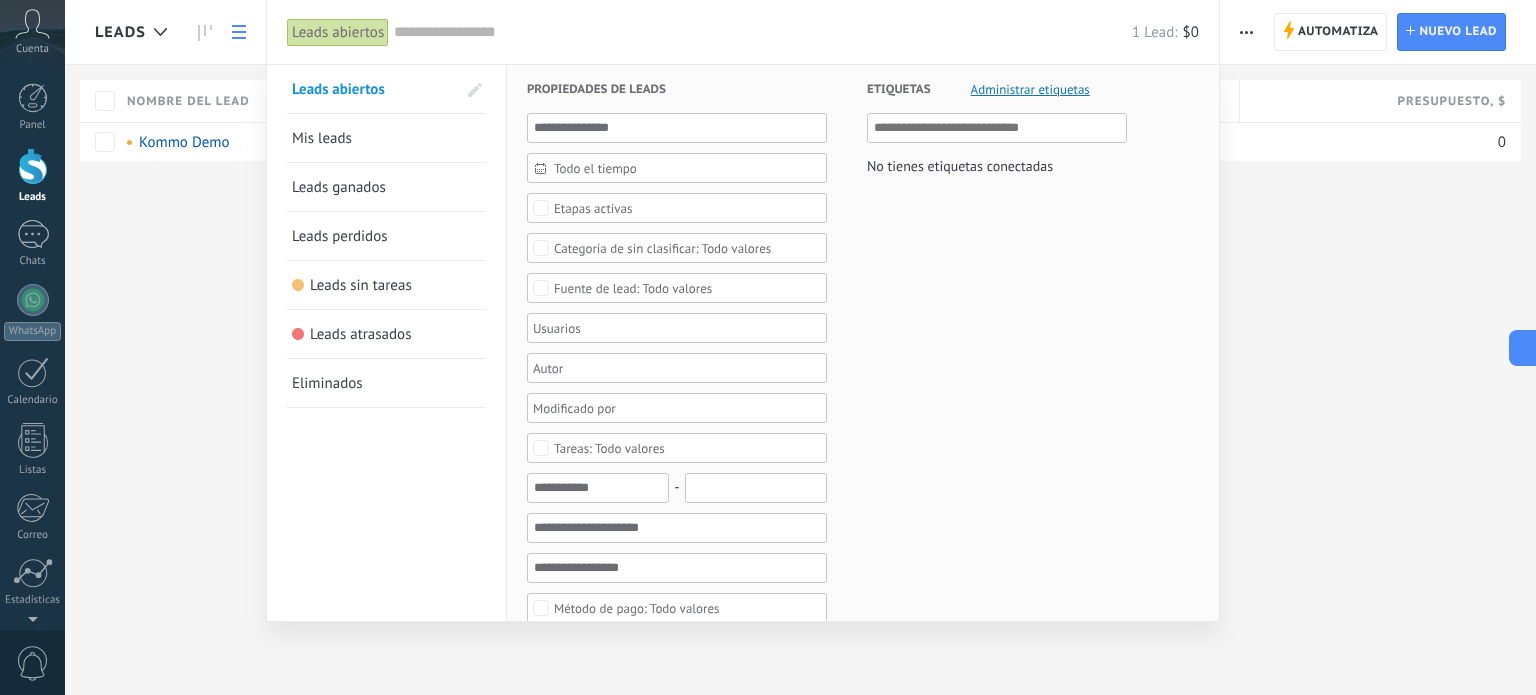 click on "Mis leads" at bounding box center [386, 138] 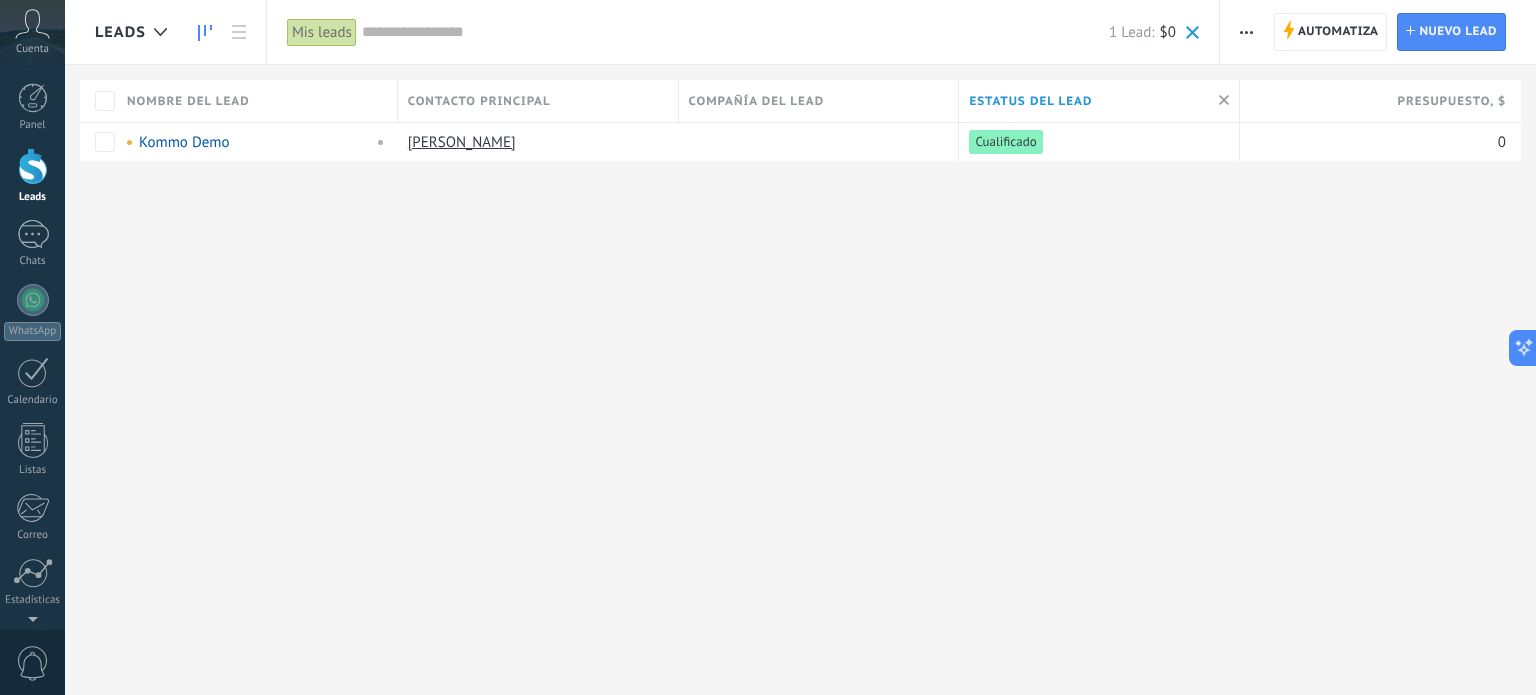 click 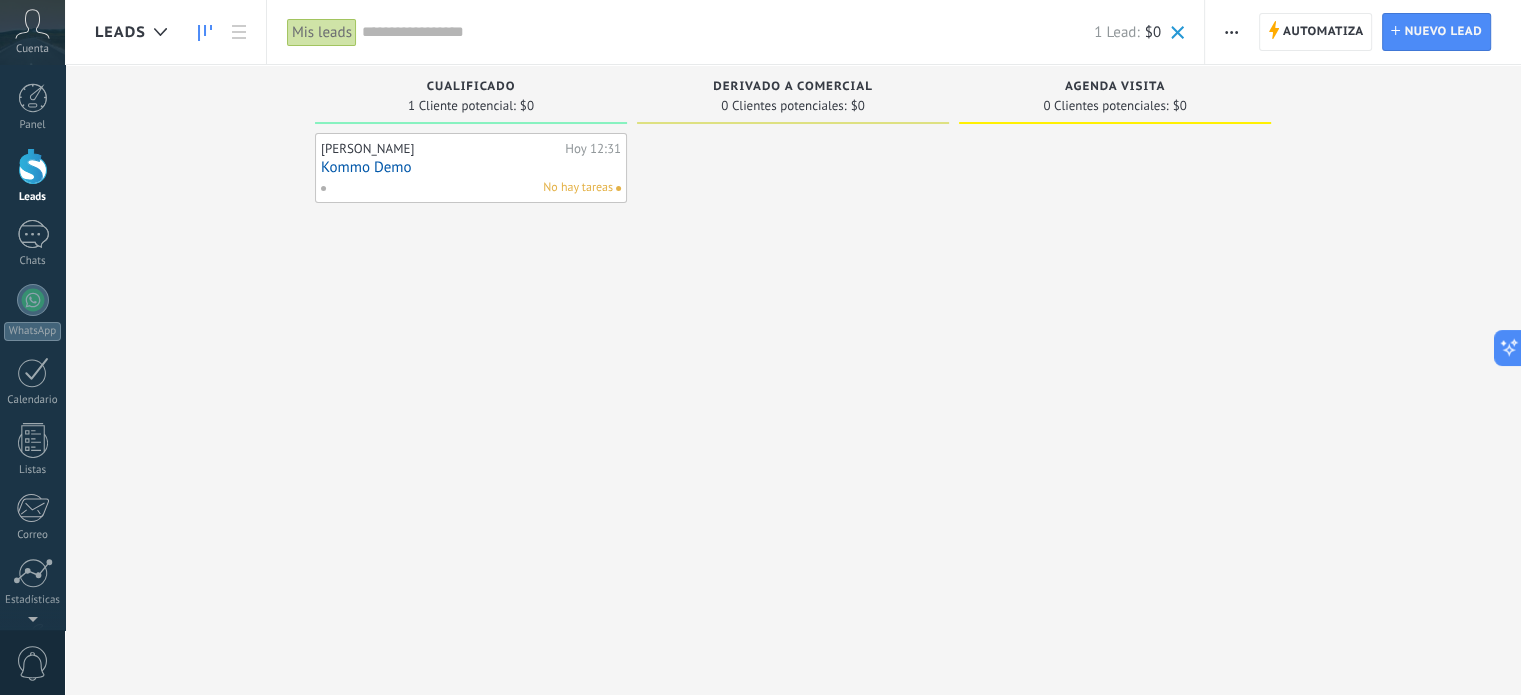 click on "Mis leads" at bounding box center [322, 32] 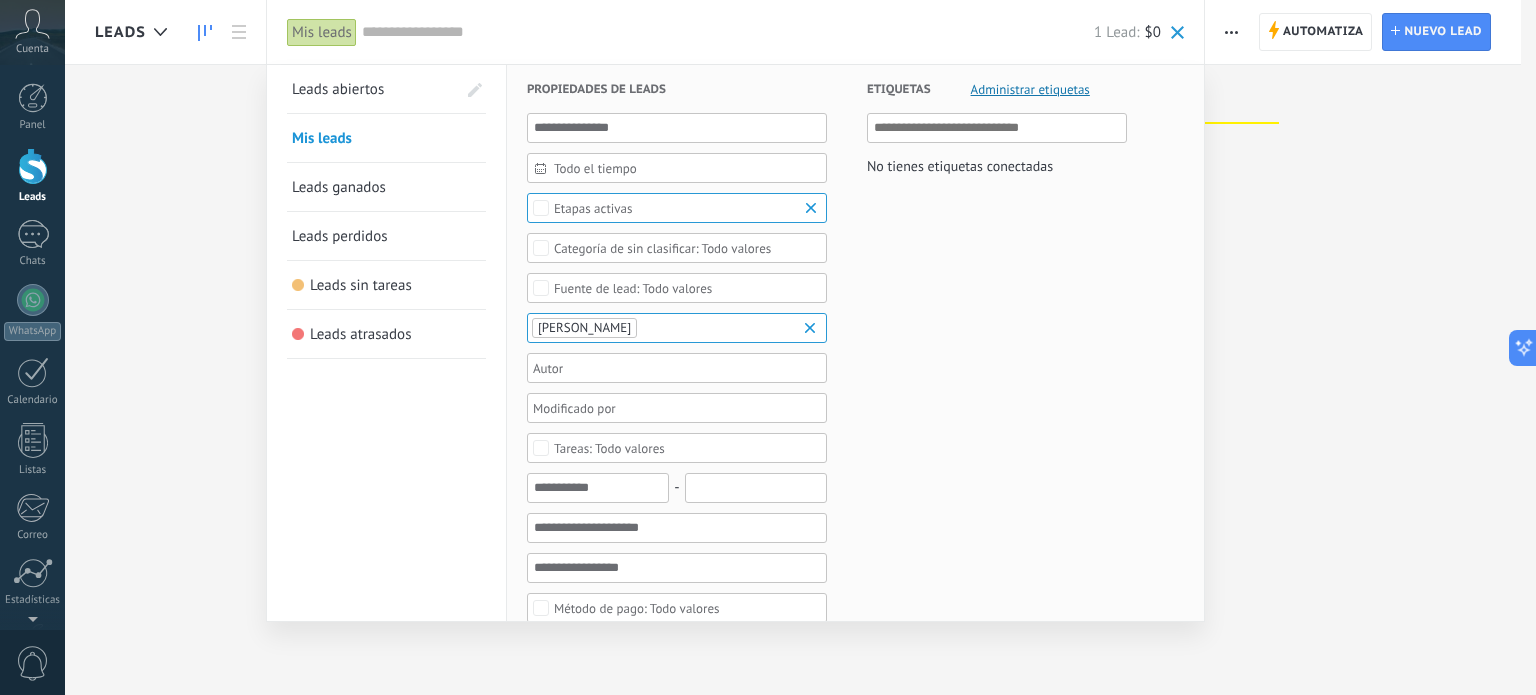 click on "Leads abiertos" at bounding box center [374, 89] 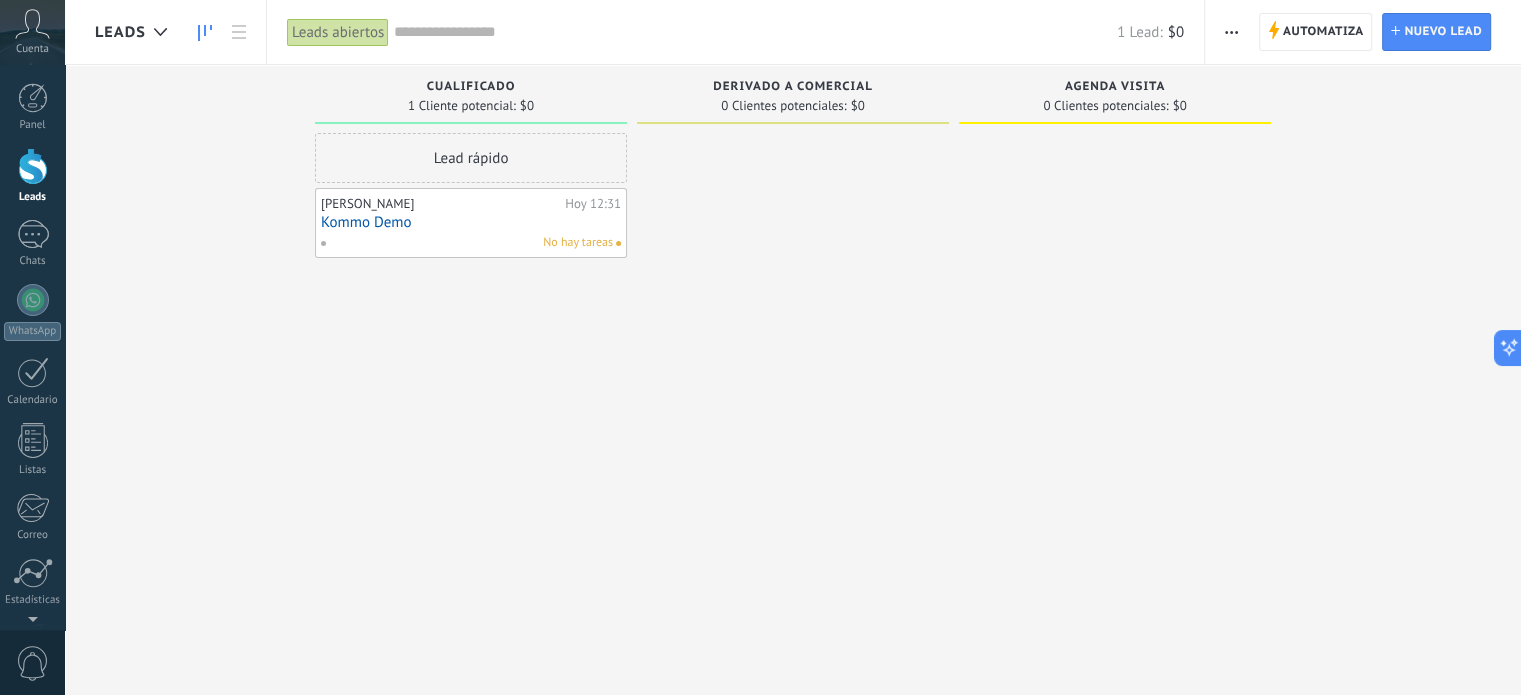 click at bounding box center (1231, 32) 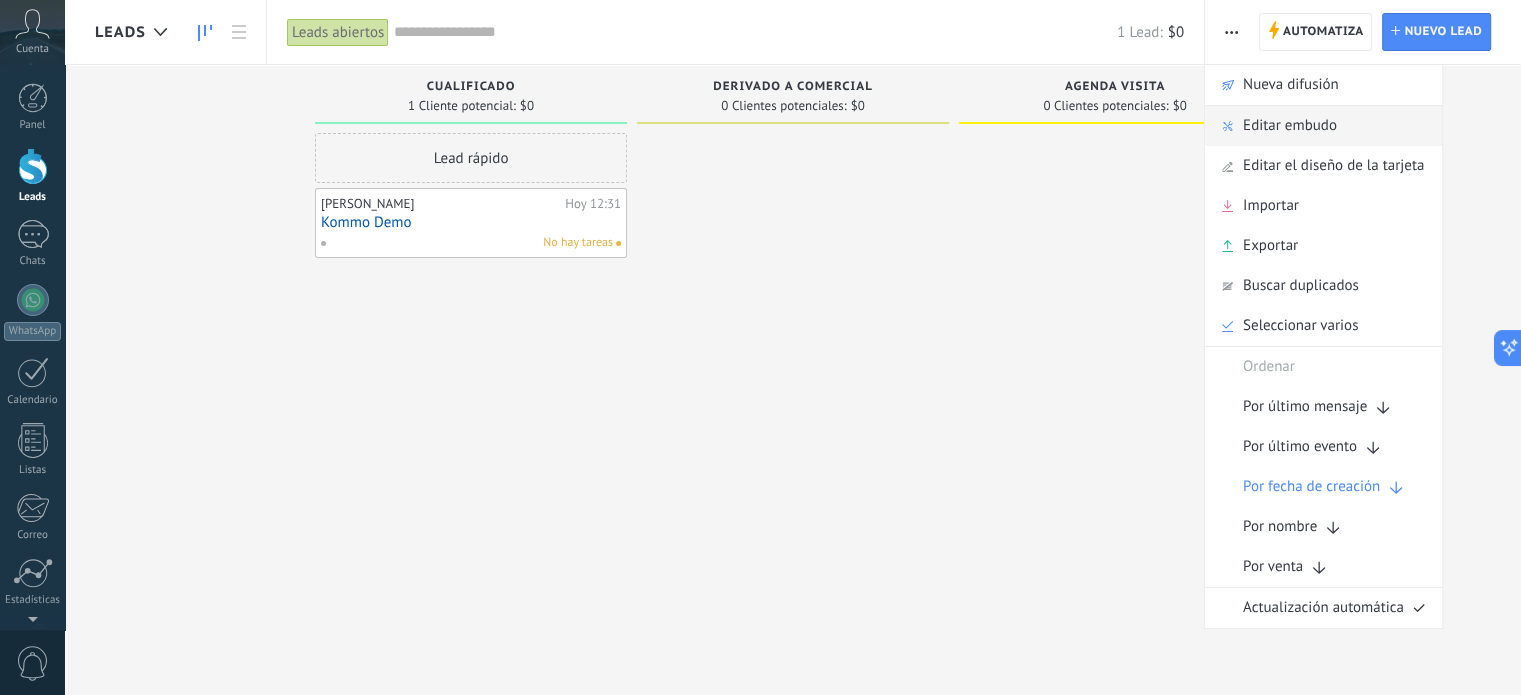 click on "Editar embudo" at bounding box center [1290, 126] 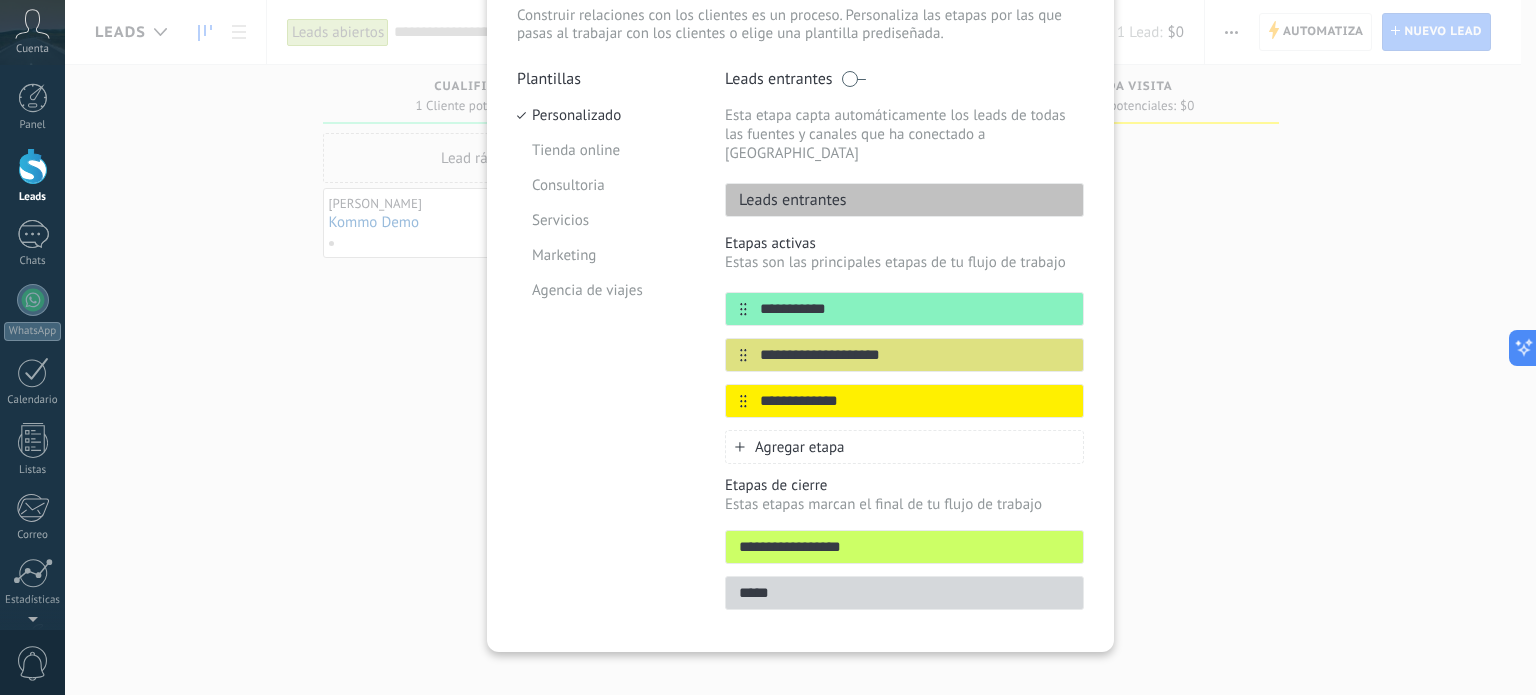 scroll, scrollTop: 141, scrollLeft: 0, axis: vertical 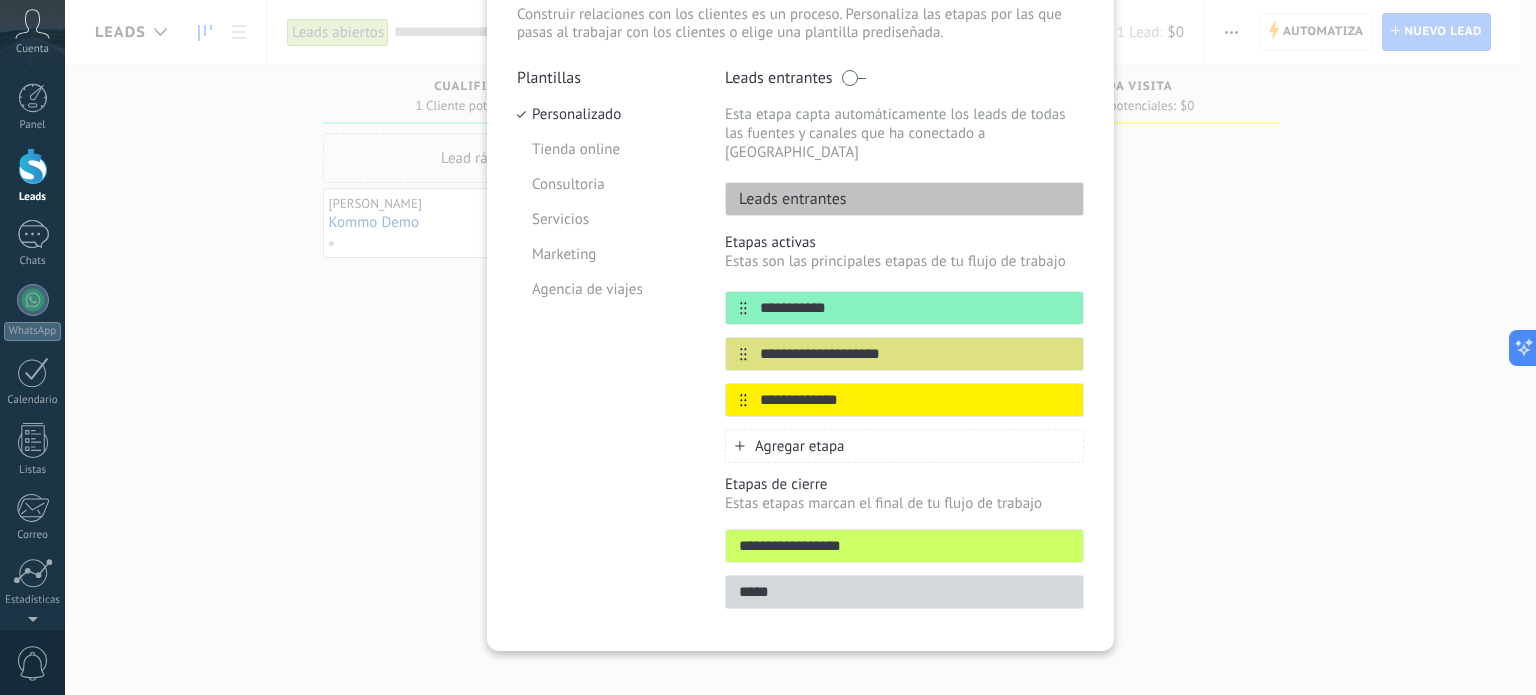click on "Leads entrantes" at bounding box center [904, 199] 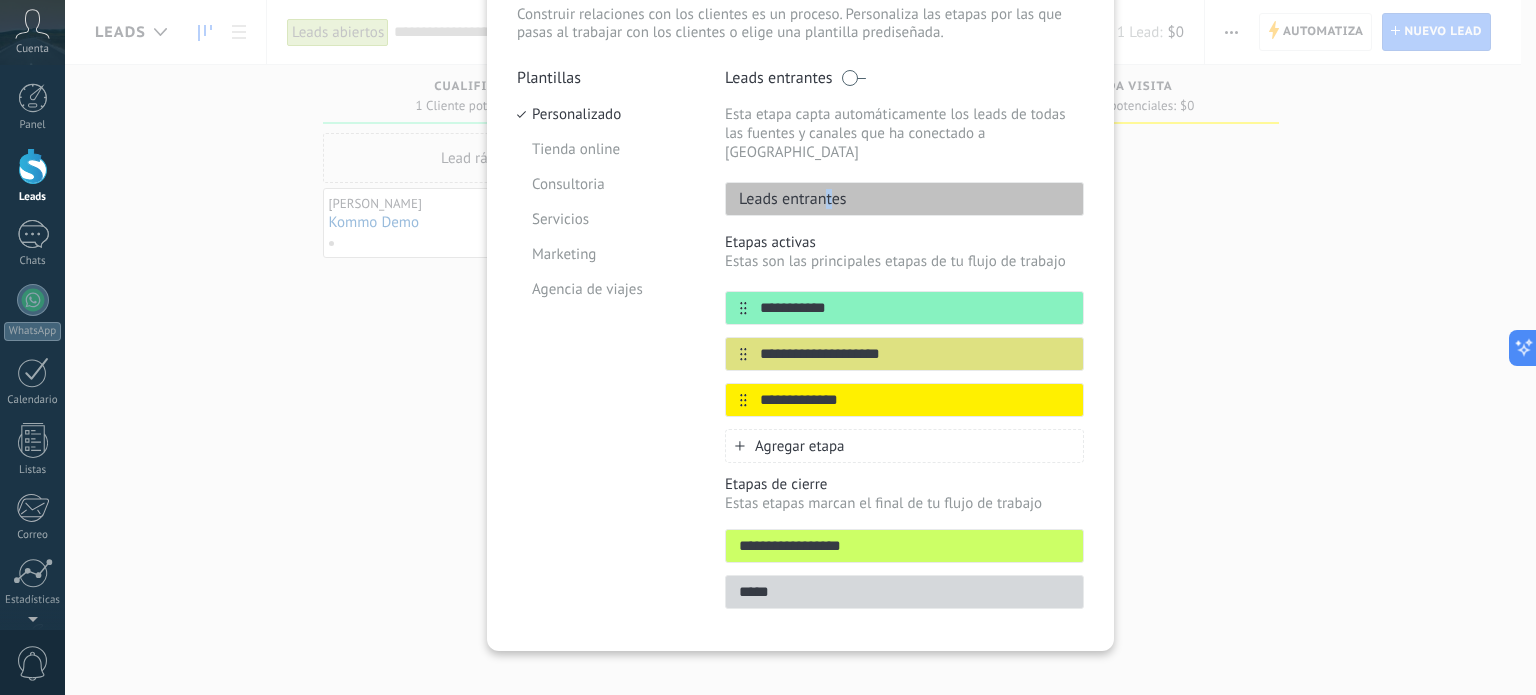 click on "Leads entrantes" at bounding box center (904, 199) 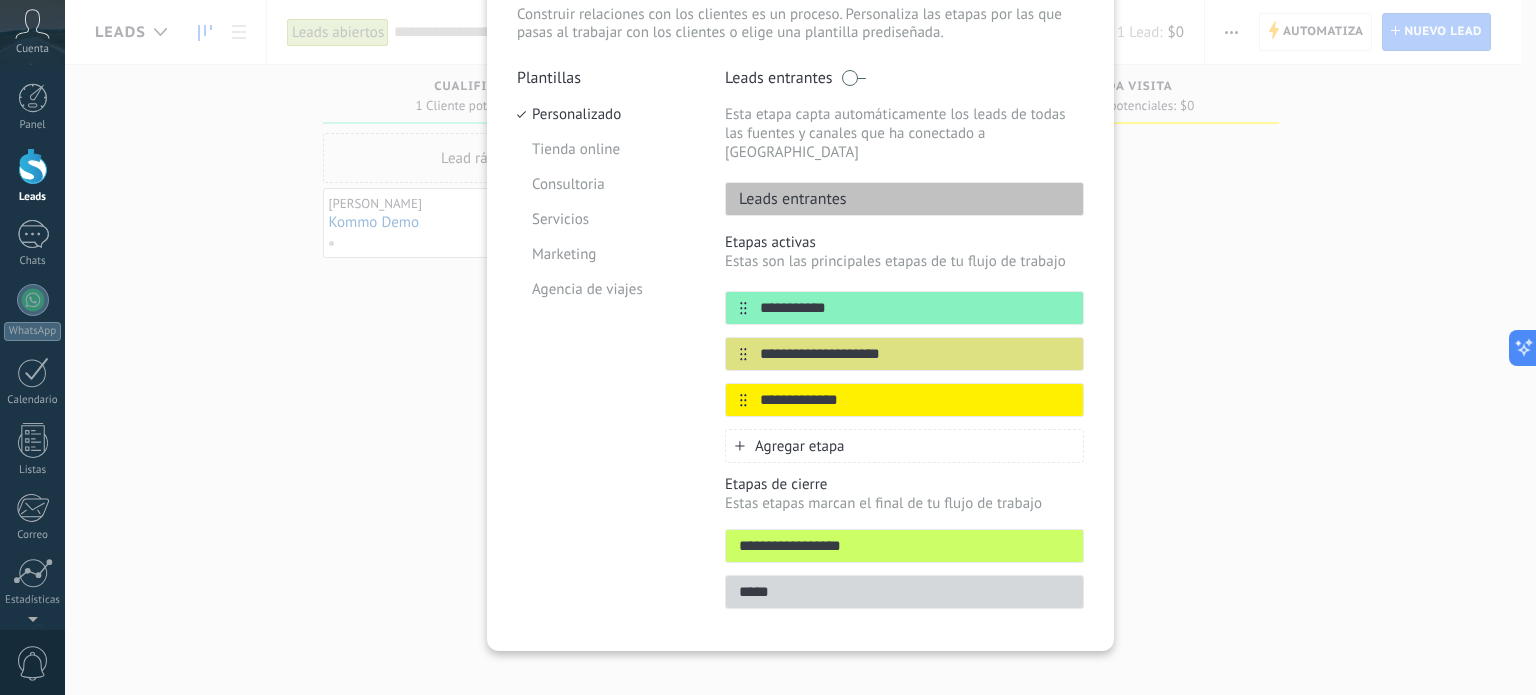click on "Leads entrantes" at bounding box center [786, 199] 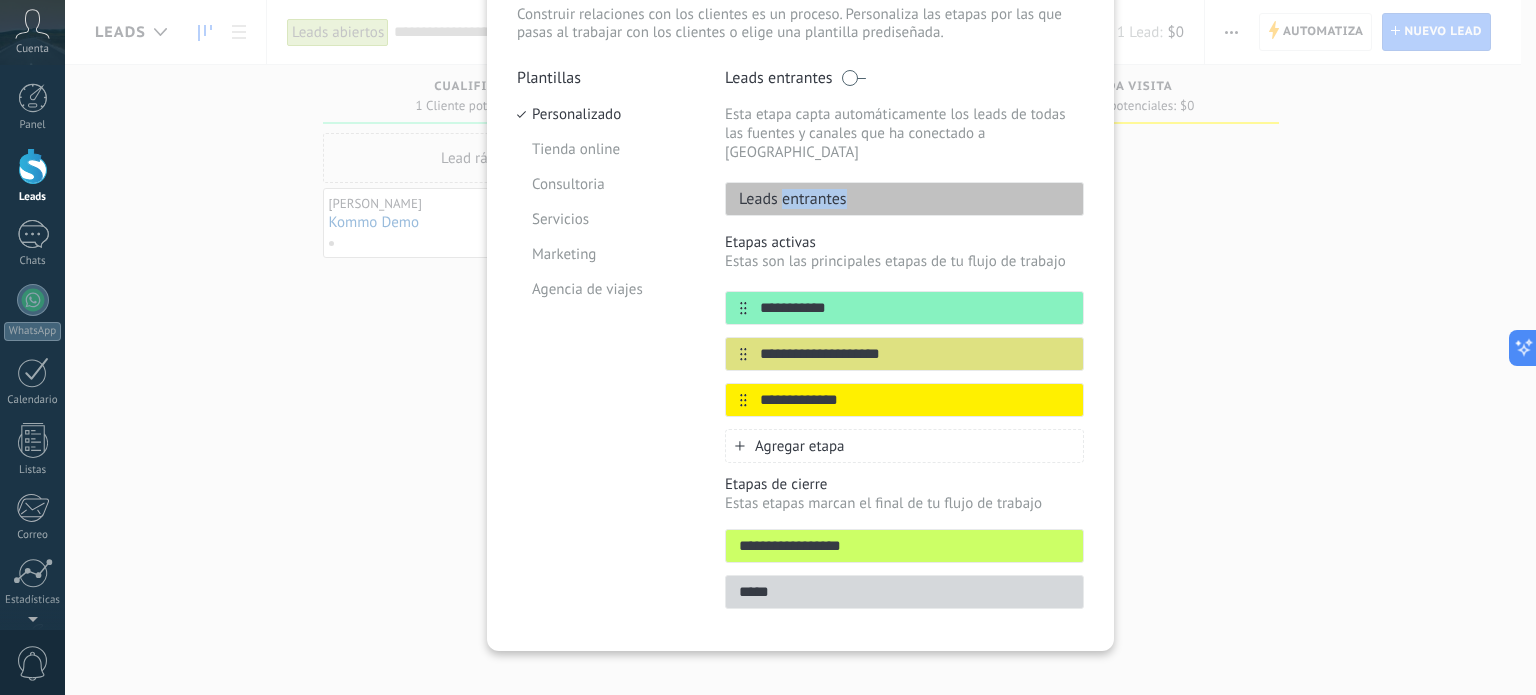 click on "Leads entrantes" at bounding box center [786, 199] 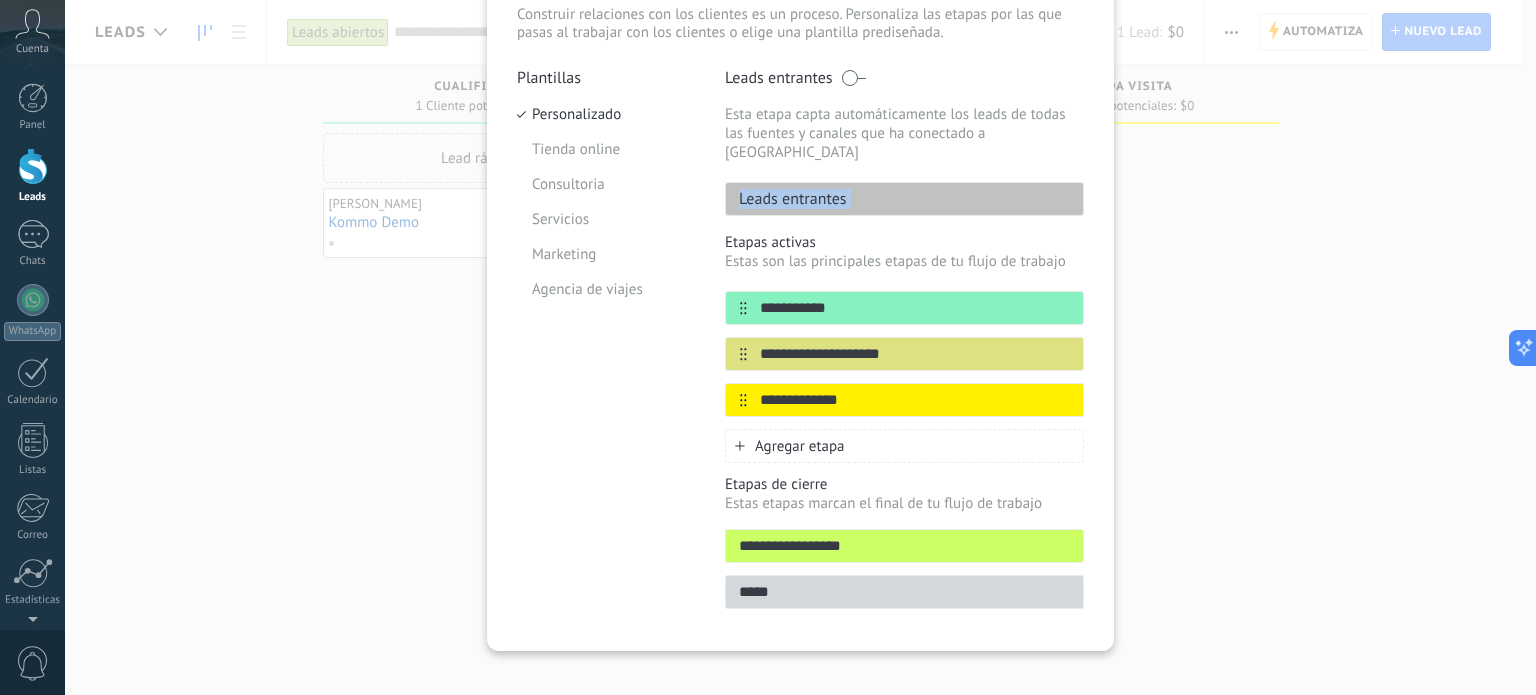 click on "Leads entrantes" at bounding box center [786, 199] 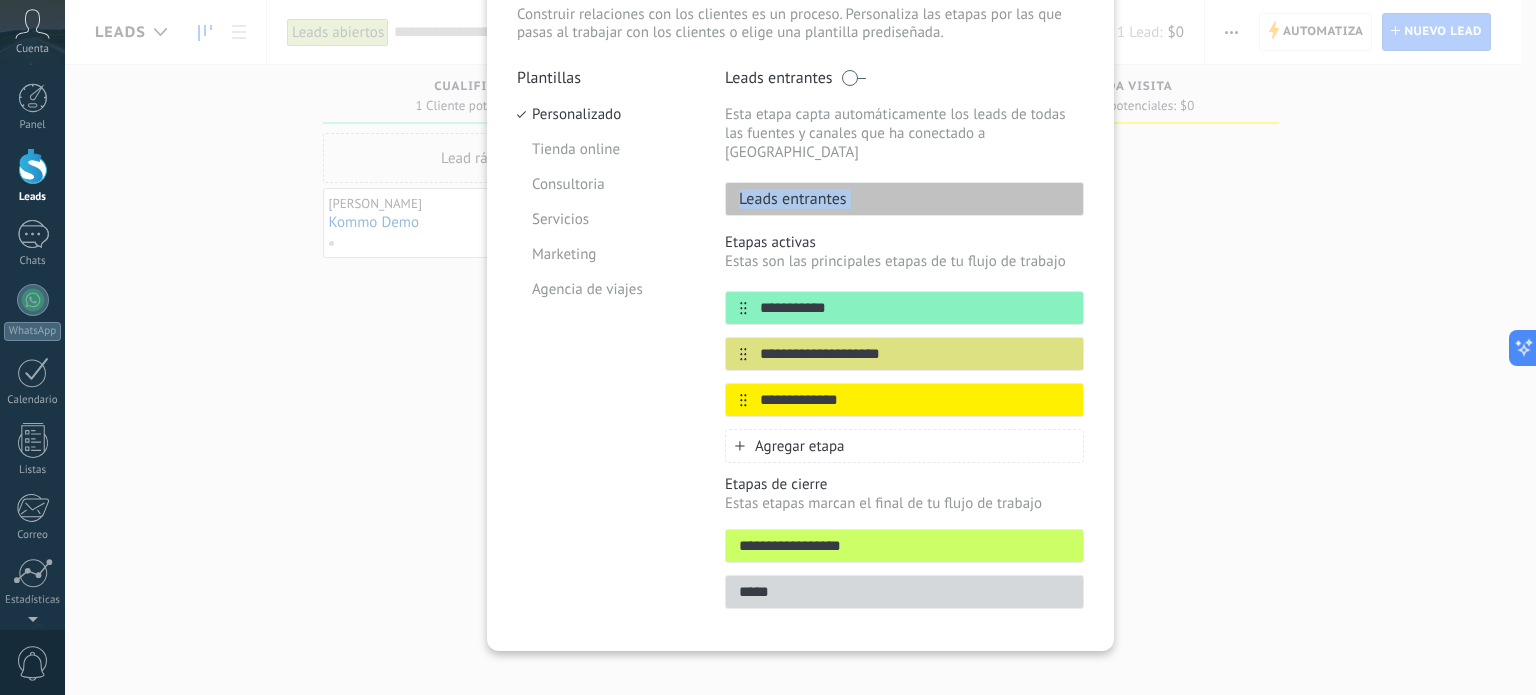click on "Leads entrantes" at bounding box center (904, 199) 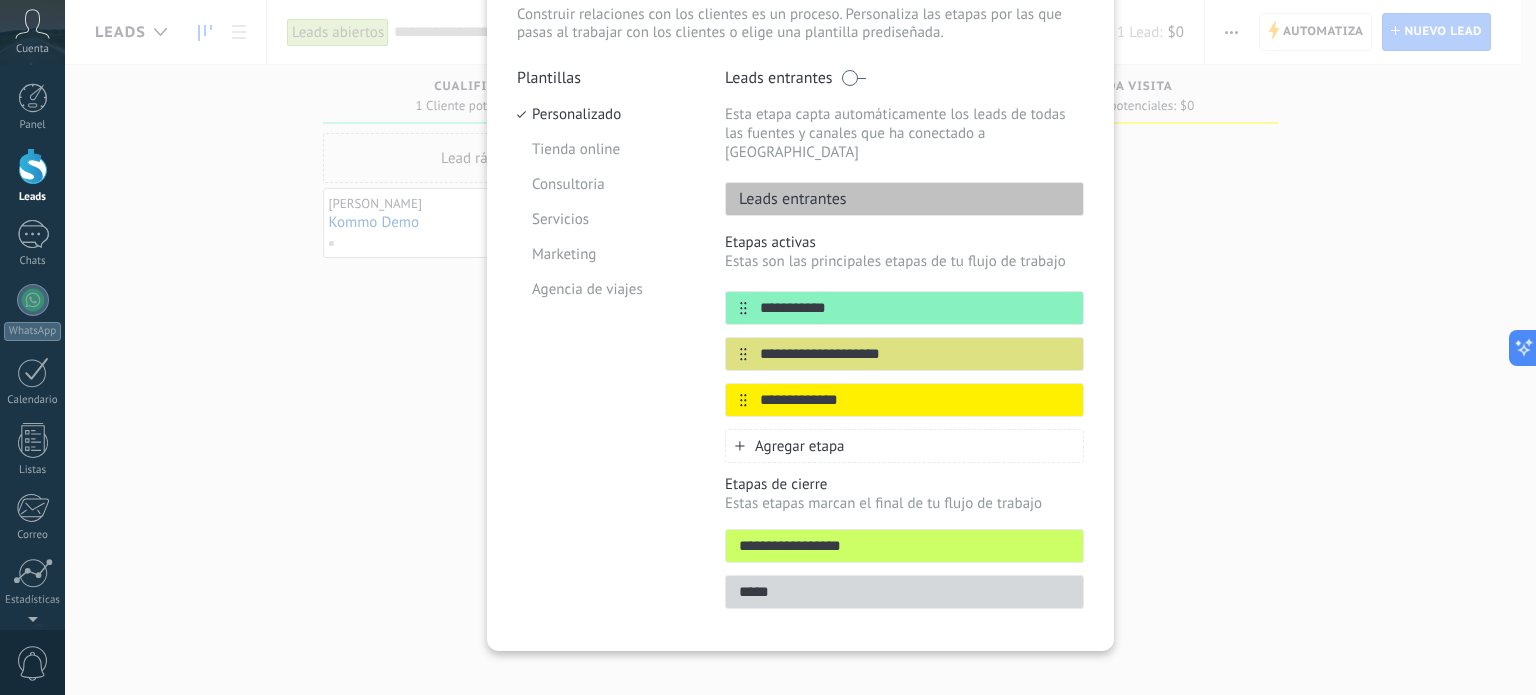 click on "Leads entrantes" at bounding box center [904, 199] 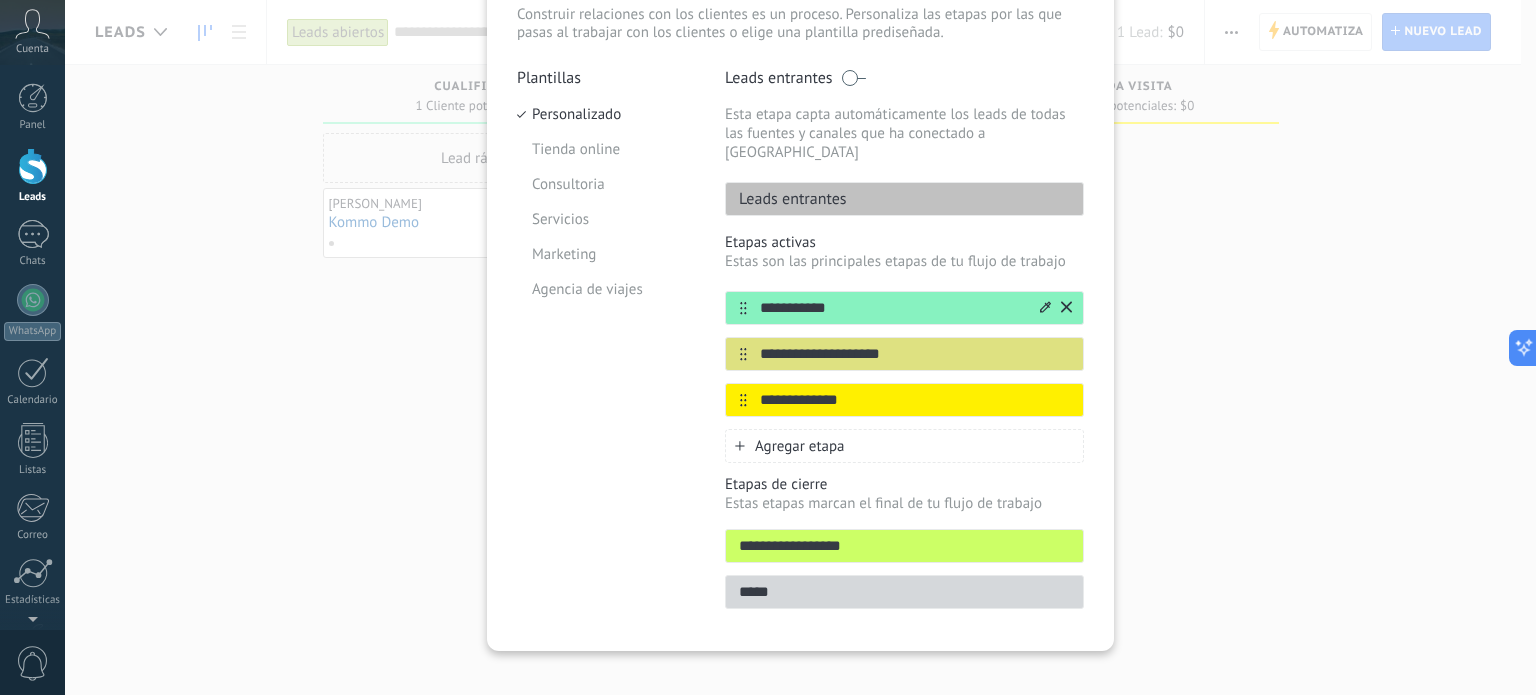 click 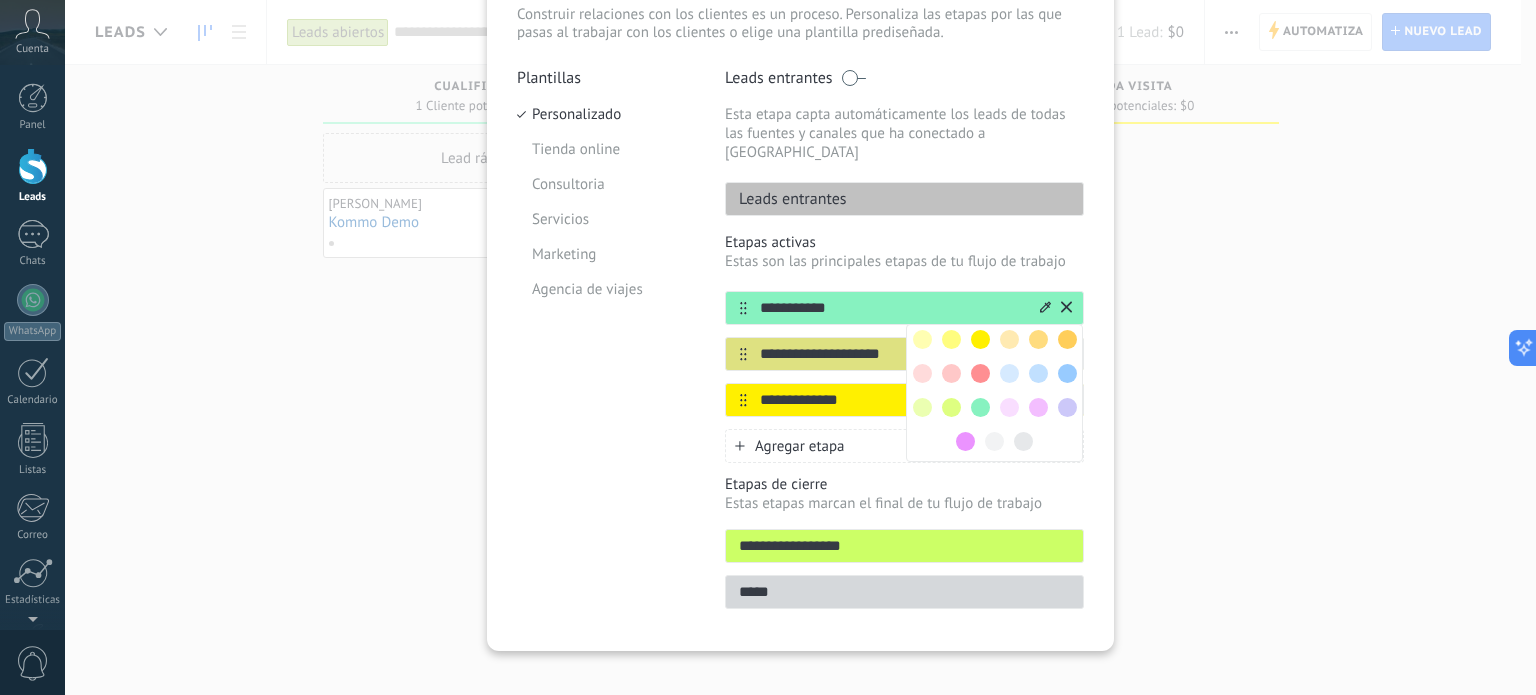 click on "**********" at bounding box center [892, 308] 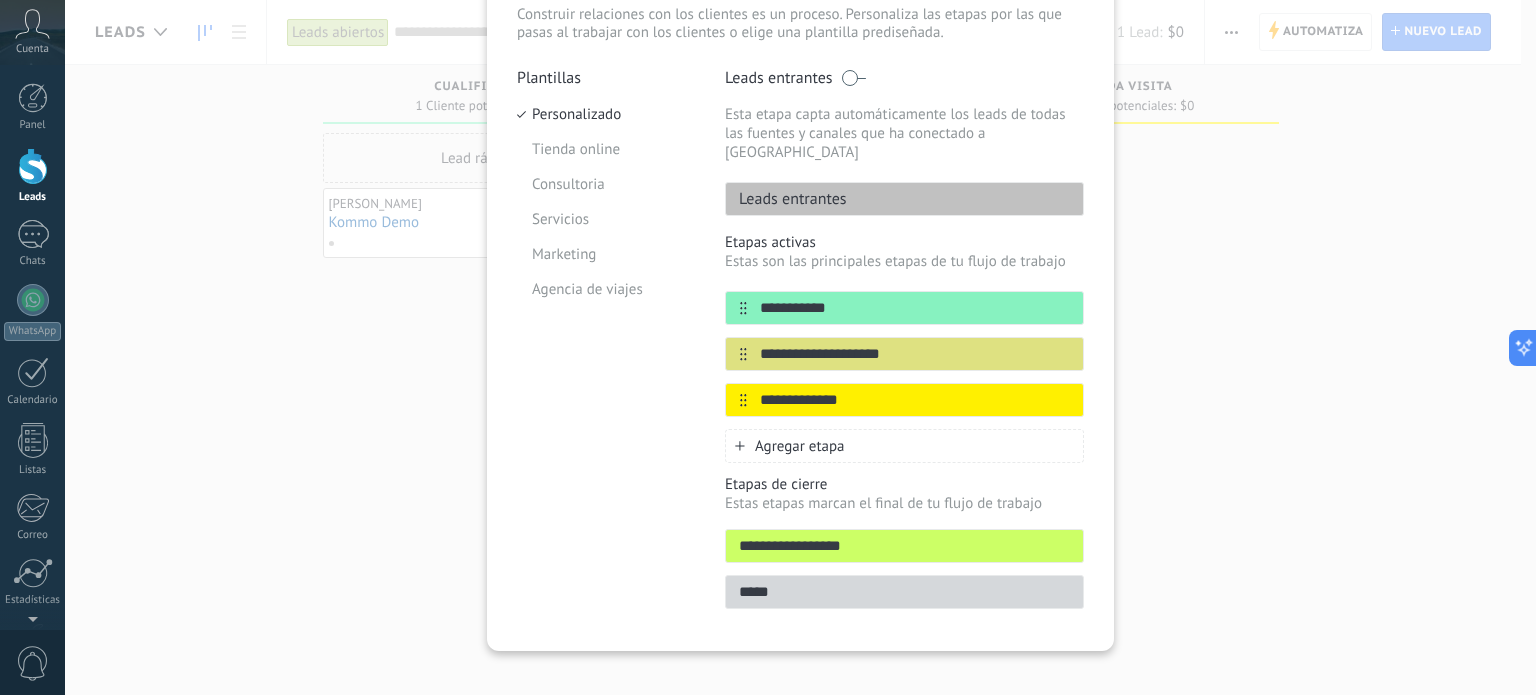drag, startPoint x: 830, startPoint y: 166, endPoint x: 844, endPoint y: 179, distance: 19.104973 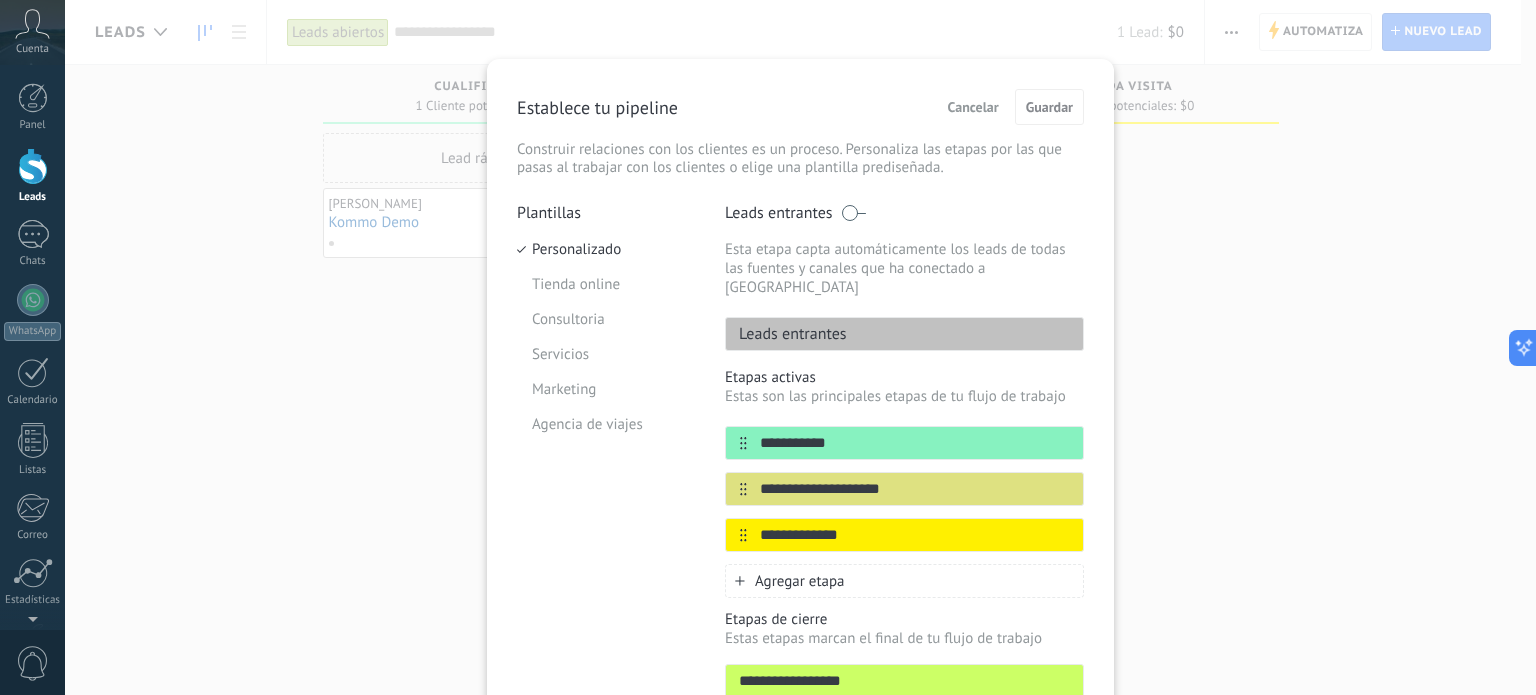 scroll, scrollTop: 0, scrollLeft: 0, axis: both 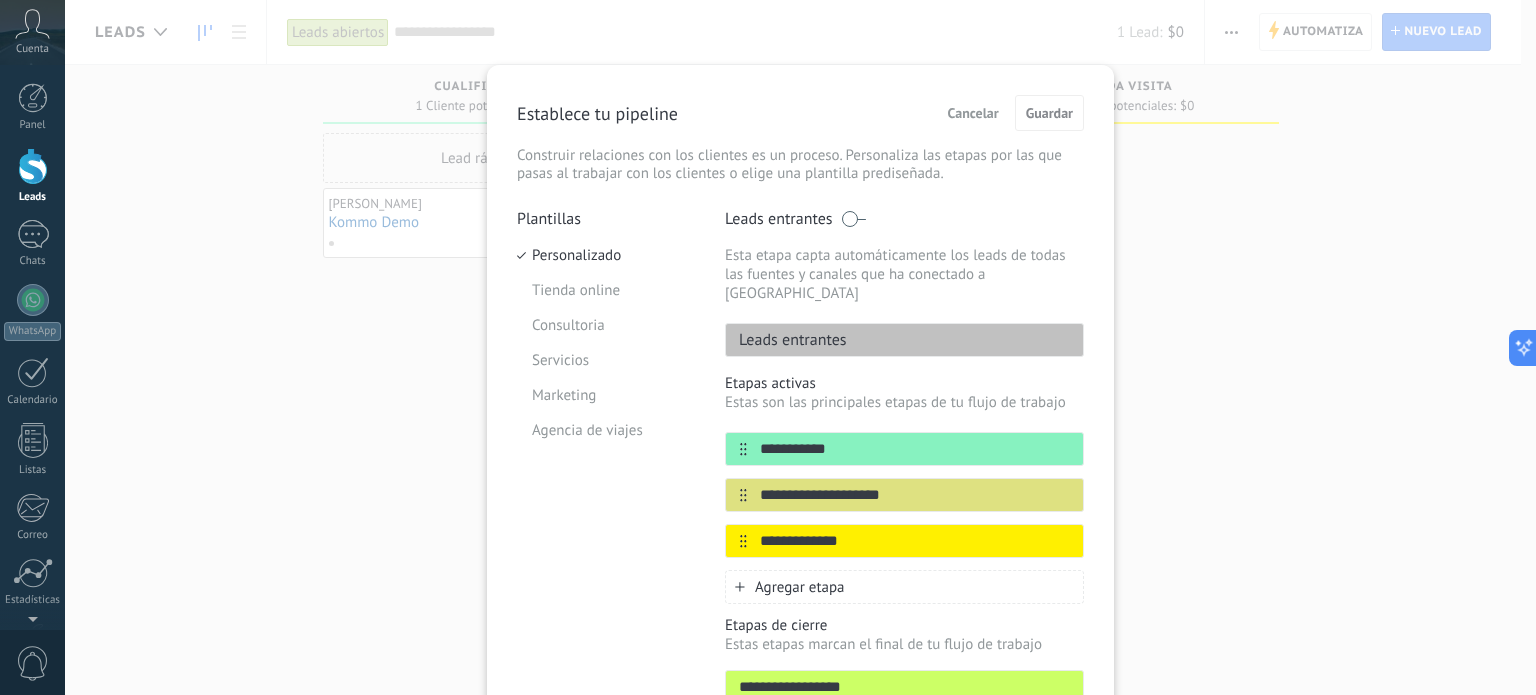 click at bounding box center [853, 219] 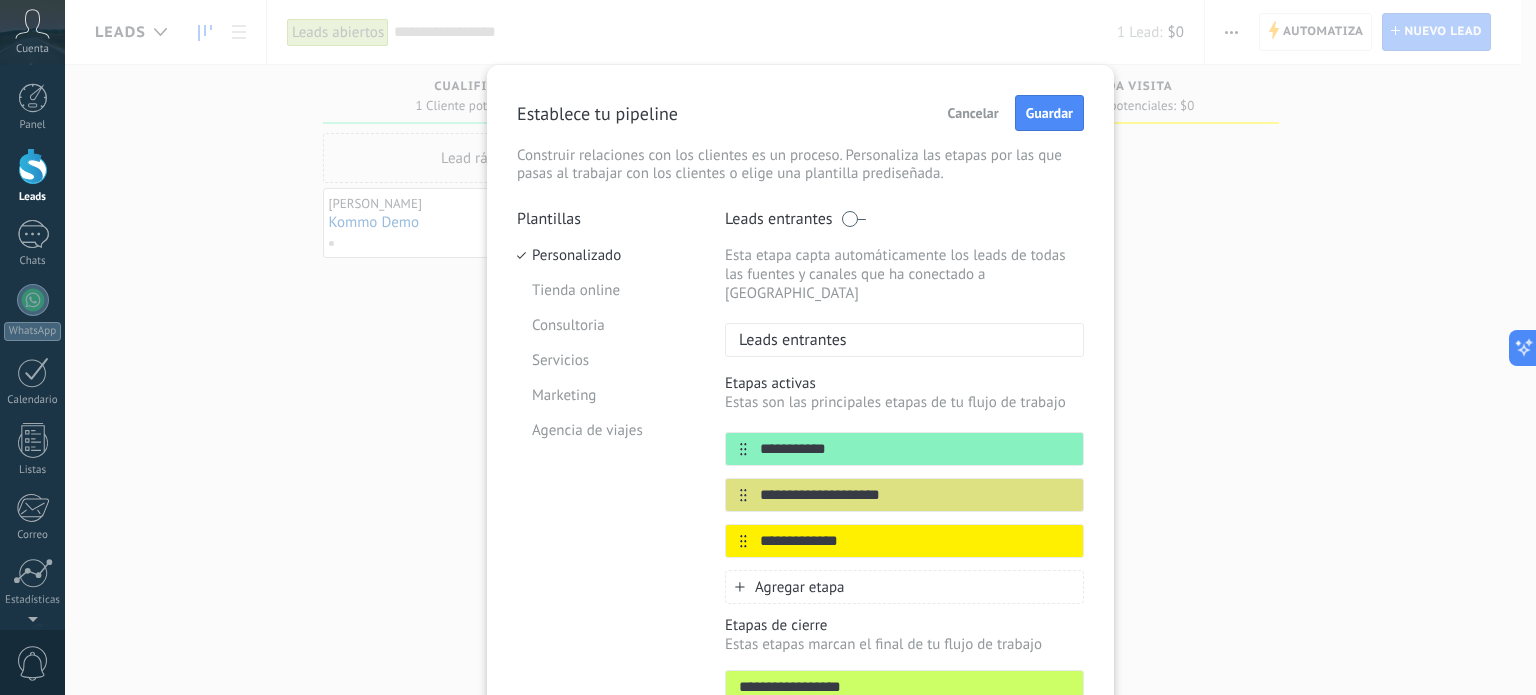 click on "Leads entrantes" at bounding box center [904, 340] 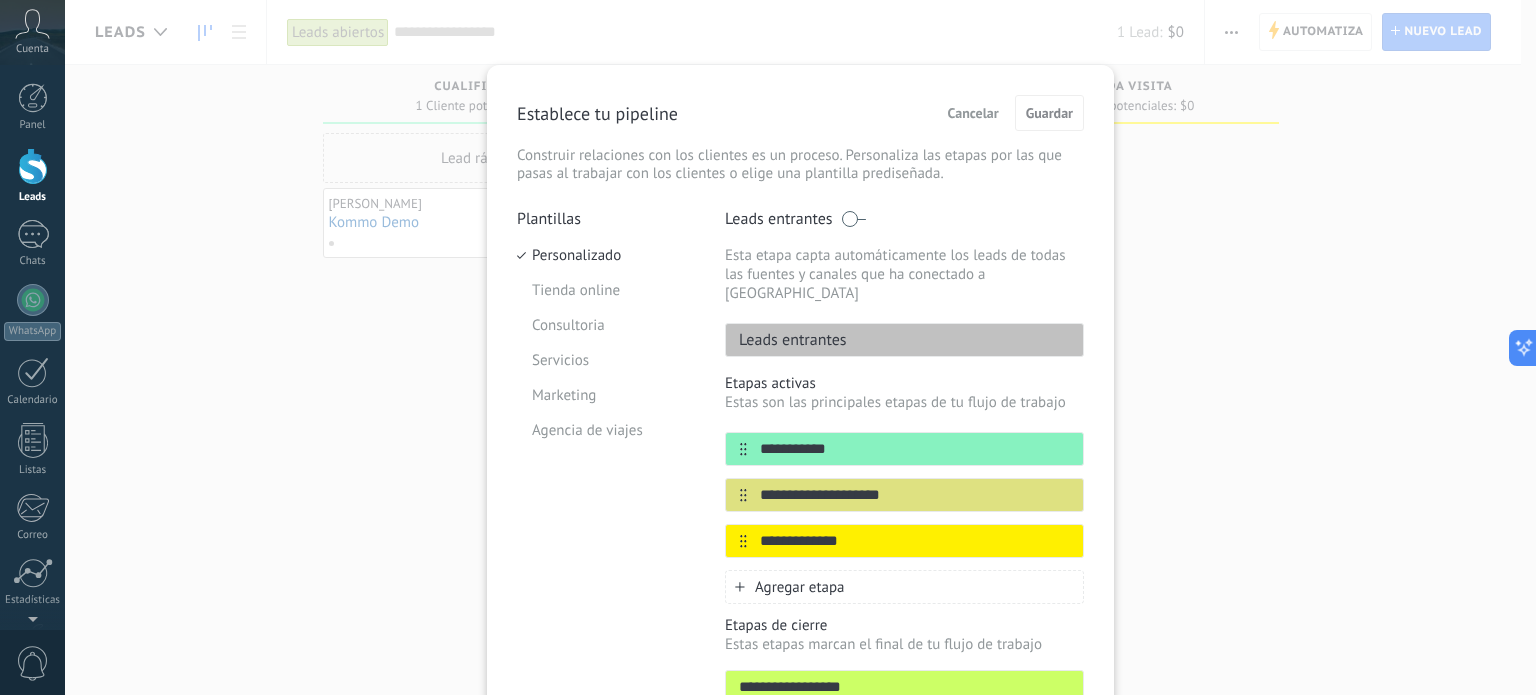 click on "Leads entrantes" at bounding box center (904, 340) 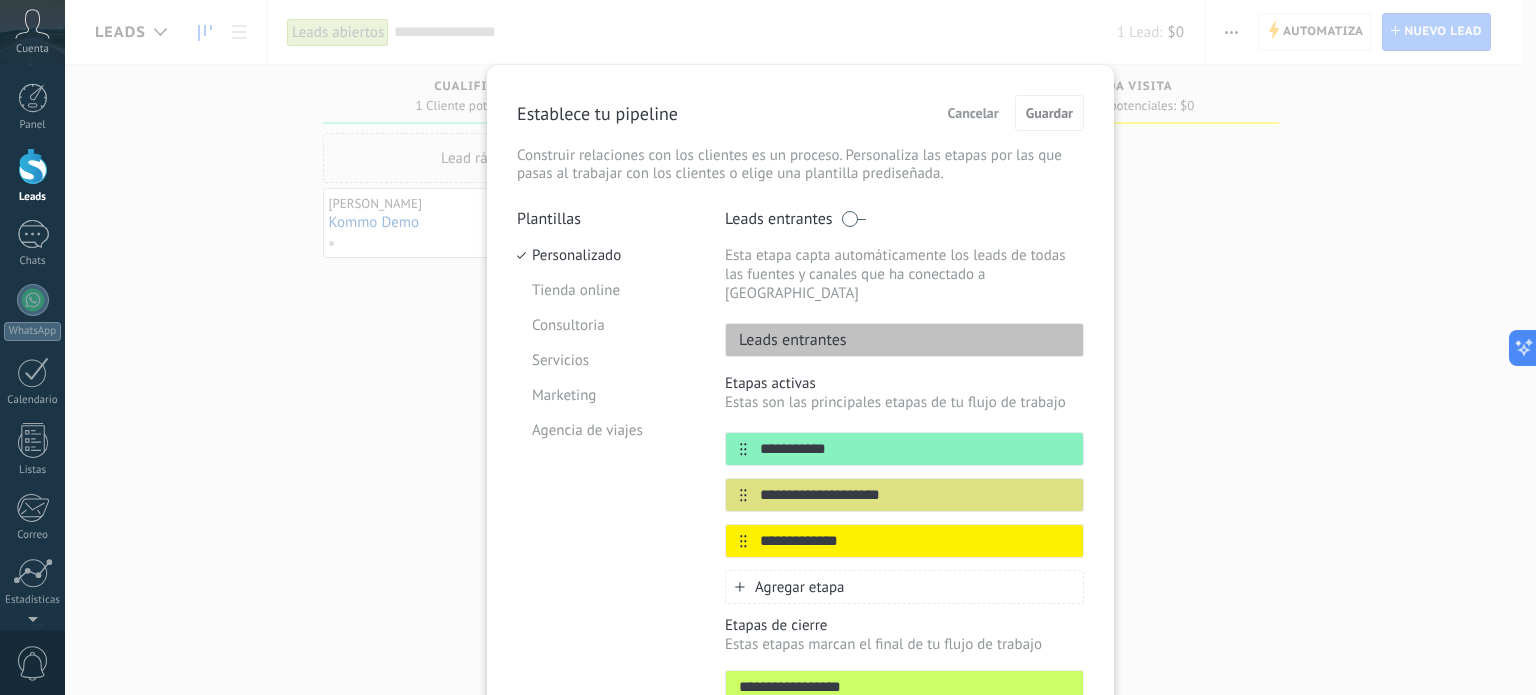 click on "Leads entrantes" at bounding box center [904, 340] 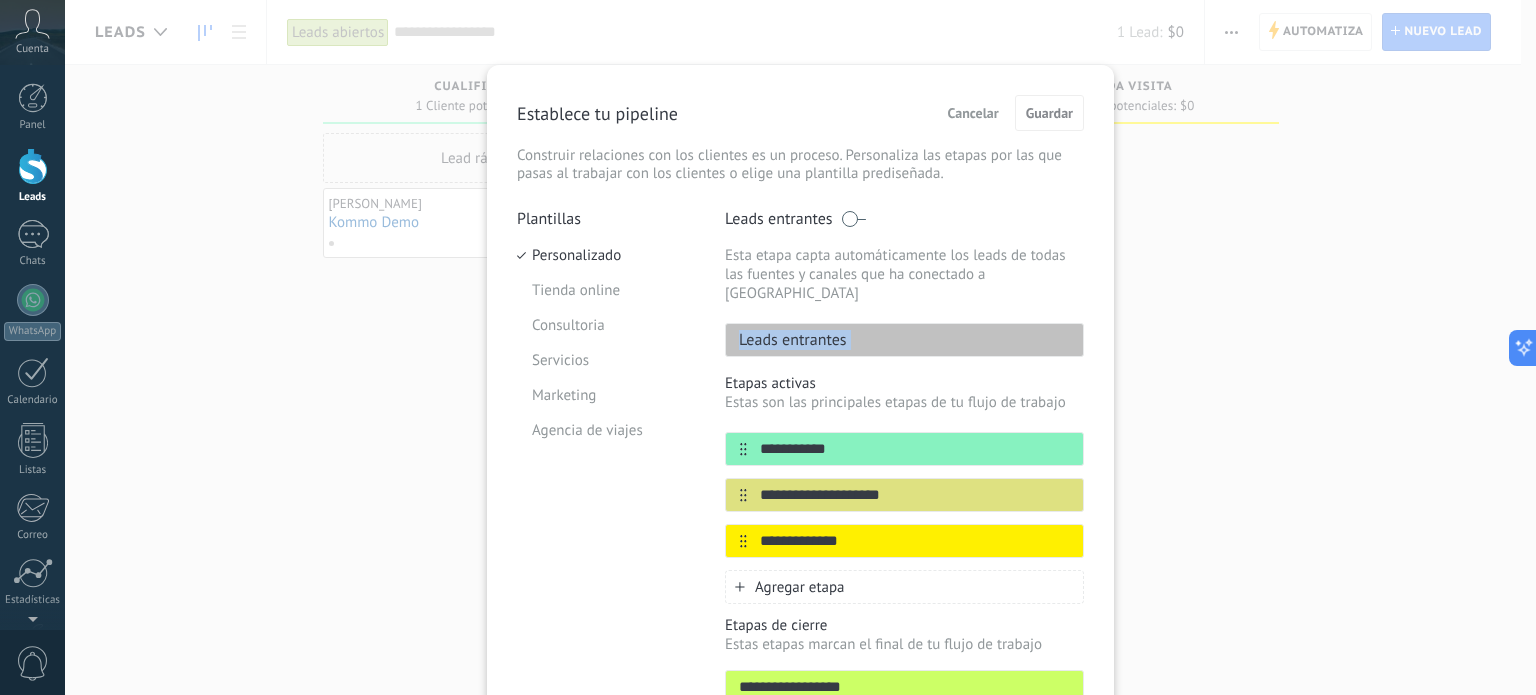 click on "Leads entrantes" at bounding box center [904, 340] 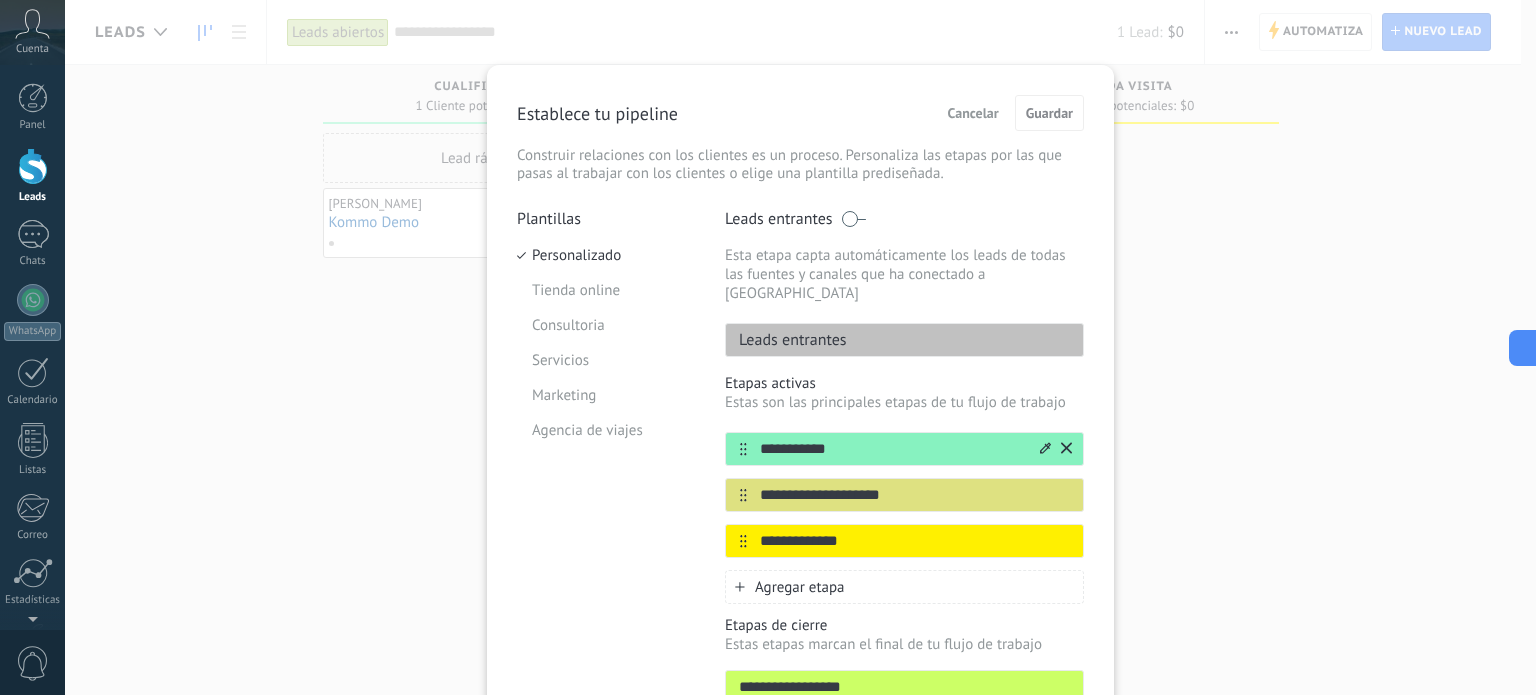 click on "**********" at bounding box center [892, 449] 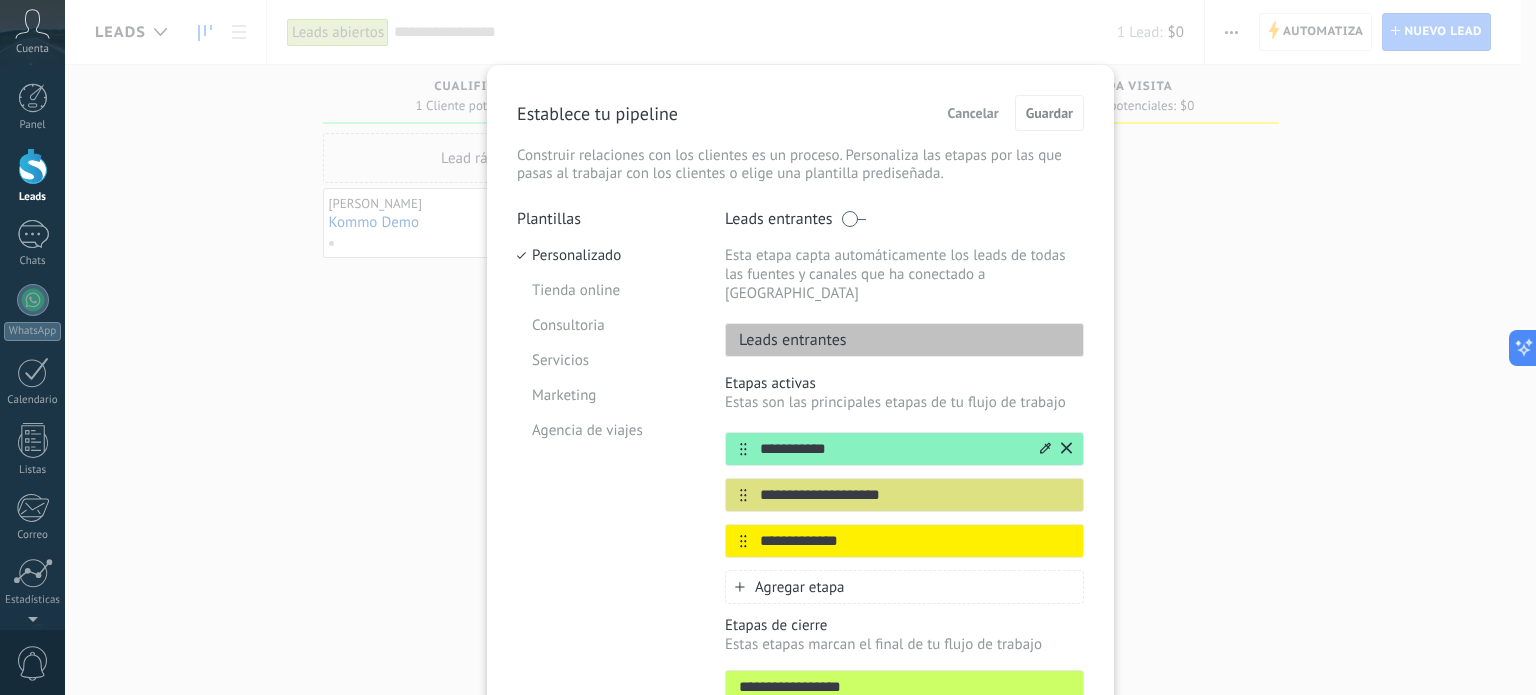 click on "**********" at bounding box center (892, 449) 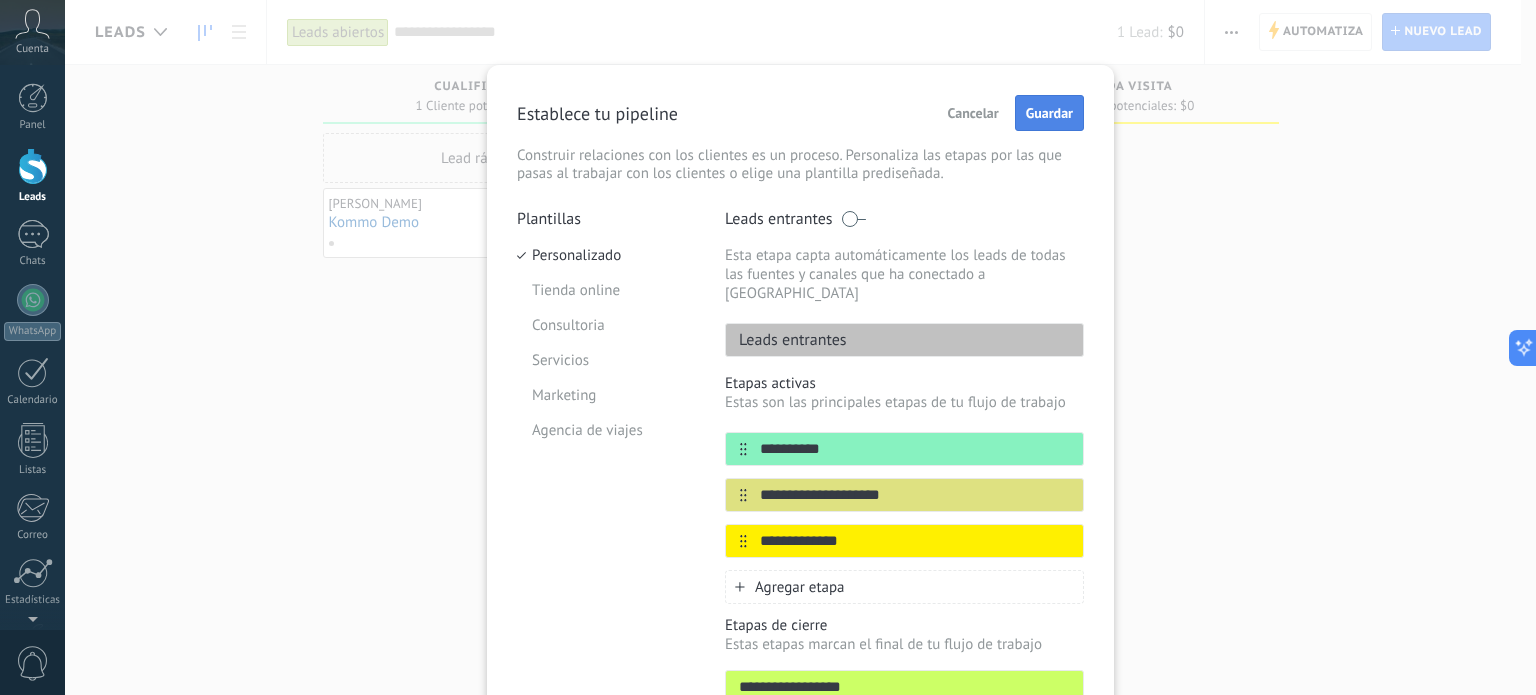 type on "**********" 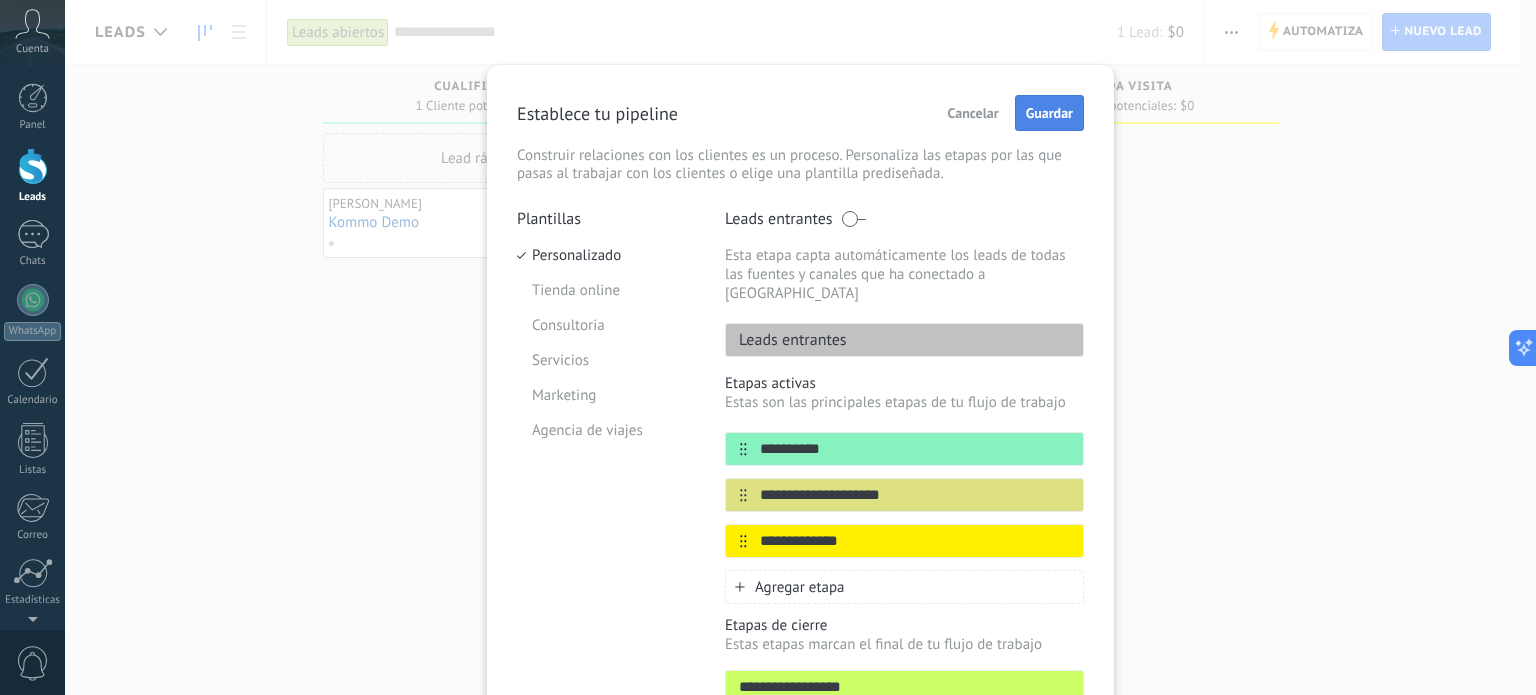 click on "Guardar" at bounding box center [1049, 113] 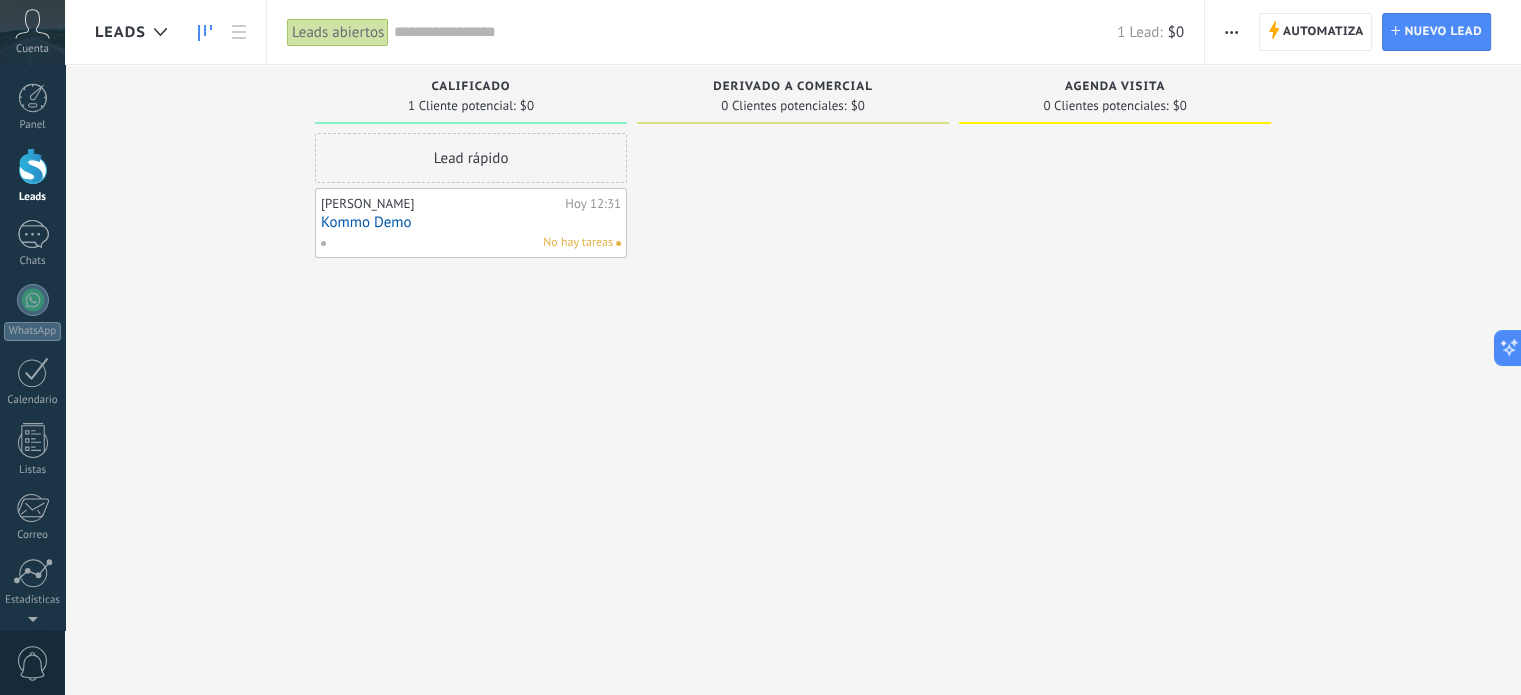 click on "1 Cliente potencial:" at bounding box center [462, 106] 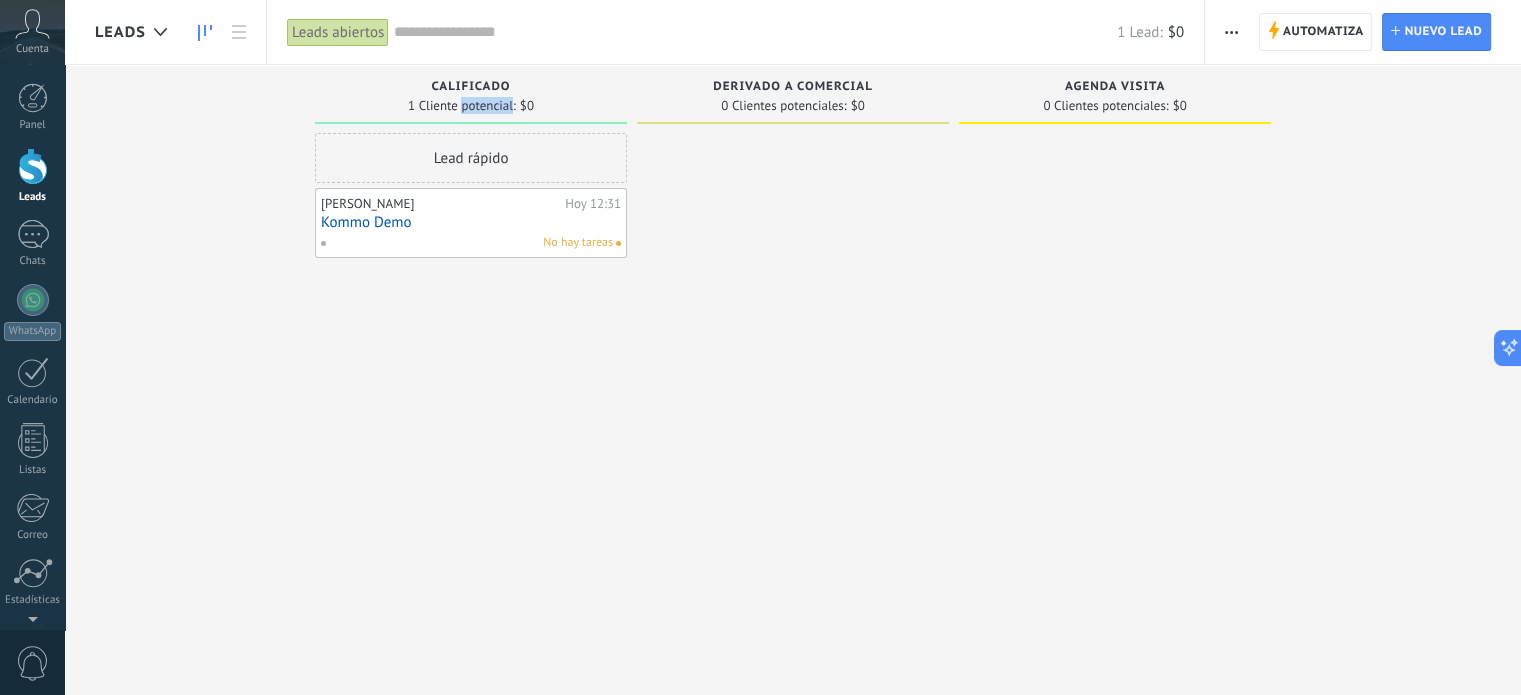 click on "1 Cliente potencial:" at bounding box center [462, 106] 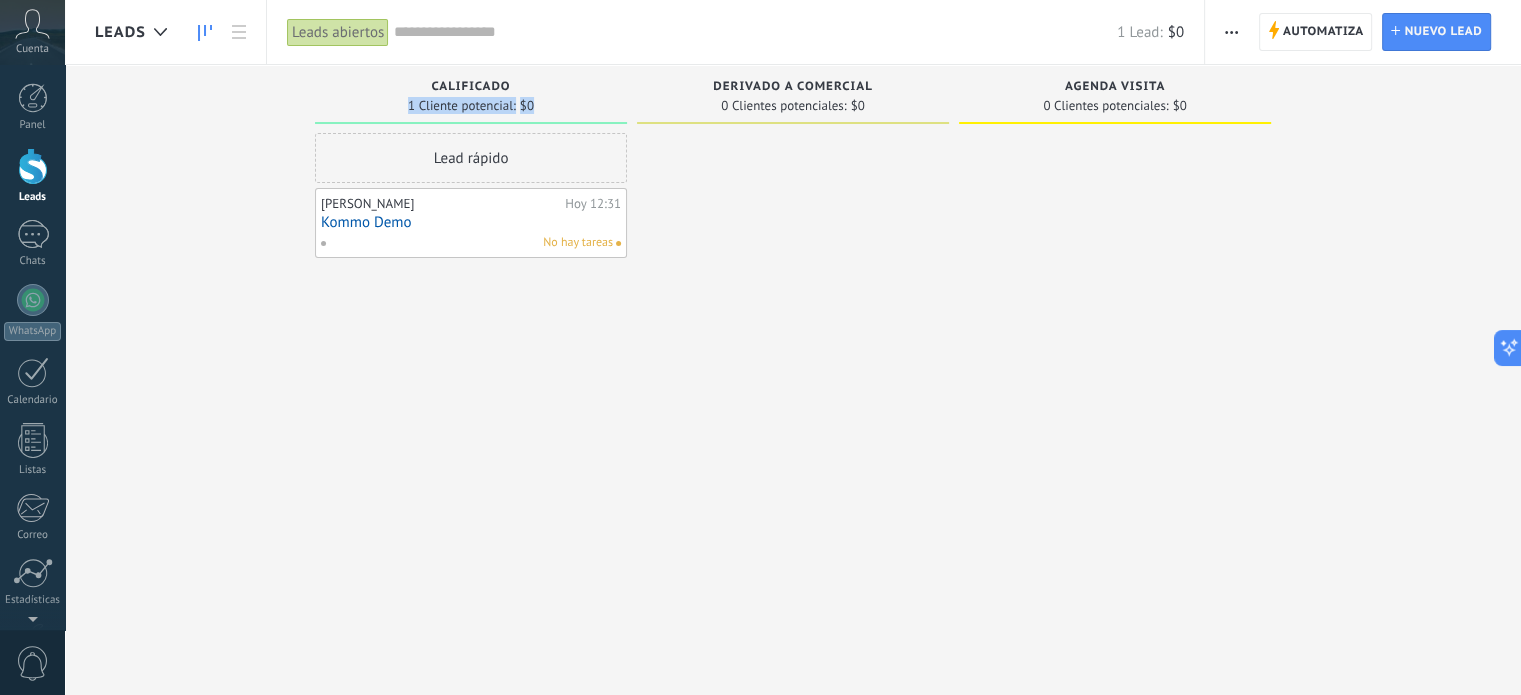 click on "1 Cliente potencial:" at bounding box center [462, 106] 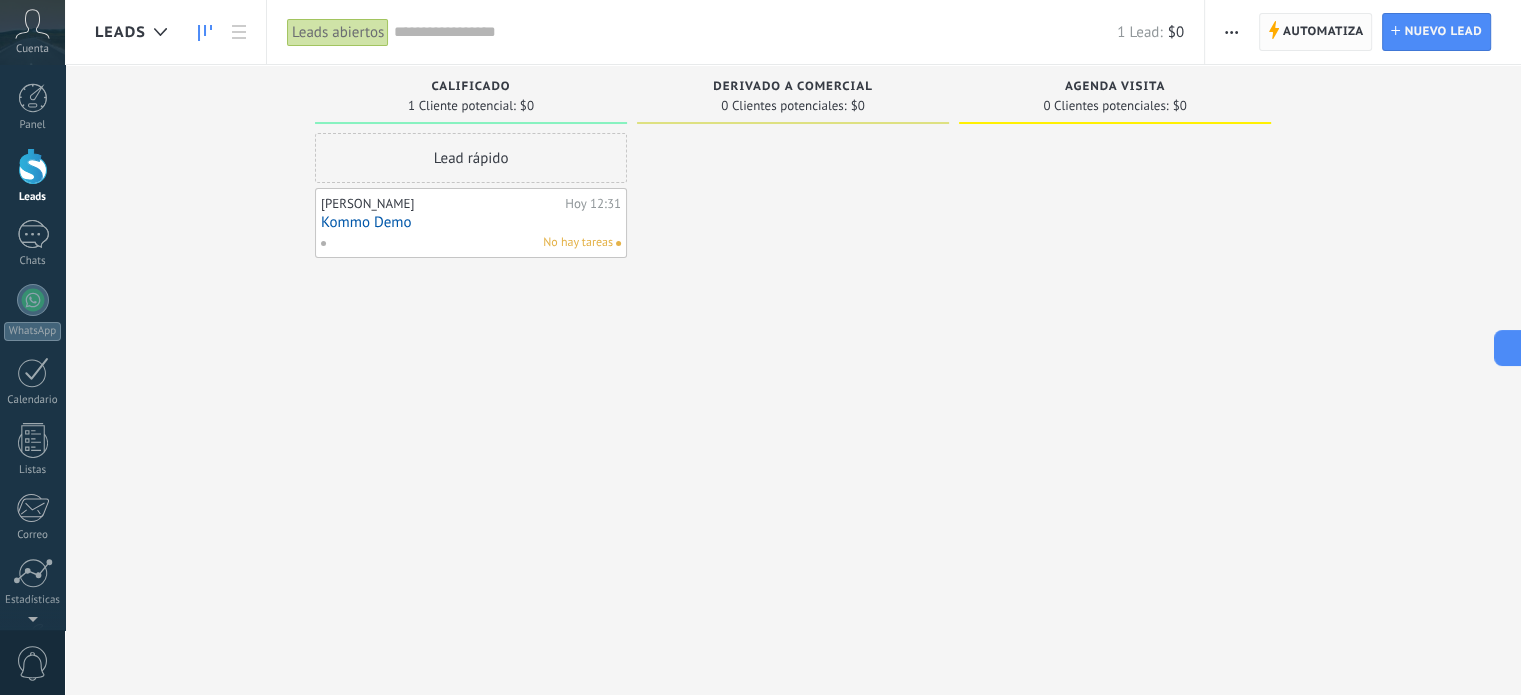 click on "Automatiza" at bounding box center [1323, 32] 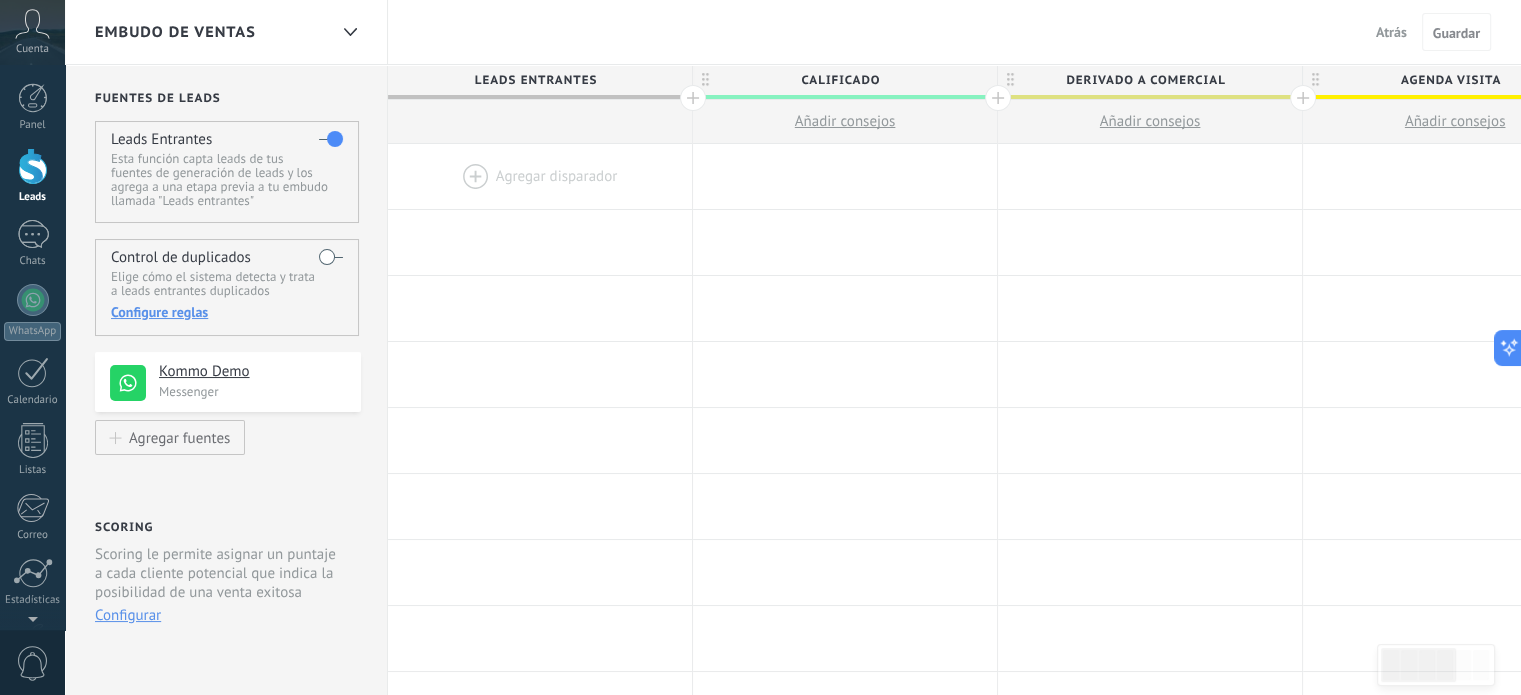 click at bounding box center (540, 176) 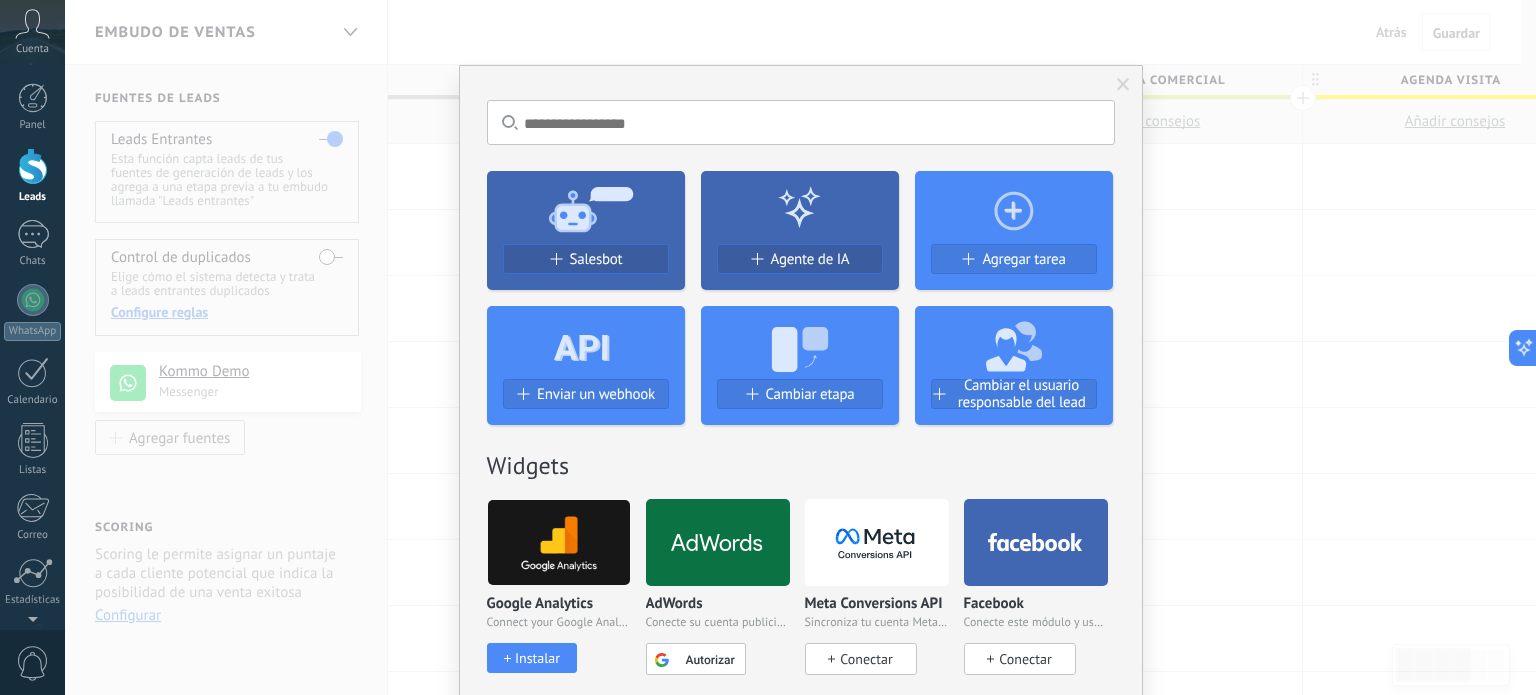 click at bounding box center [801, 122] 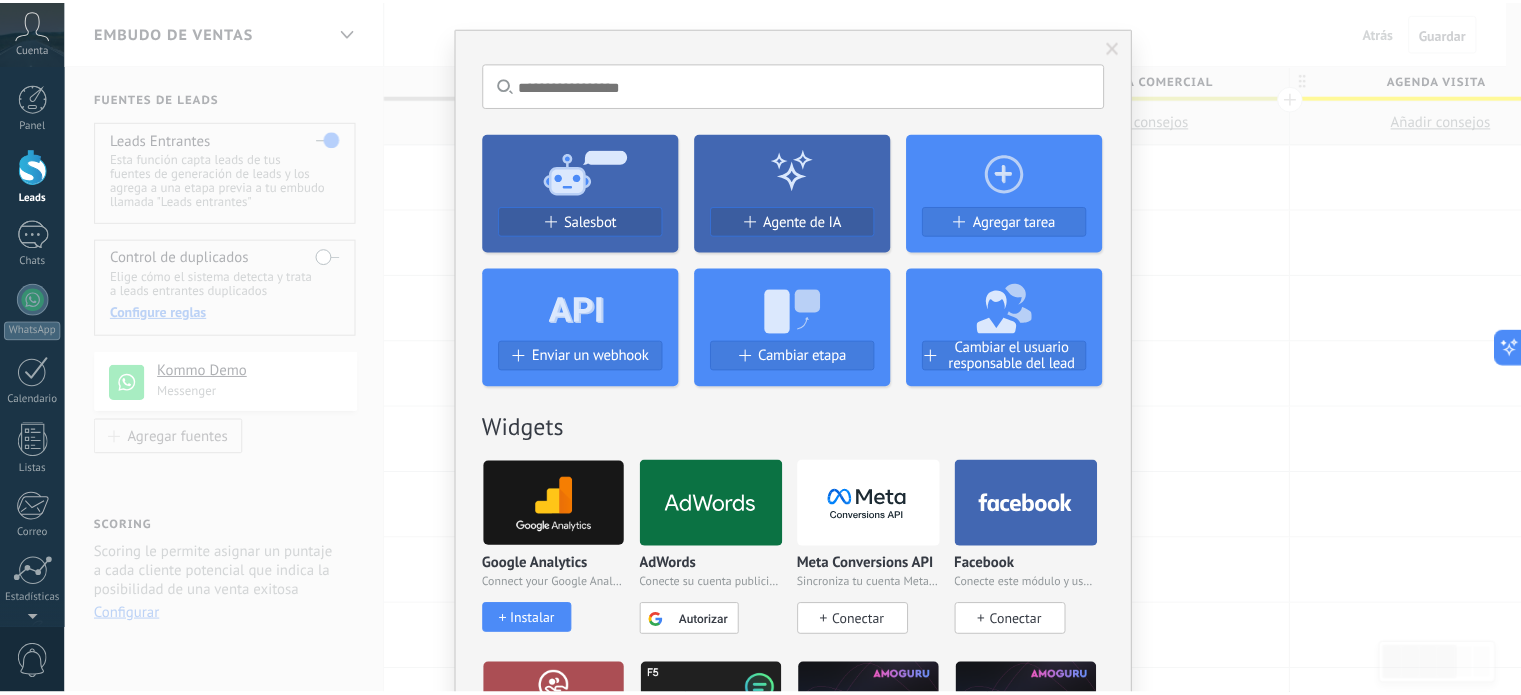 scroll, scrollTop: 0, scrollLeft: 0, axis: both 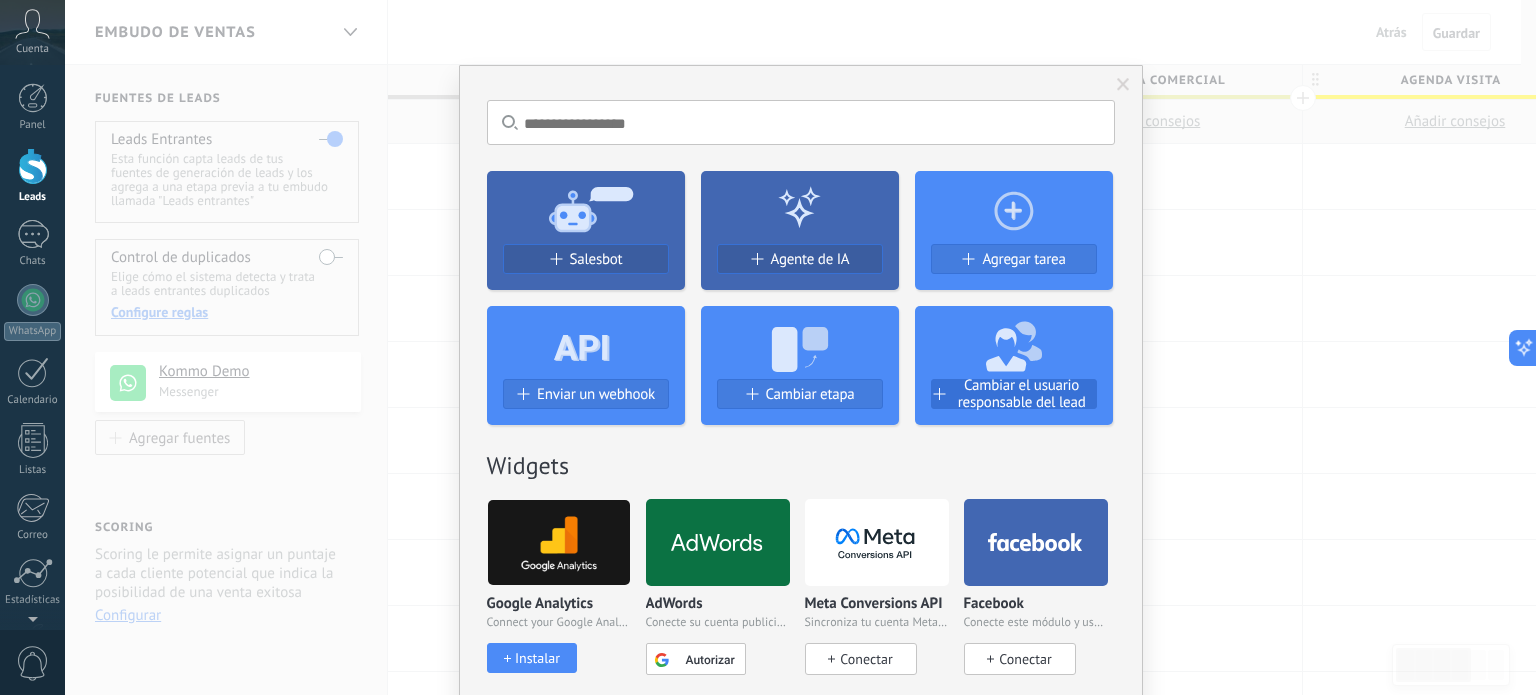 click on "Cambiar el usuario responsable del lead" at bounding box center (1022, 394) 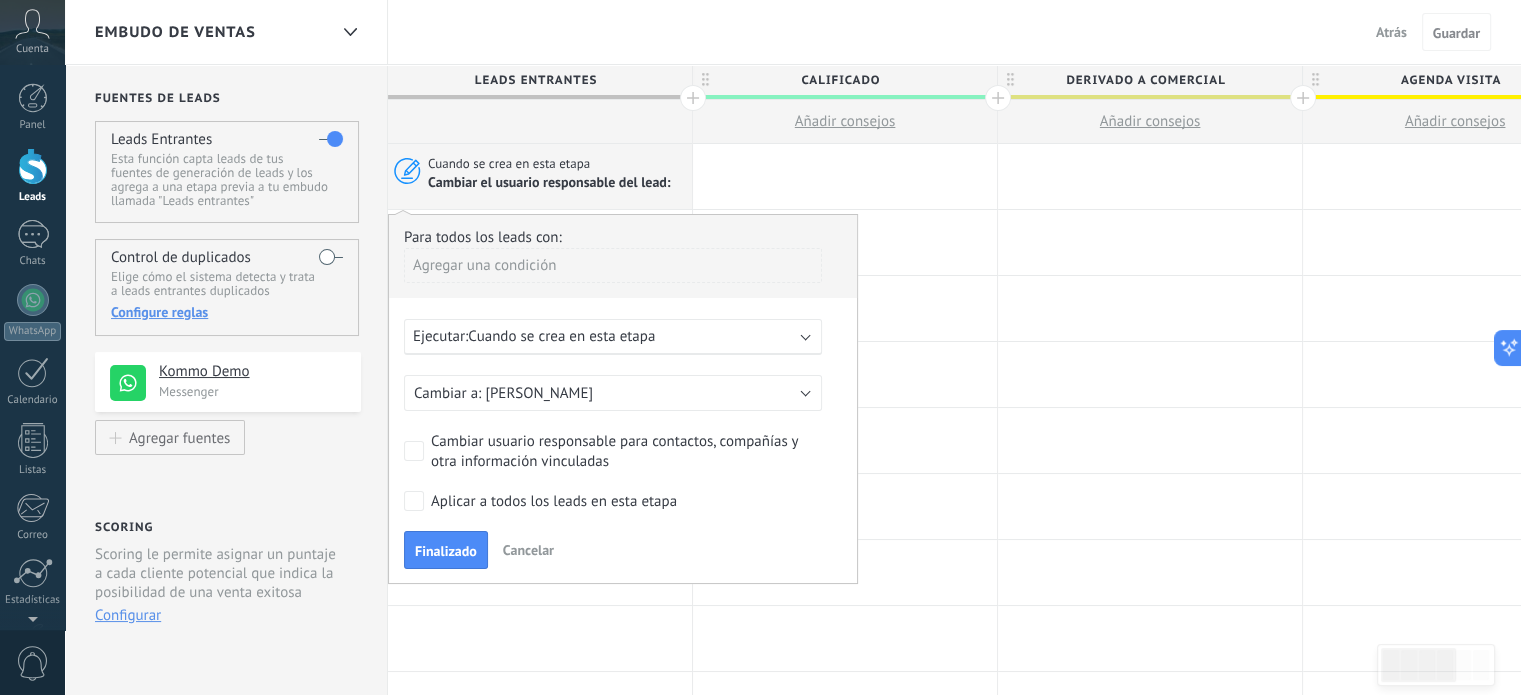 click on "Ejecutar:  Cuando se crea en esta etapa" at bounding box center (605, 336) 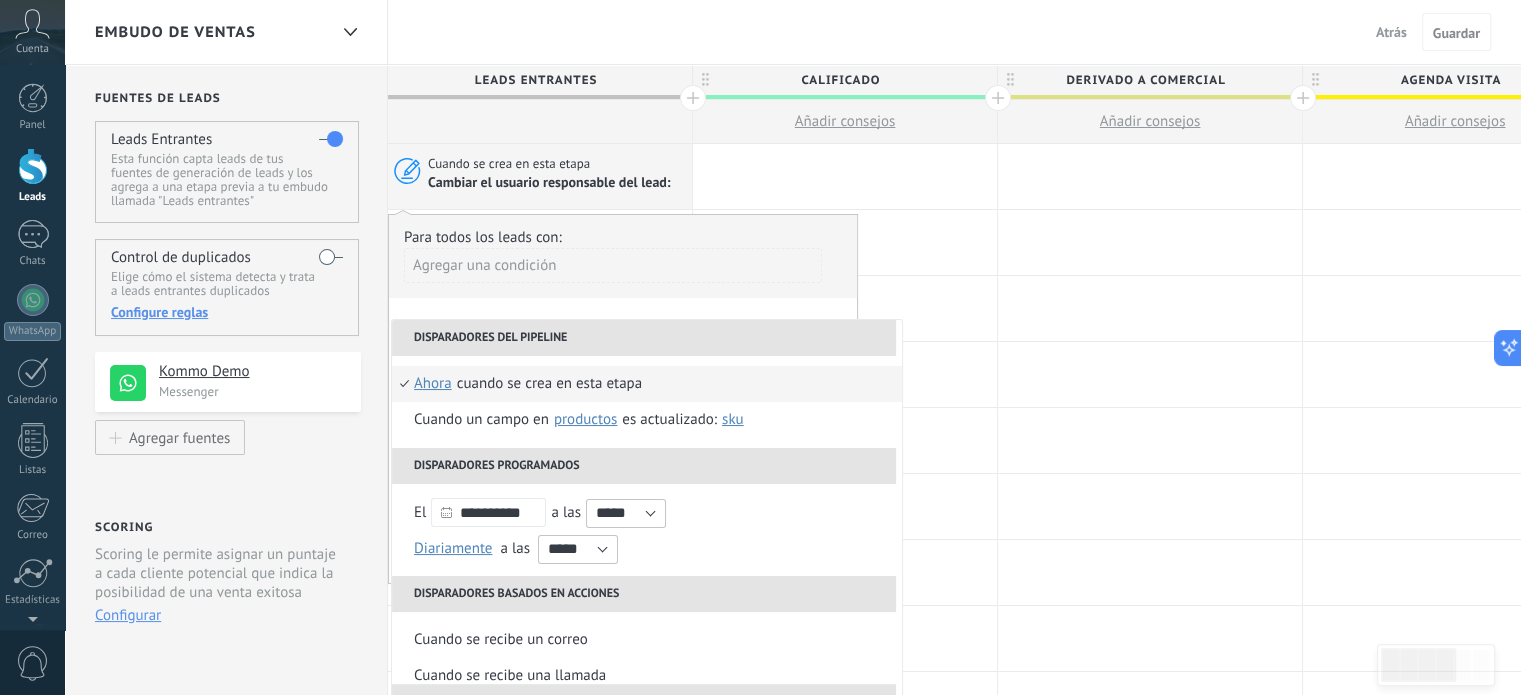 click on "Agregar una condición" at bounding box center (613, 265) 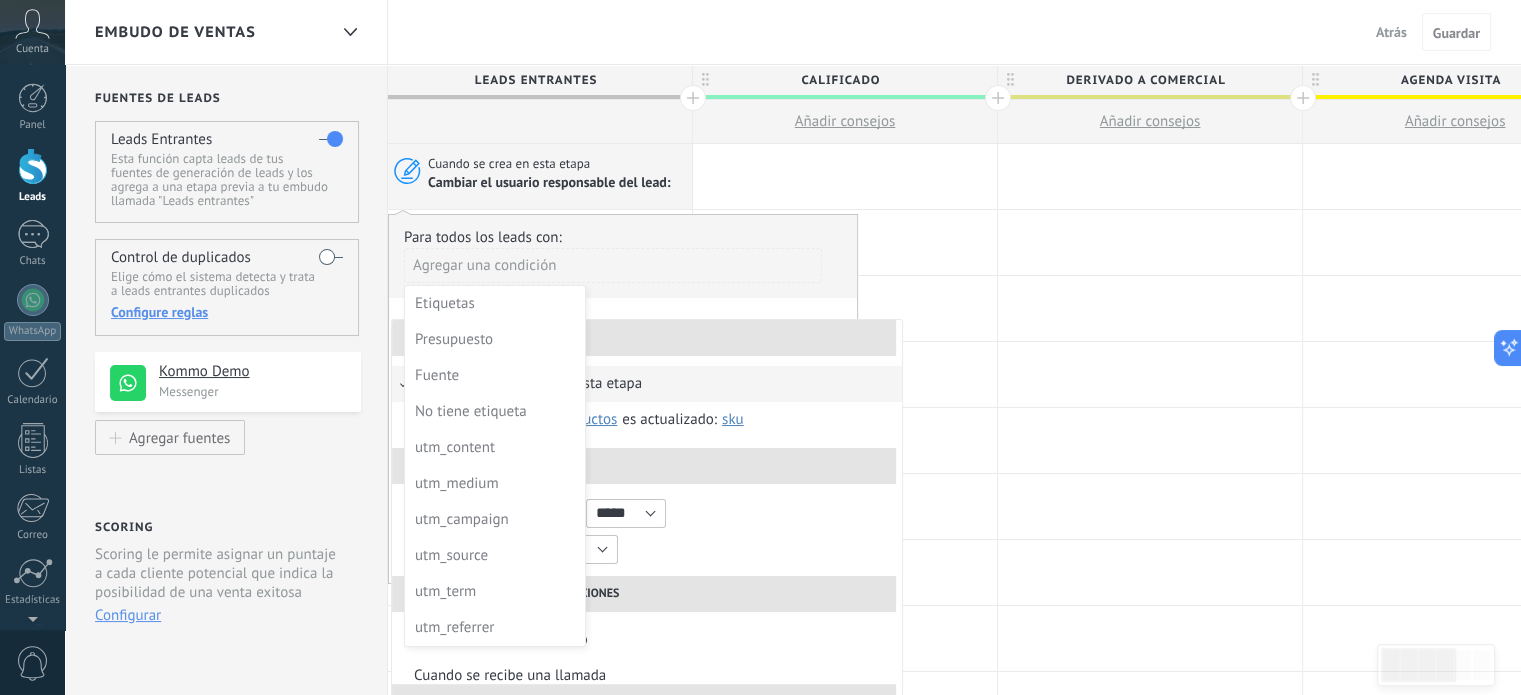 click at bounding box center [623, 398] 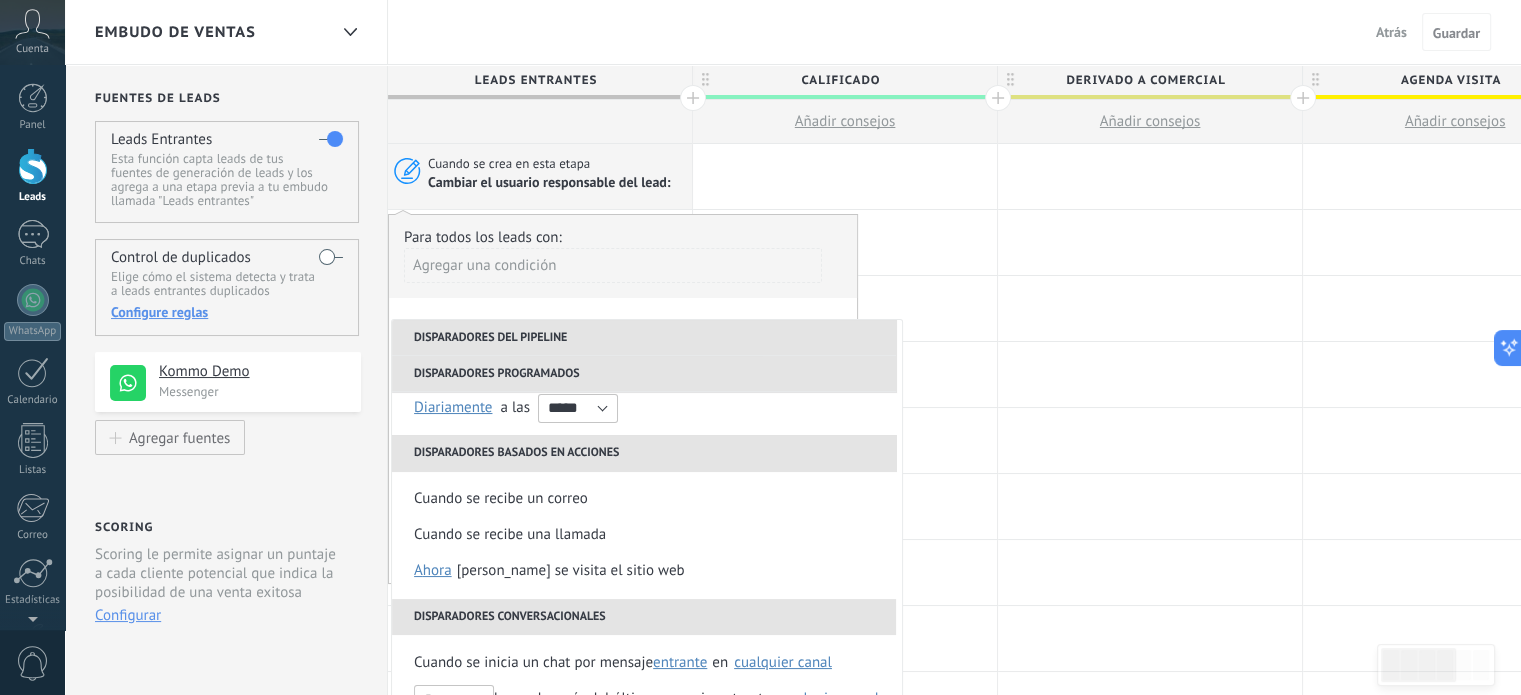 scroll, scrollTop: 328, scrollLeft: 0, axis: vertical 